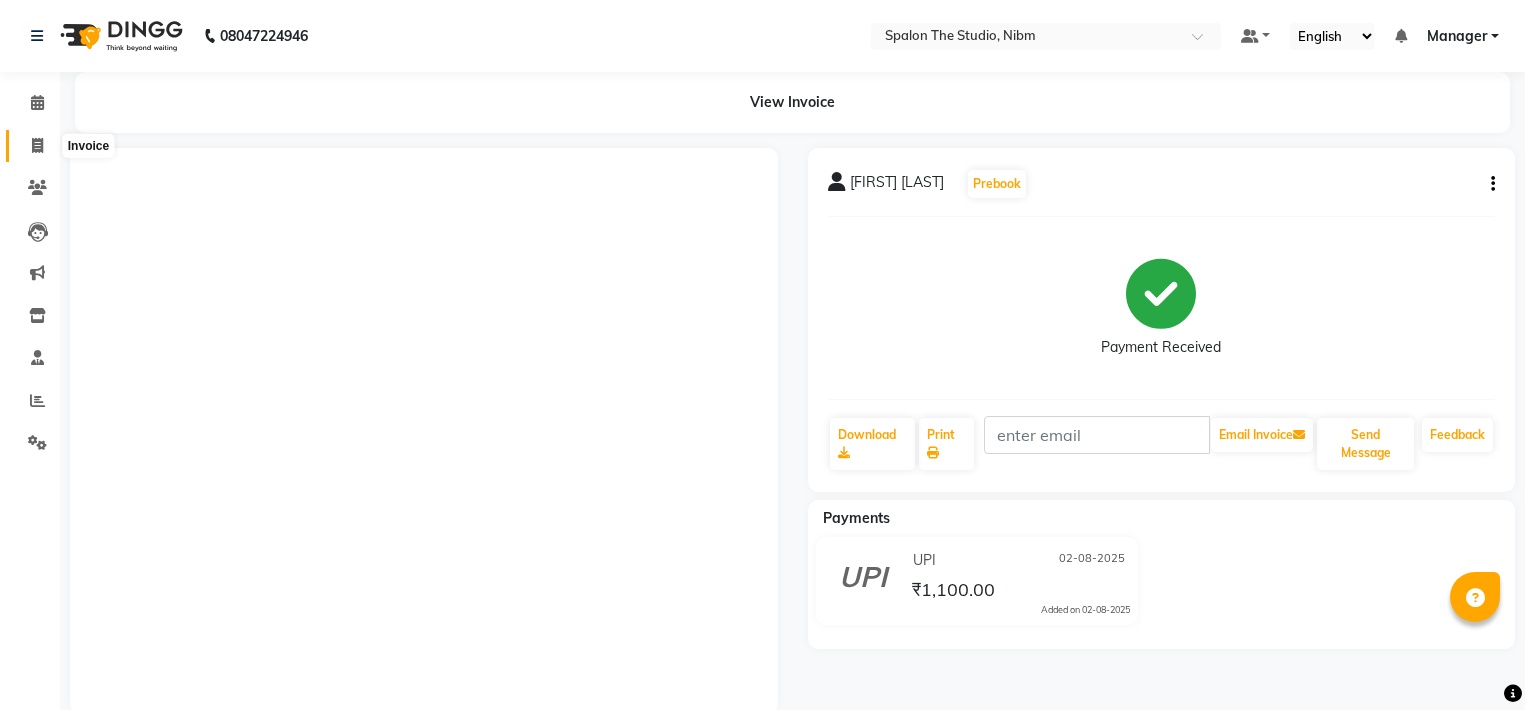 scroll, scrollTop: 0, scrollLeft: 0, axis: both 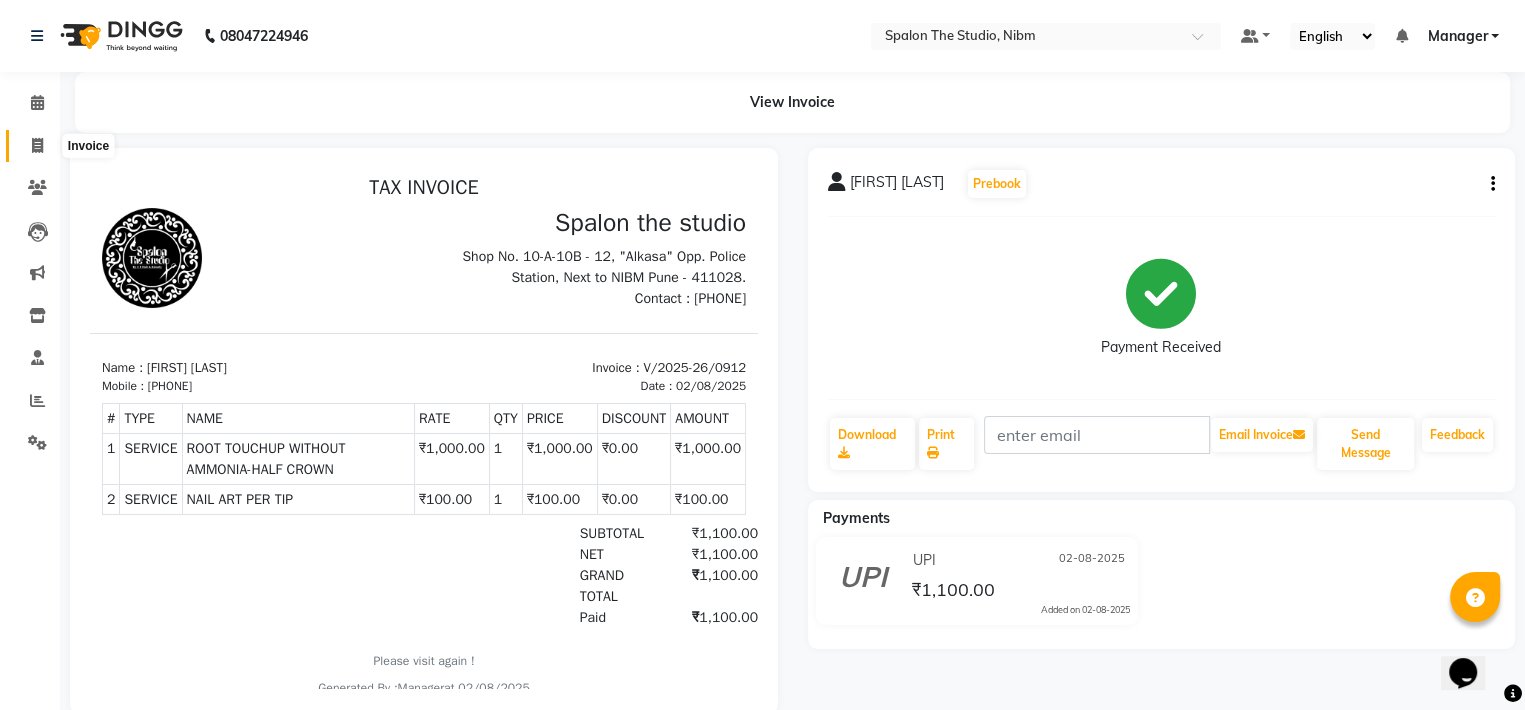 click 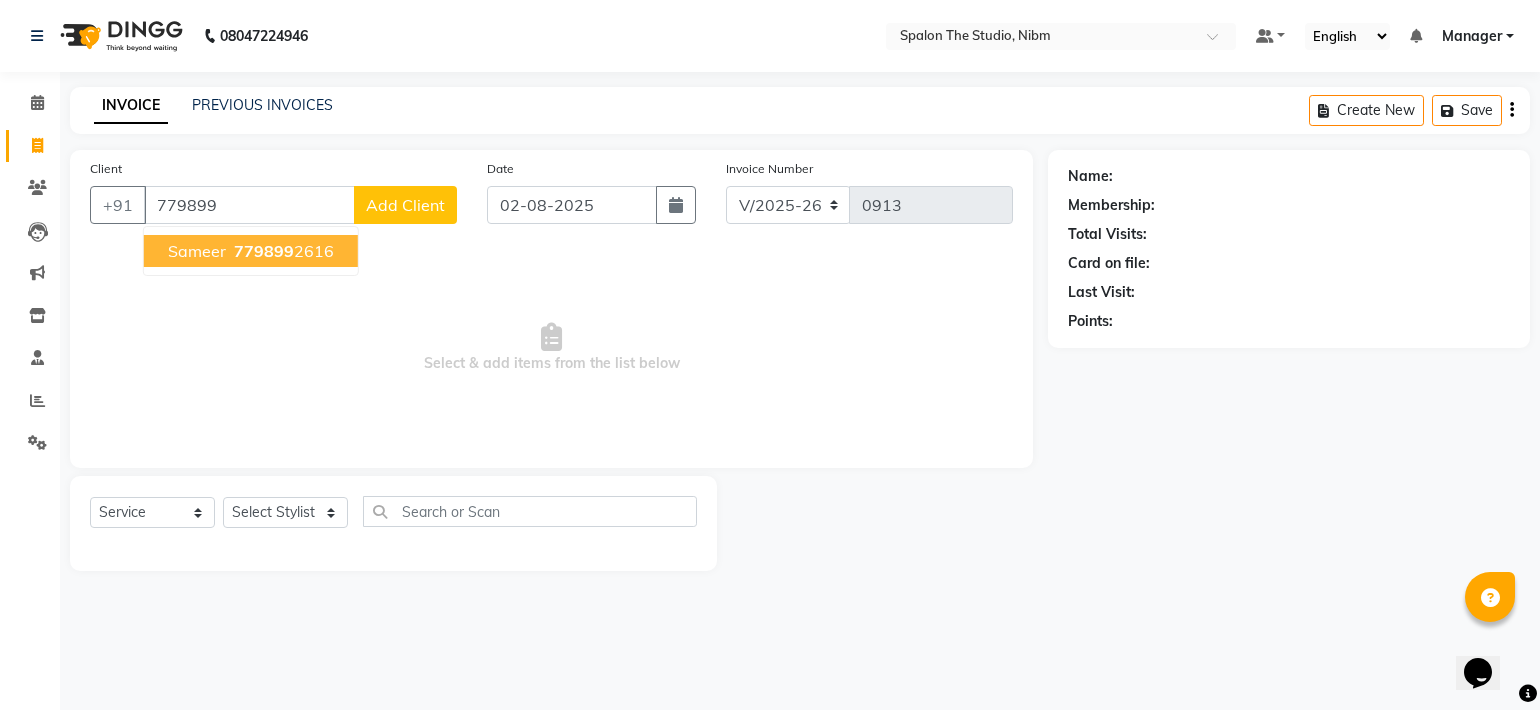 click on "779899" at bounding box center (264, 251) 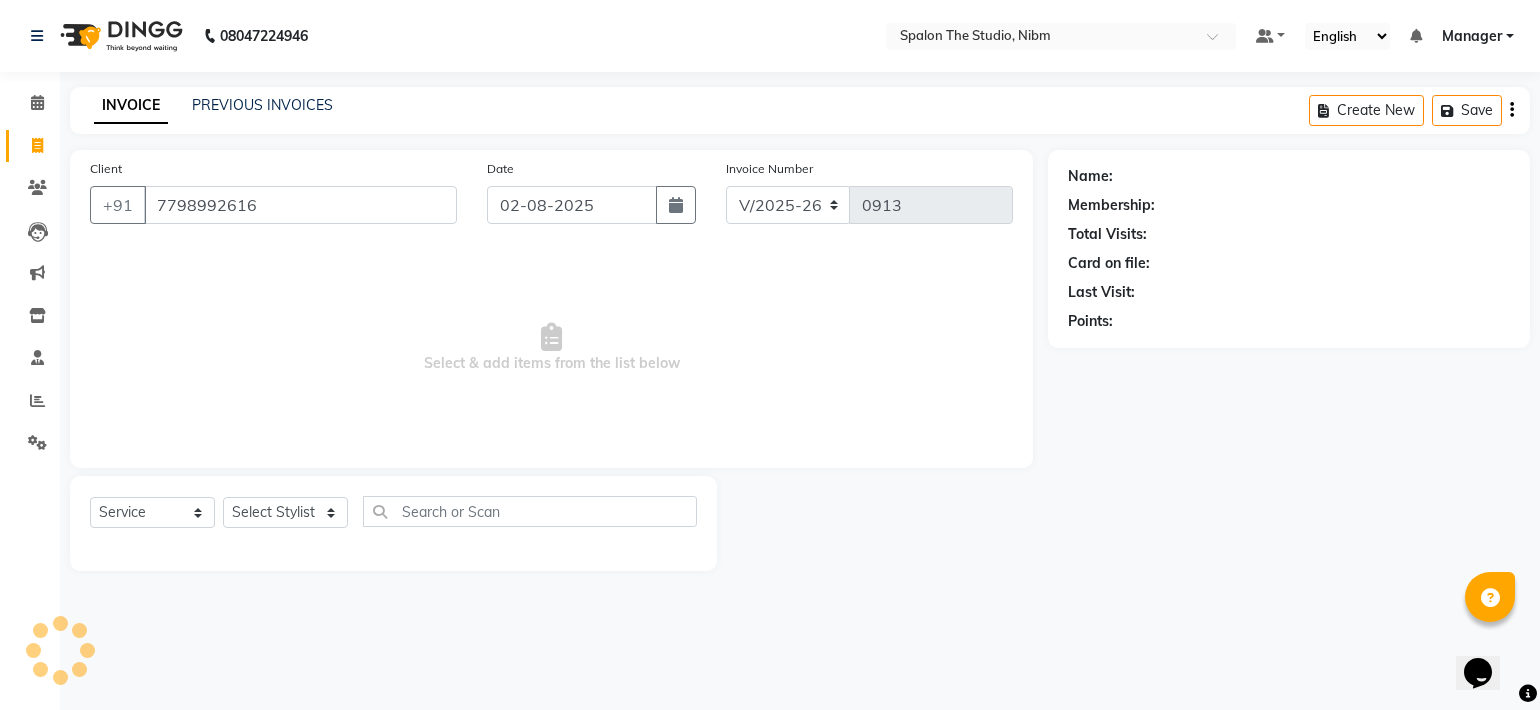 type on "7798992616" 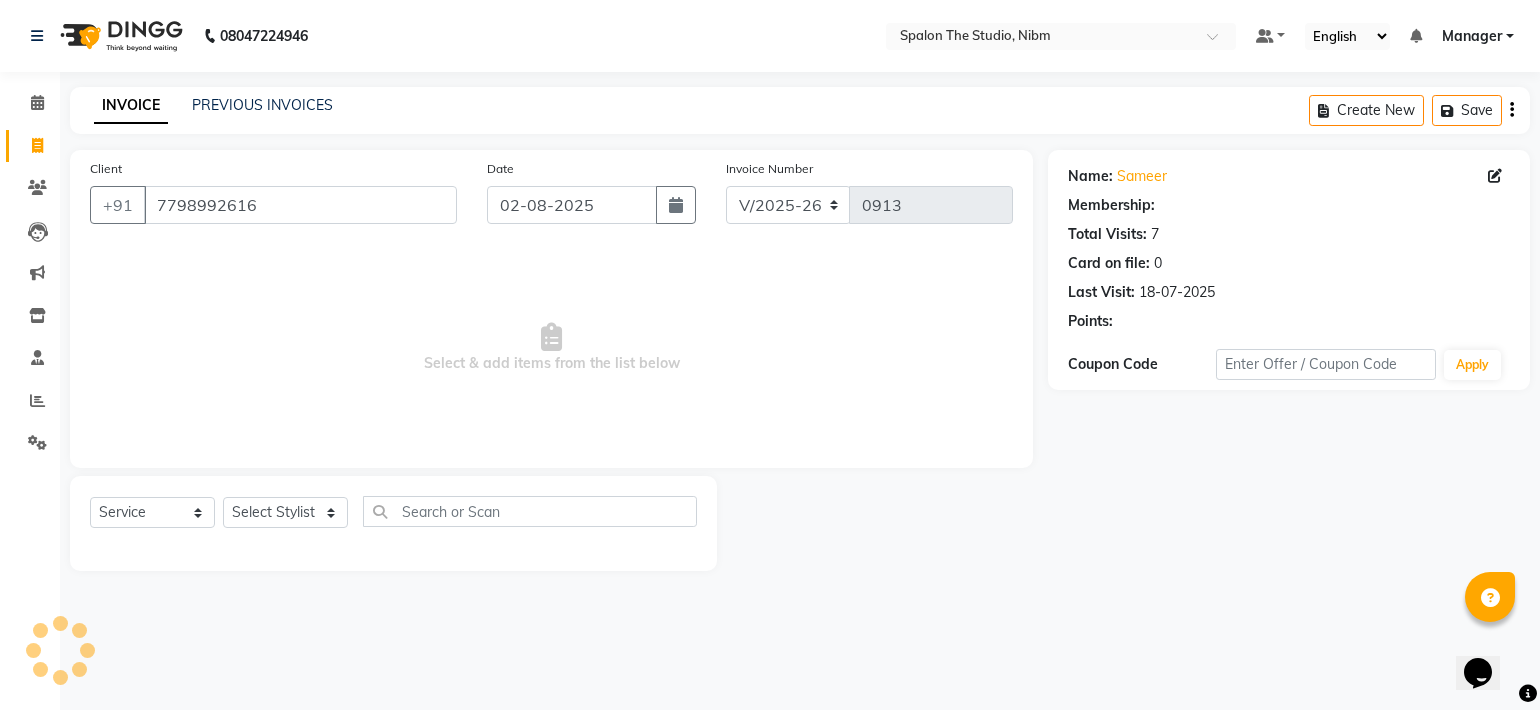 select on "1: Object" 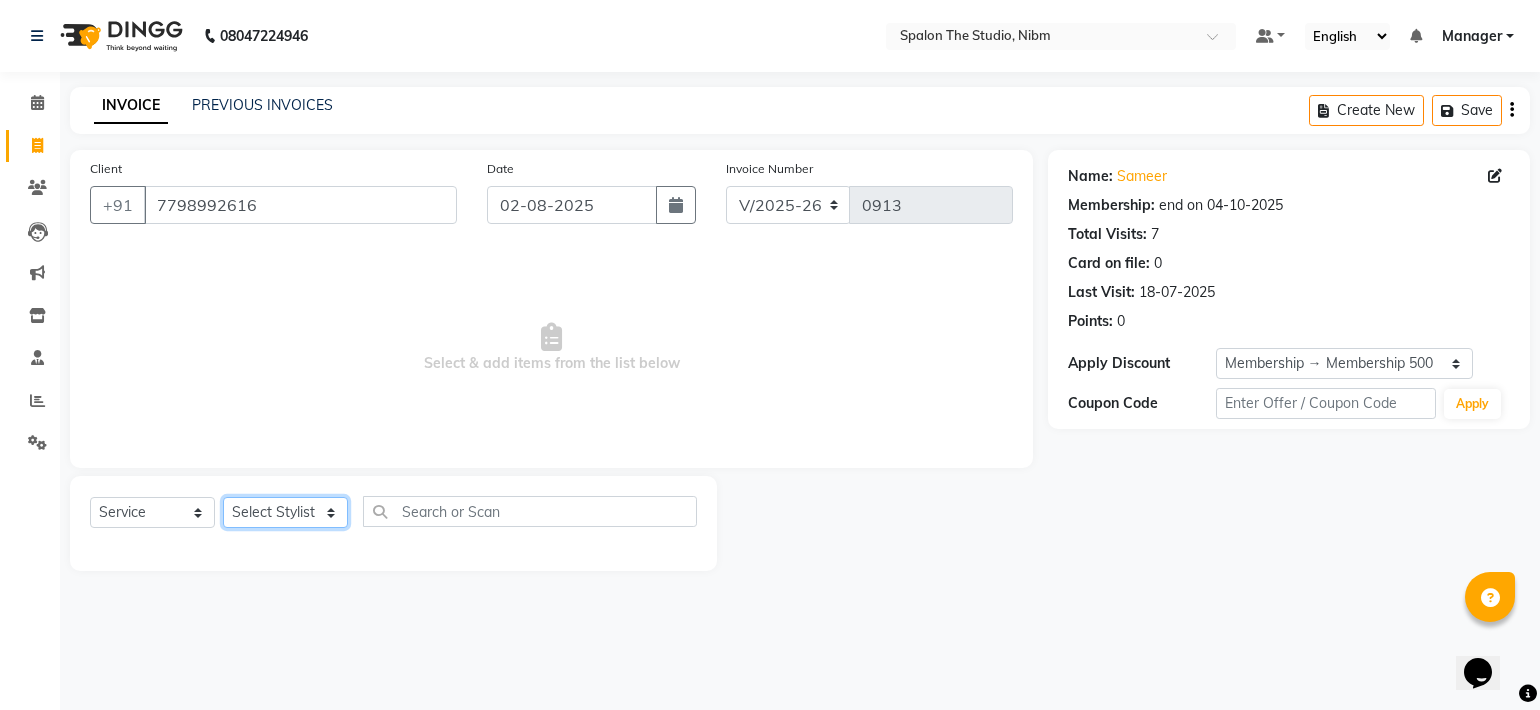 click on "Select Stylist [FIRST] [LAST] [FIRST] [LAST] [FIRST] [LAST] [LAST] [FIRST] [FIRST] [LAST] [FIRST] [FIRST] SUMIT [FIRST] [LAST] MENS-HAIR CUT(WITH WASH x Threading - Eyebrows Threading - Upperlip Threading - Lower Lip Threading - Chin Threading - Side Lock Threading - Forehead Threading - Jawline RF MACHIN COLOUR EXTRA USED FULL THREADING FULL WAXING Peel Off Waxing - Eyebrow Peel Off Waxing - Upperlip/Lowerlip Peel Off Waxing - Forehead Peel Off Waxing - Chin Peel Off Waxing - Sidelock Peel Off Waxing - Face Peel Off Waxing - Underarm Peel Off Waxing - Jawline Manicure - basic Manicure - Chocolate Manicure - Aroma Manicure - Spa Pedicure - basic Pedicure - Chocolate Pedicure - Aroma Pedicure - Spa Cleanup - Herbal CleanUp Cleanup - Aroma cleanUp Cleanup - Premium Clean Up Cleanup - Dermis Layer Clean Up Cleanup - Brightening Peel Off Mask Cleanup - Smoothing Top-up Mask Cleanup - Fruit Clean up Facial - Herbal Facial BEARD" 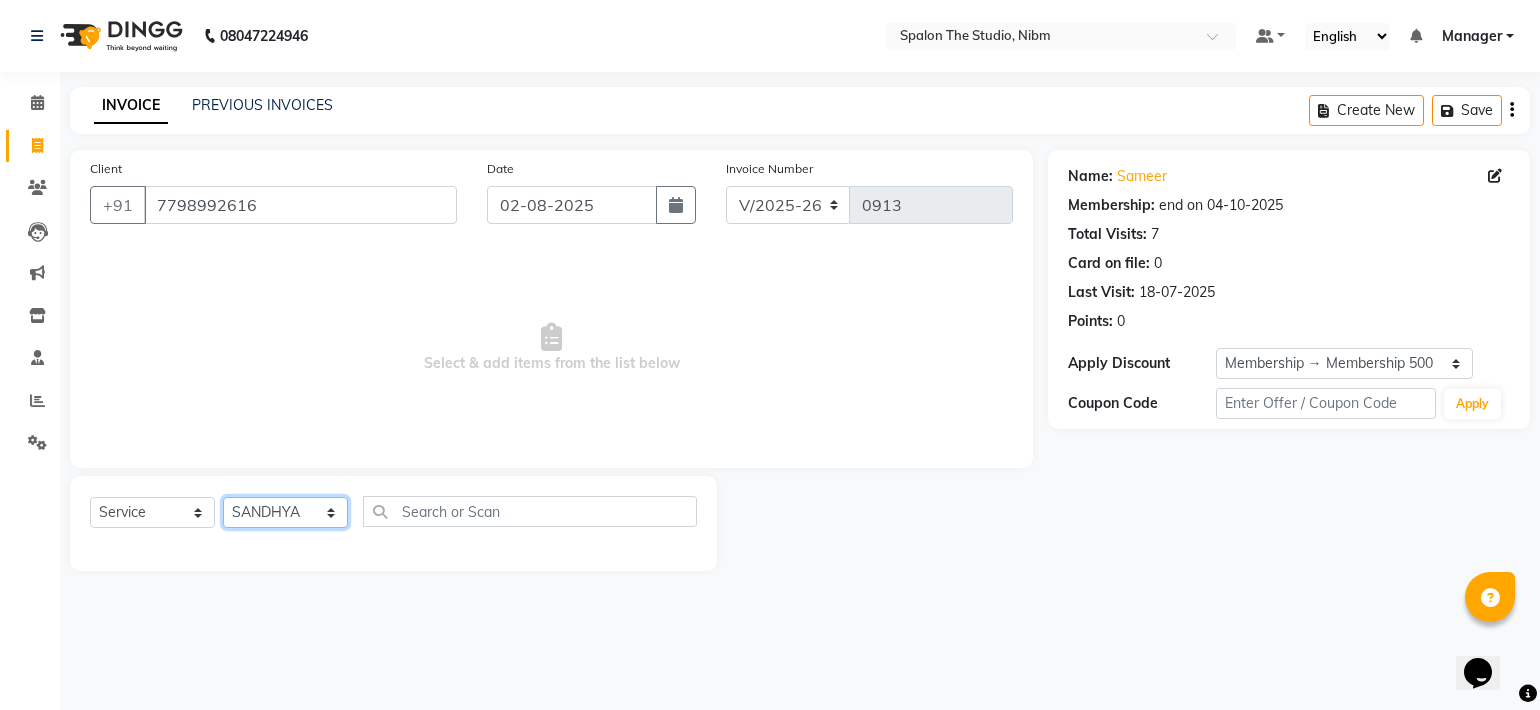 click on "Select Stylist [FIRST] [LAST] [FIRST] [LAST] [FIRST] [LAST] [LAST] [FIRST] [FIRST] [LAST] [FIRST] [FIRST] SUMIT [FIRST] [LAST] MENS-HAIR CUT(WITH WASH x Threading - Eyebrows Threading - Upperlip Threading - Lower Lip Threading - Chin Threading - Side Lock Threading - Forehead Threading - Jawline RF MACHIN COLOUR EXTRA USED FULL THREADING FULL WAXING Peel Off Waxing - Eyebrow Peel Off Waxing - Upperlip/Lowerlip Peel Off Waxing - Forehead Peel Off Waxing - Chin Peel Off Waxing - Sidelock Peel Off Waxing - Face Peel Off Waxing - Underarm Peel Off Waxing - Jawline Manicure - basic Manicure - Chocolate Manicure - Aroma Manicure - Spa Pedicure - basic Pedicure - Chocolate Pedicure - Aroma Pedicure - Spa Cleanup - Herbal CleanUp Cleanup - Aroma cleanUp Cleanup - Premium Clean Up Cleanup - Dermis Layer Clean Up Cleanup - Brightening Peel Off Mask Cleanup - Smoothing Top-up Mask Cleanup - Fruit Clean up Facial - Herbal Facial BEARD" 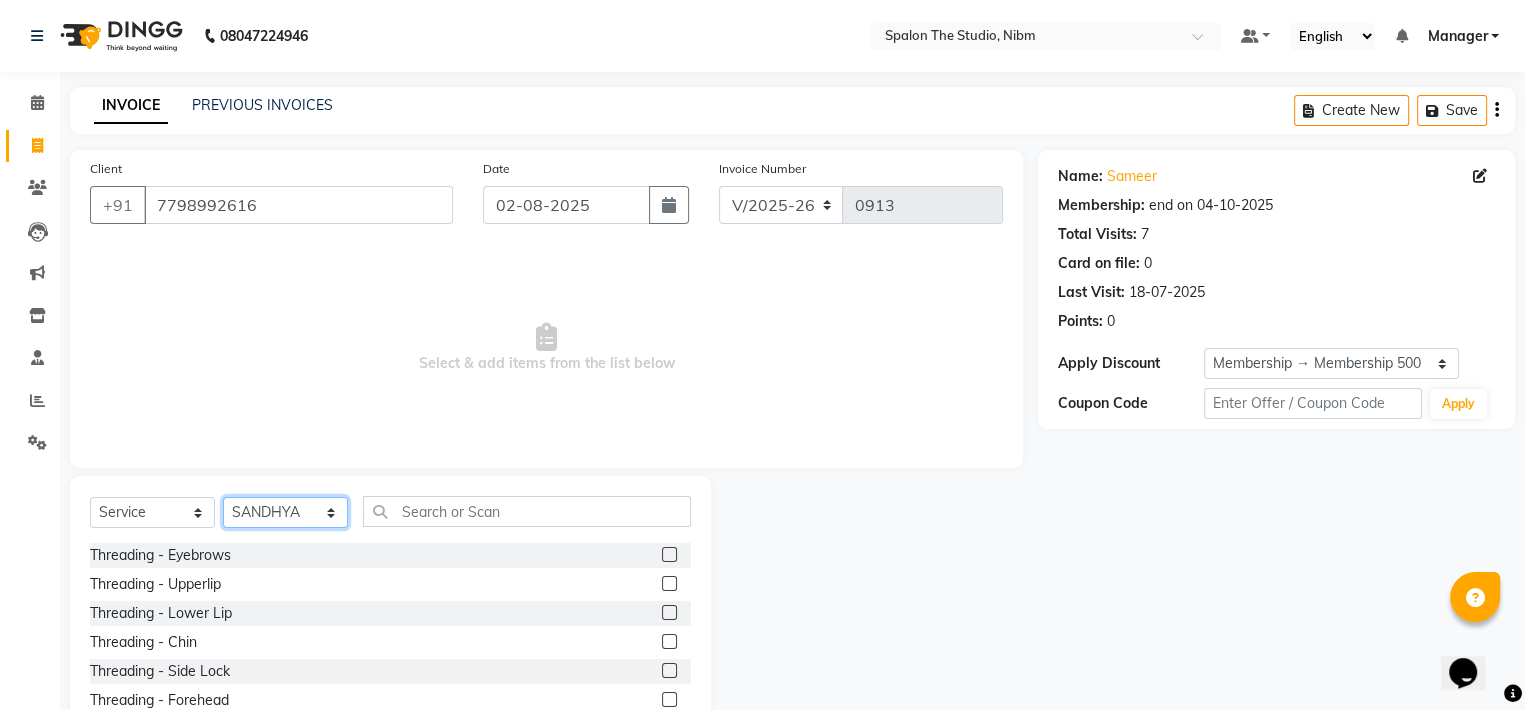 click on "Select Stylist [FIRST] [LAST] [FIRST] [LAST] [FIRST] [LAST] [LAST] [FIRST] [FIRST] [LAST] [FIRST] [FIRST] SUMIT [FIRST] [LAST] MENS-HAIR CUT(WITH WASH x Threading - Eyebrows Threading - Upperlip Threading - Lower Lip Threading - Chin Threading - Side Lock Threading - Forehead Threading - Jawline RF MACHIN COLOUR EXTRA USED FULL THREADING FULL WAXING Peel Off Waxing - Eyebrow Peel Off Waxing - Upperlip/Lowerlip Peel Off Waxing - Forehead Peel Off Waxing - Chin Peel Off Waxing - Sidelock Peel Off Waxing - Face Peel Off Waxing - Underarm Peel Off Waxing - Jawline Manicure - basic Manicure - Chocolate Manicure - Aroma Manicure - Spa Pedicure - basic Pedicure - Chocolate Pedicure - Aroma Pedicure - Spa Cleanup - Herbal CleanUp Cleanup - Aroma cleanUp Cleanup - Premium Clean Up Cleanup - Dermis Layer Clean Up Cleanup - Brightening Peel Off Mask Cleanup - Smoothing Top-up Mask Cleanup - Fruit Clean up Facial - Herbal Facial BEARD" 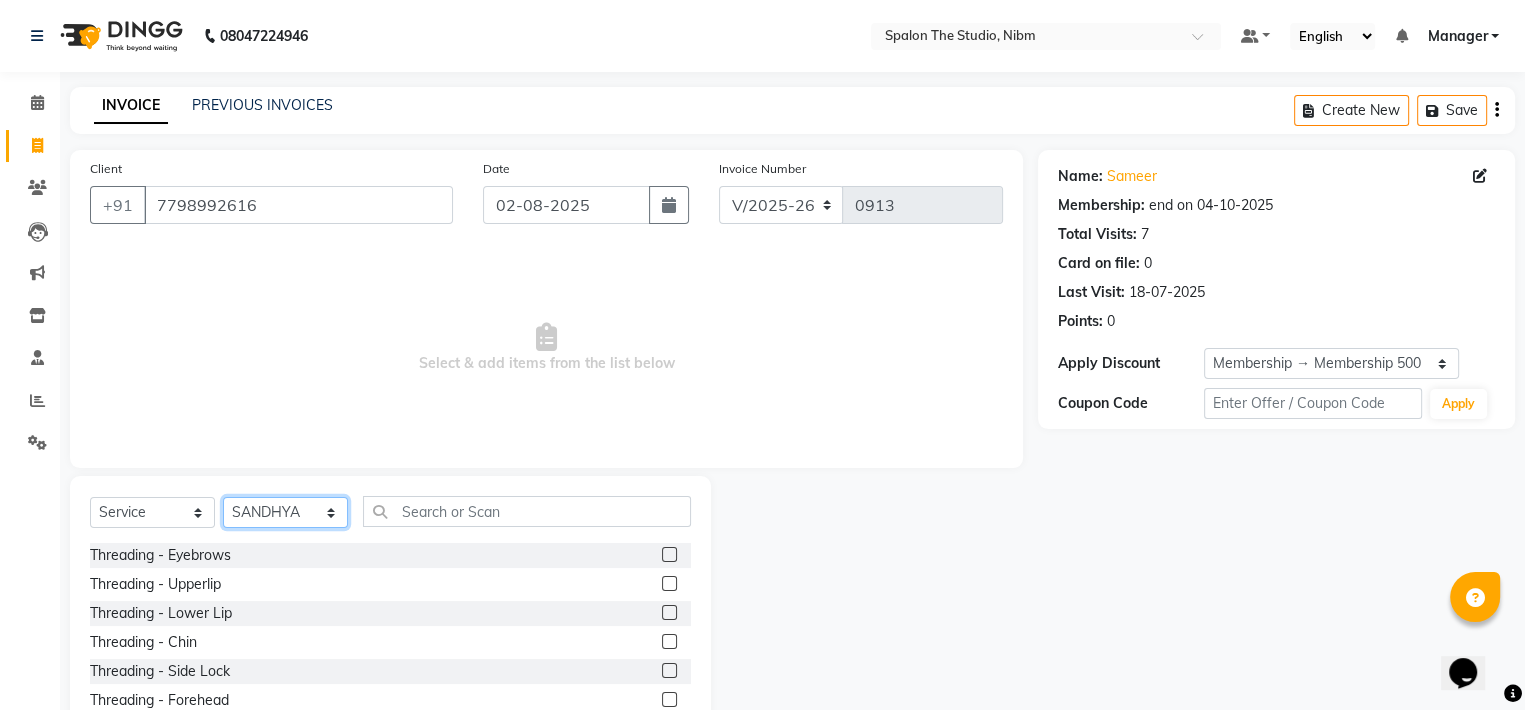 select on "44594" 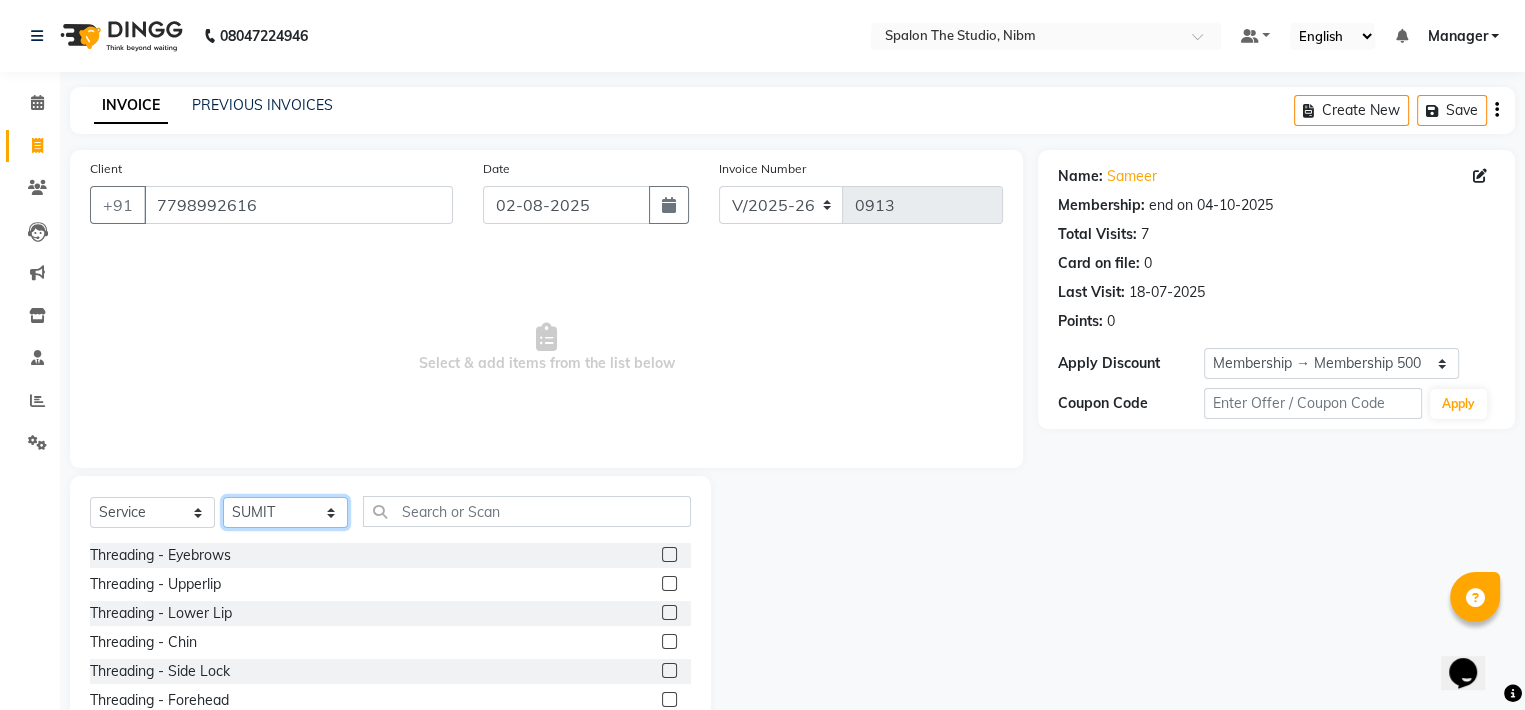 click on "Select Stylist [FIRST] [LAST] [FIRST] [LAST] [FIRST] [LAST] [LAST] [FIRST] [FIRST] [LAST] [FIRST] [FIRST] SUMIT [FIRST] [LAST] MENS-HAIR CUT(WITH WASH x Threading - Eyebrows Threading - Upperlip Threading - Lower Lip Threading - Chin Threading - Side Lock Threading - Forehead Threading - Jawline RF MACHIN COLOUR EXTRA USED FULL THREADING FULL WAXING Peel Off Waxing - Eyebrow Peel Off Waxing - Upperlip/Lowerlip Peel Off Waxing - Forehead Peel Off Waxing - Chin Peel Off Waxing - Sidelock Peel Off Waxing - Face Peel Off Waxing - Underarm Peel Off Waxing - Jawline Manicure - basic Manicure - Chocolate Manicure - Aroma Manicure - Spa Pedicure - basic Pedicure - Chocolate Pedicure - Aroma Pedicure - Spa Cleanup - Herbal CleanUp Cleanup - Aroma cleanUp Cleanup - Premium Clean Up Cleanup - Dermis Layer Clean Up Cleanup - Brightening Peel Off Mask Cleanup - Smoothing Top-up Mask Cleanup - Fruit Clean up Facial - Herbal Facial BEARD" 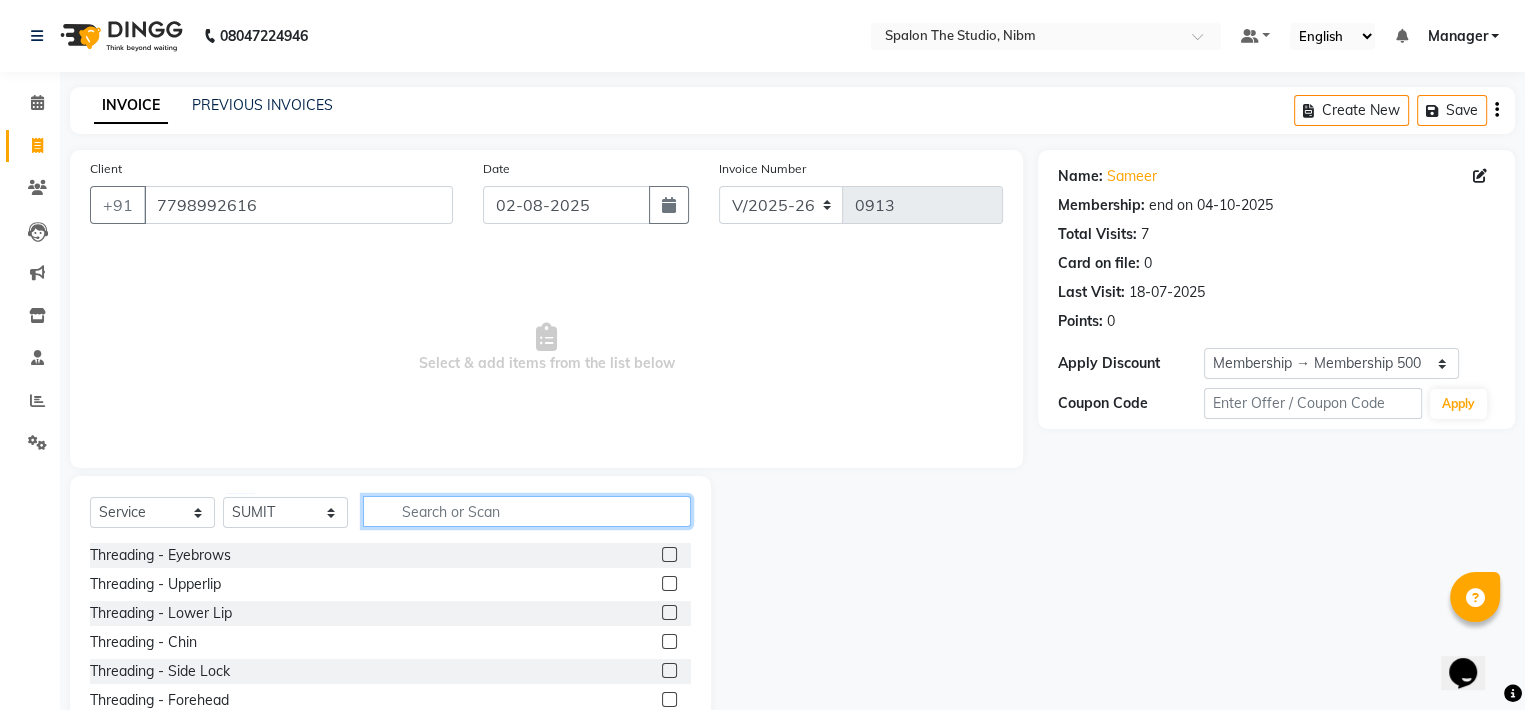 click 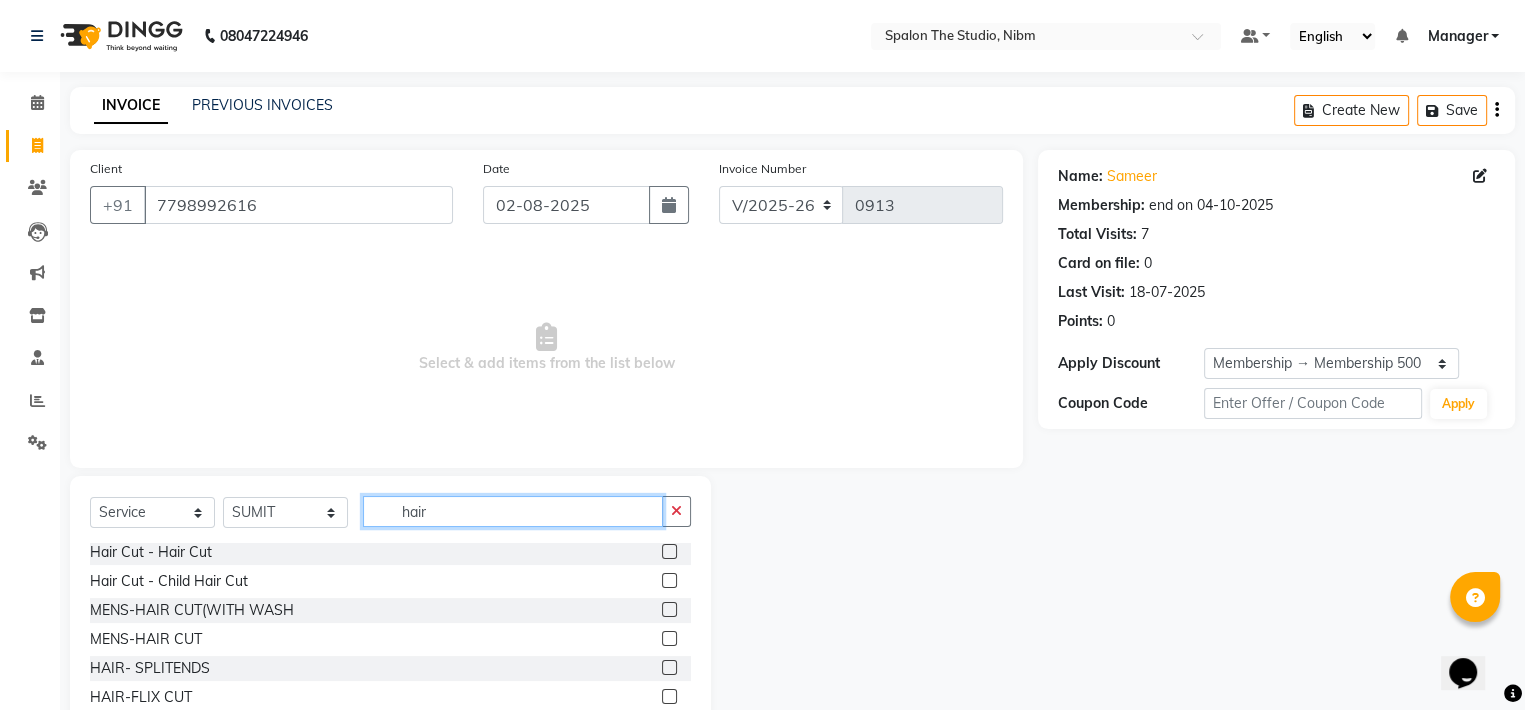 scroll, scrollTop: 174, scrollLeft: 0, axis: vertical 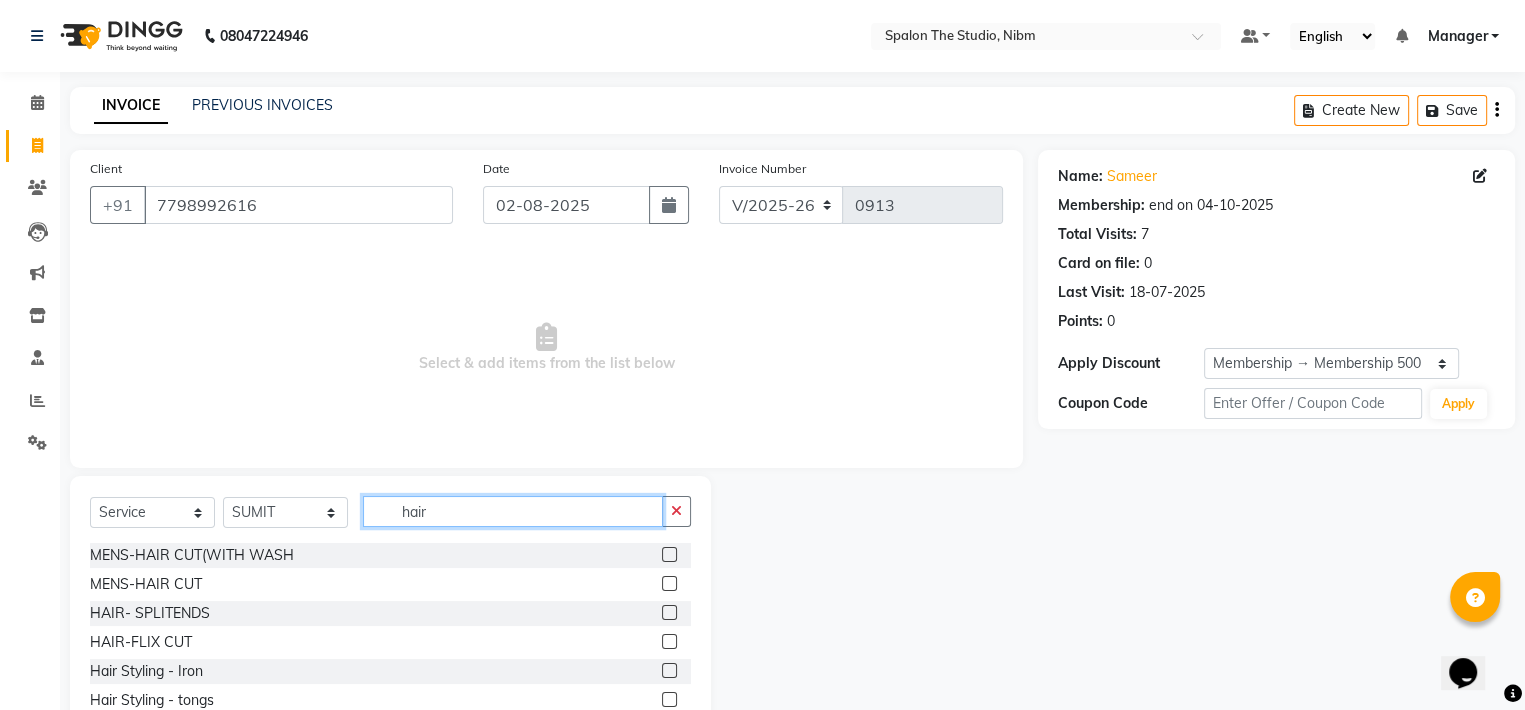 type on "hair" 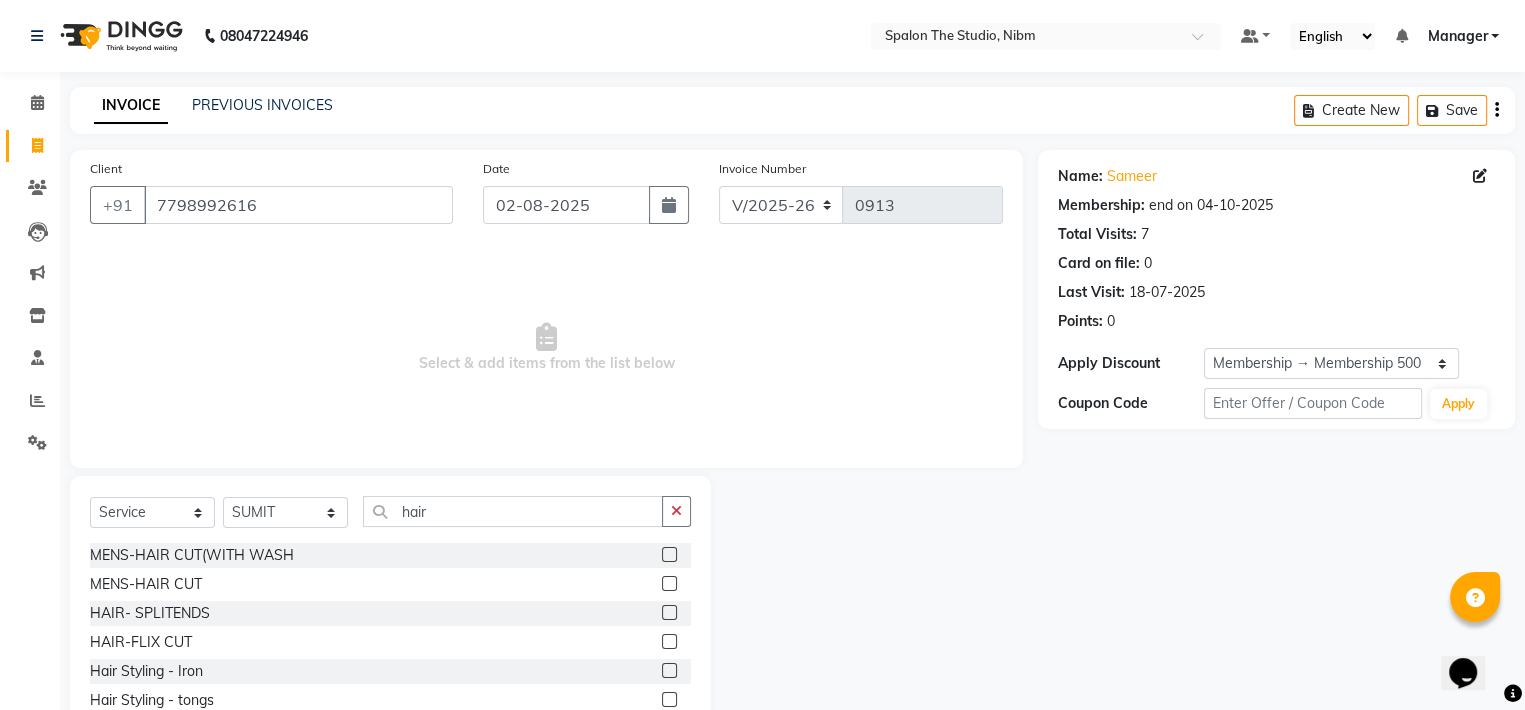 click 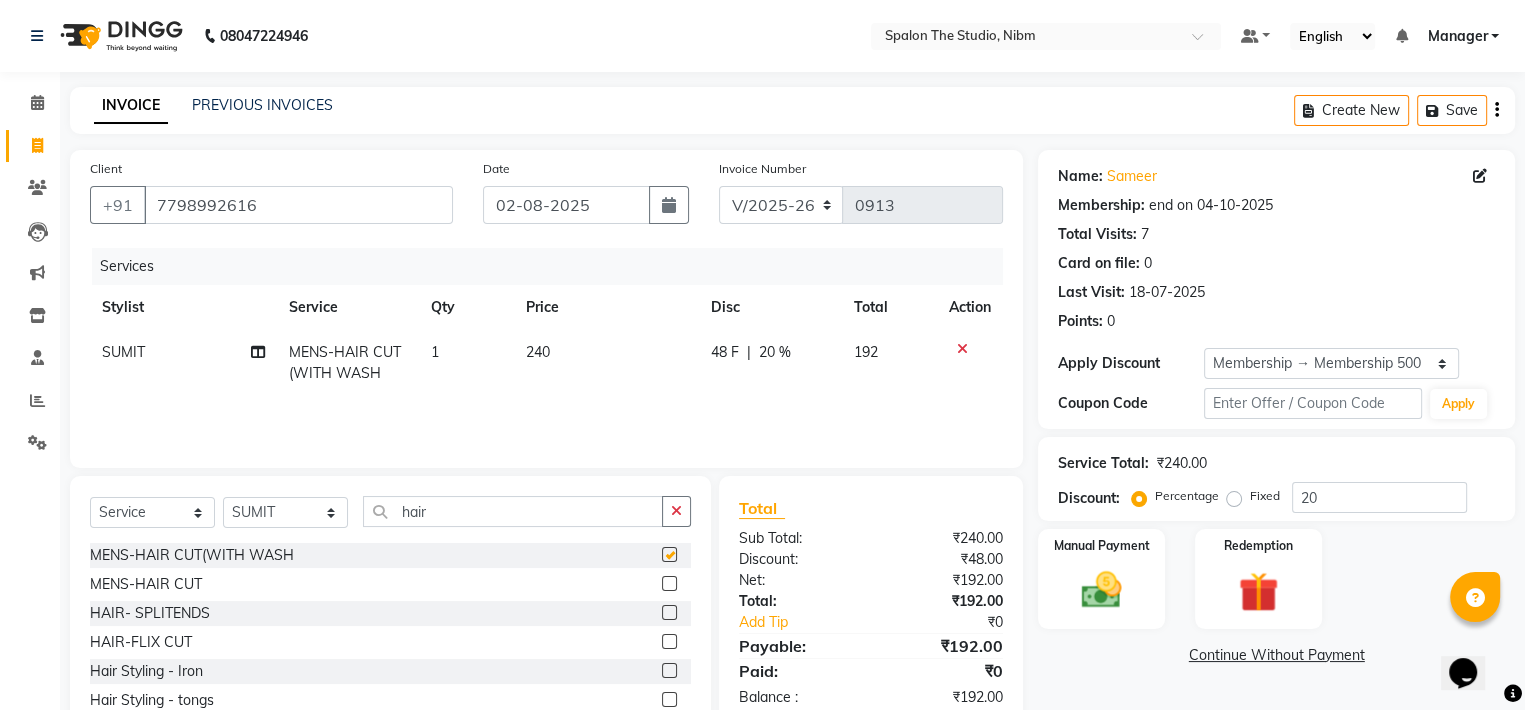 checkbox on "false" 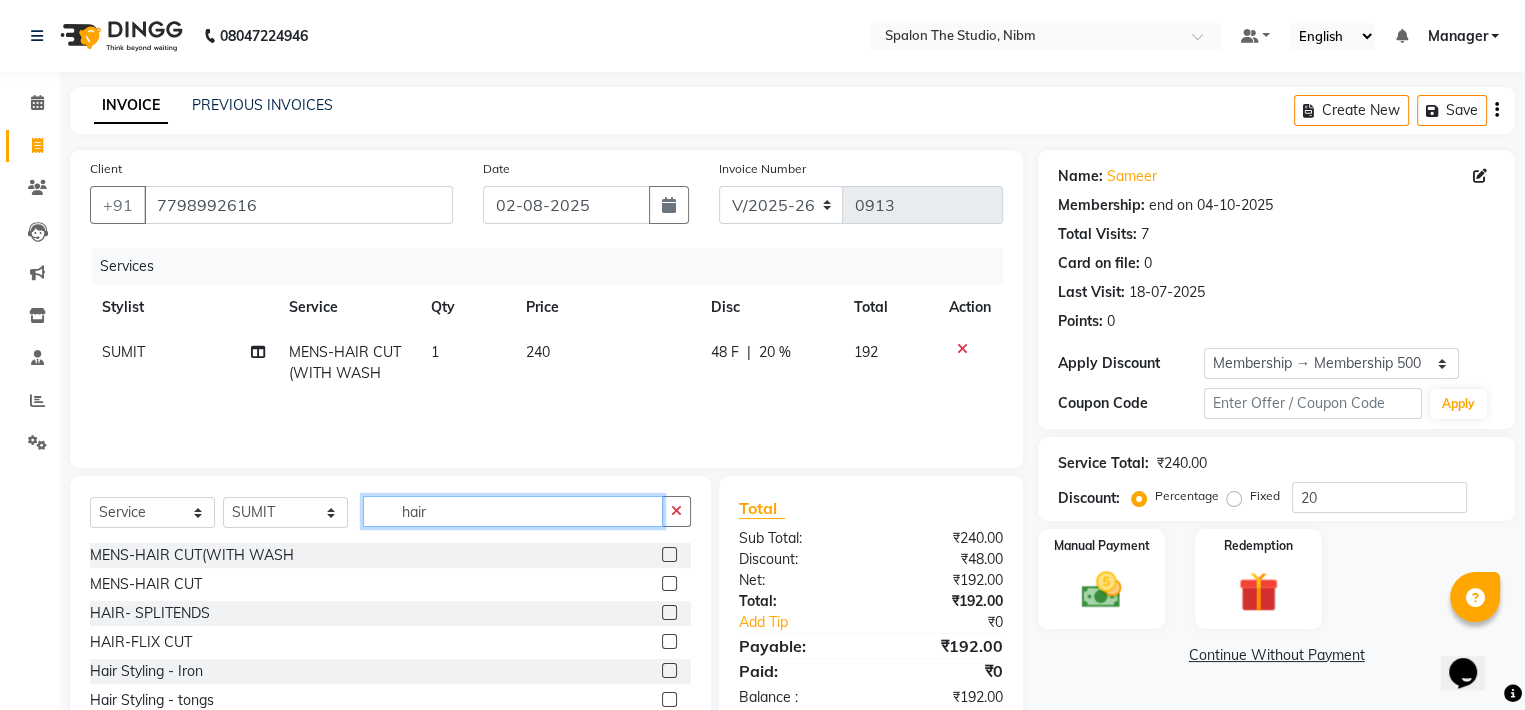 click on "hair" 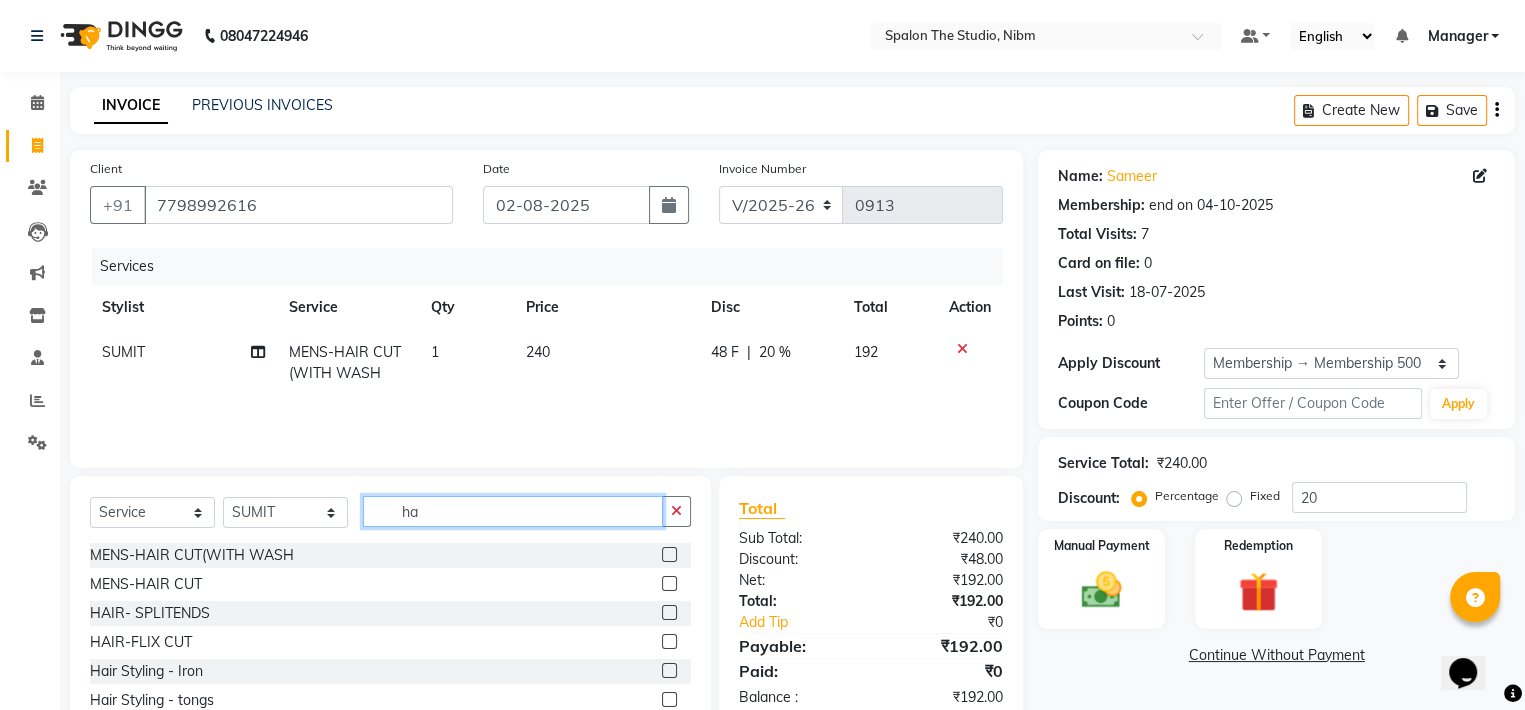 type on "h" 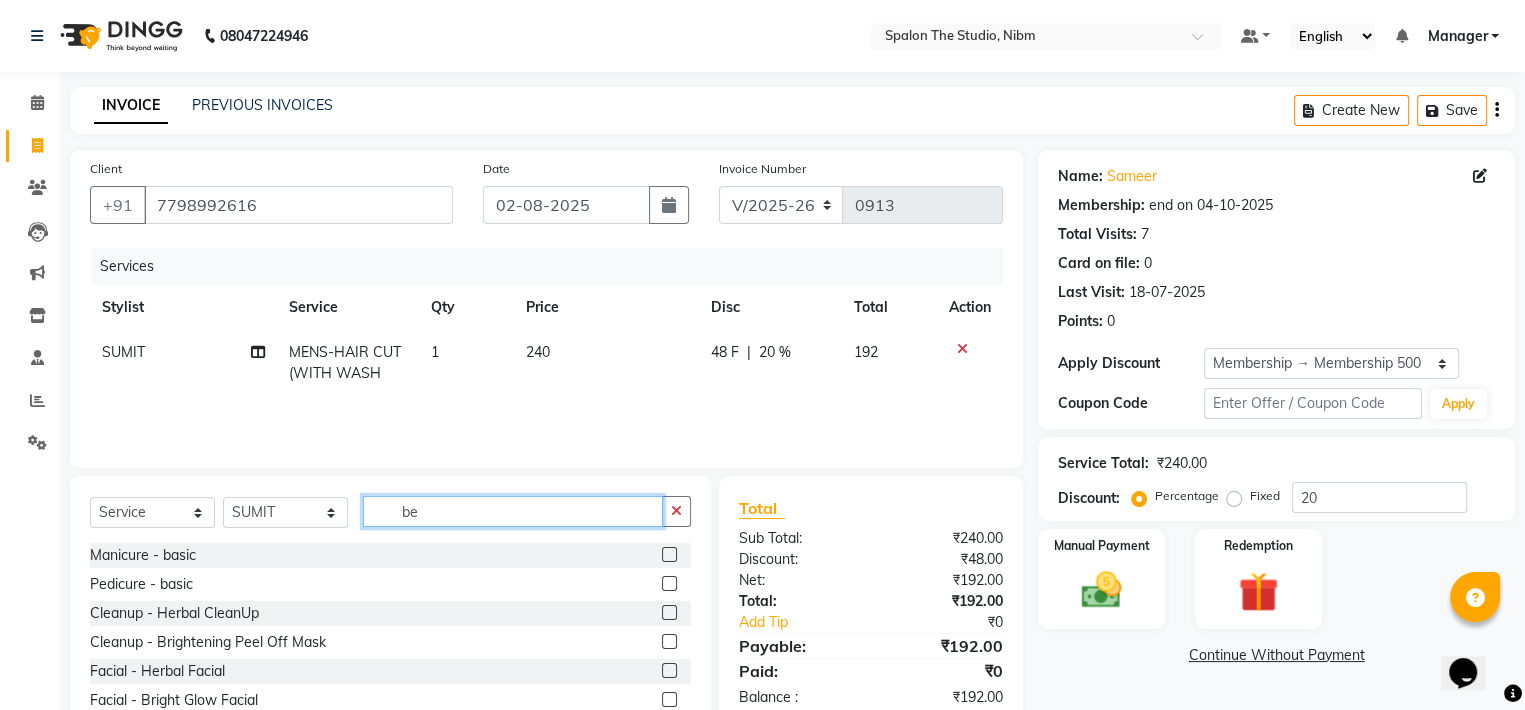 scroll, scrollTop: 0, scrollLeft: 0, axis: both 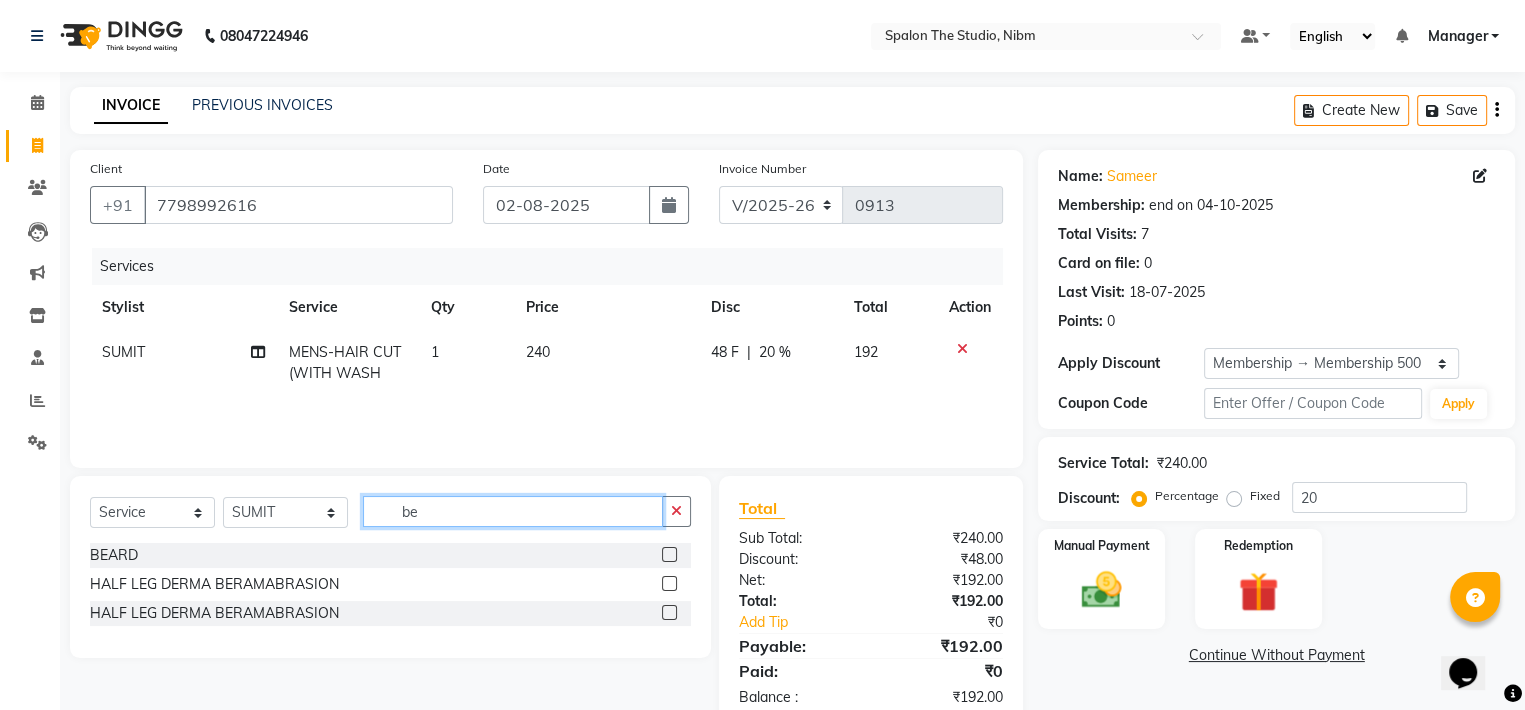 type on "be" 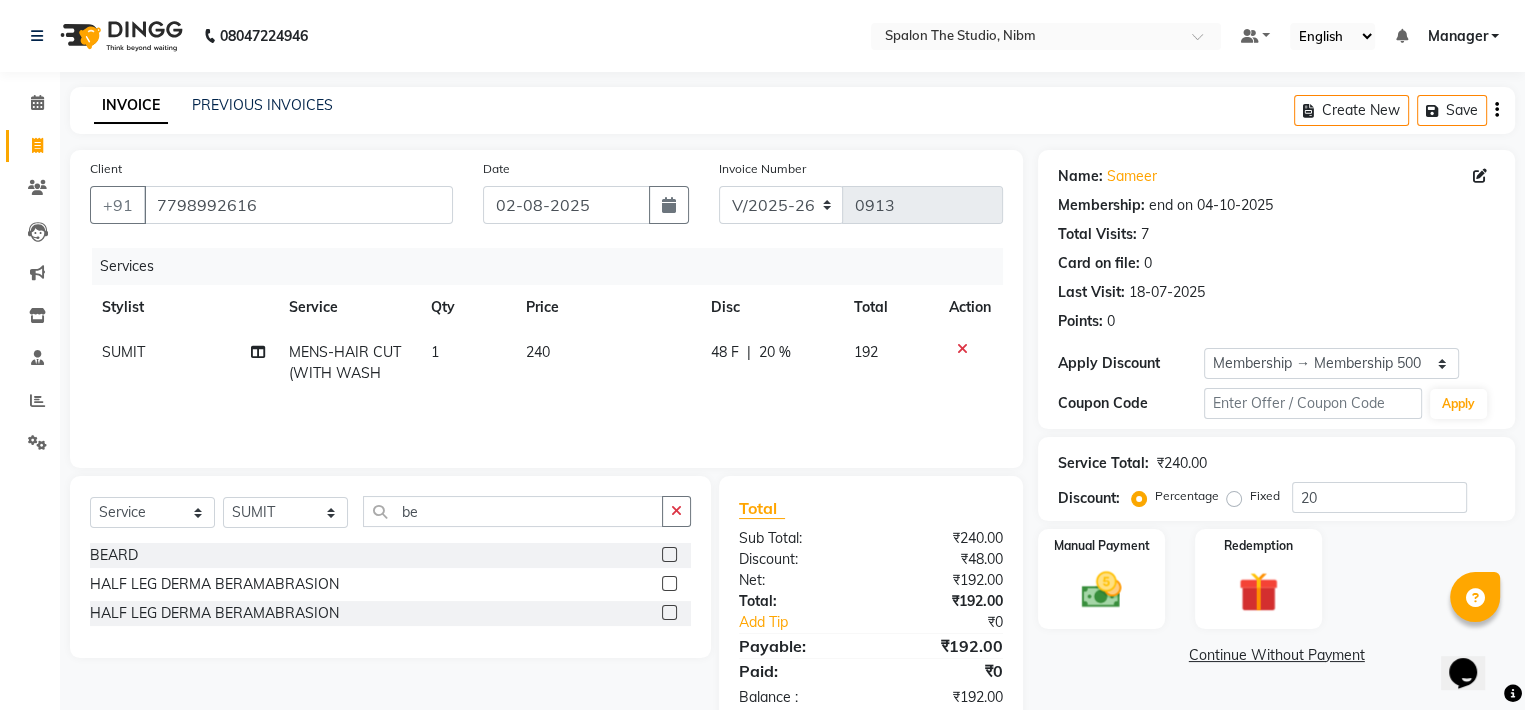 click 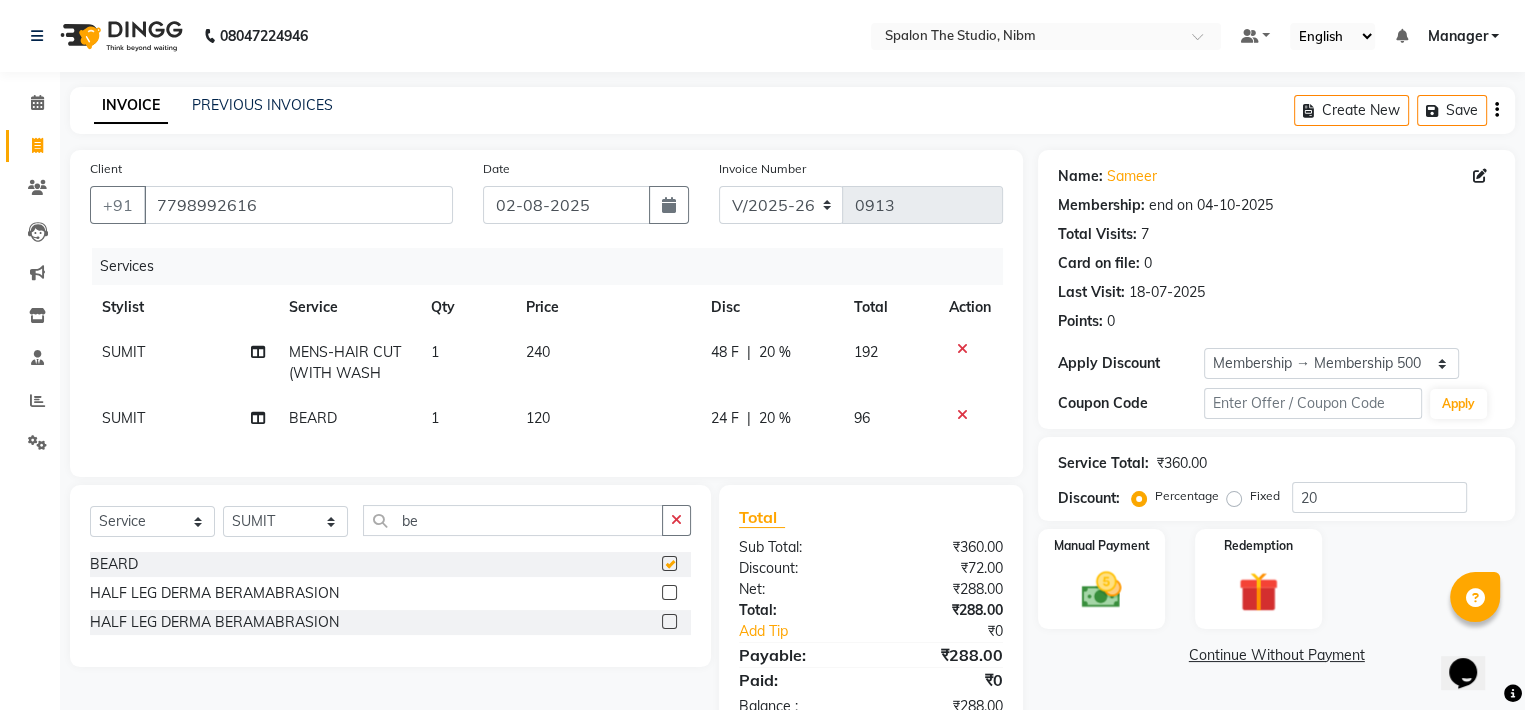 checkbox on "false" 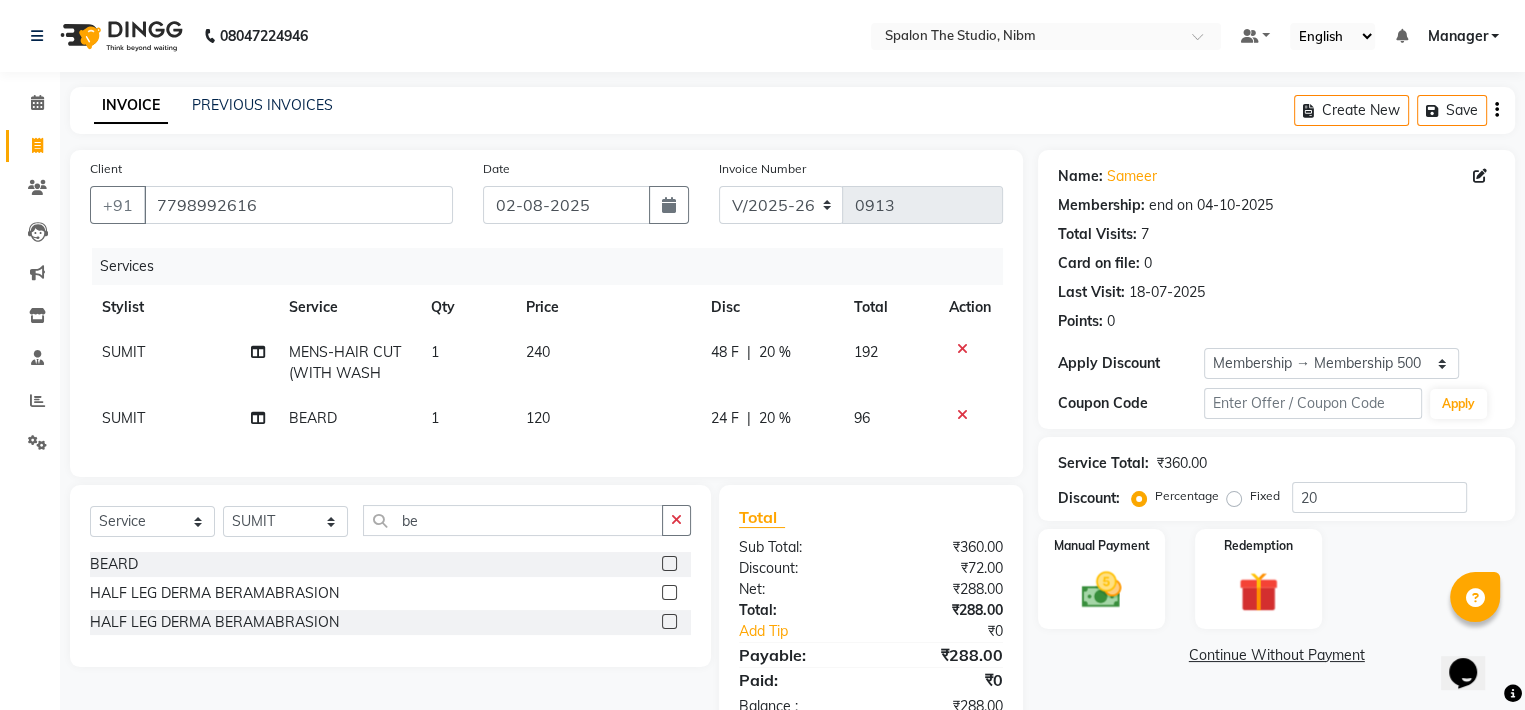 click on "240" 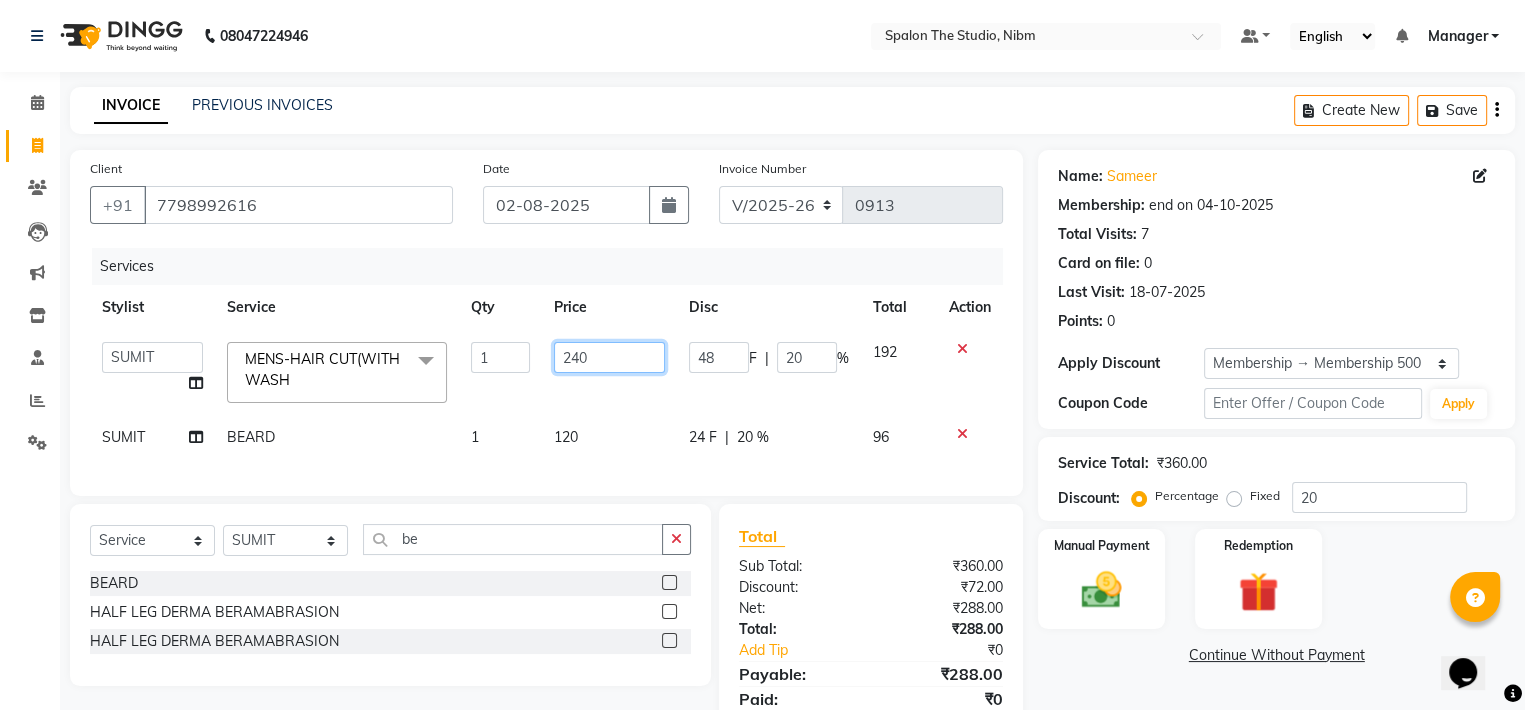 click on "240" 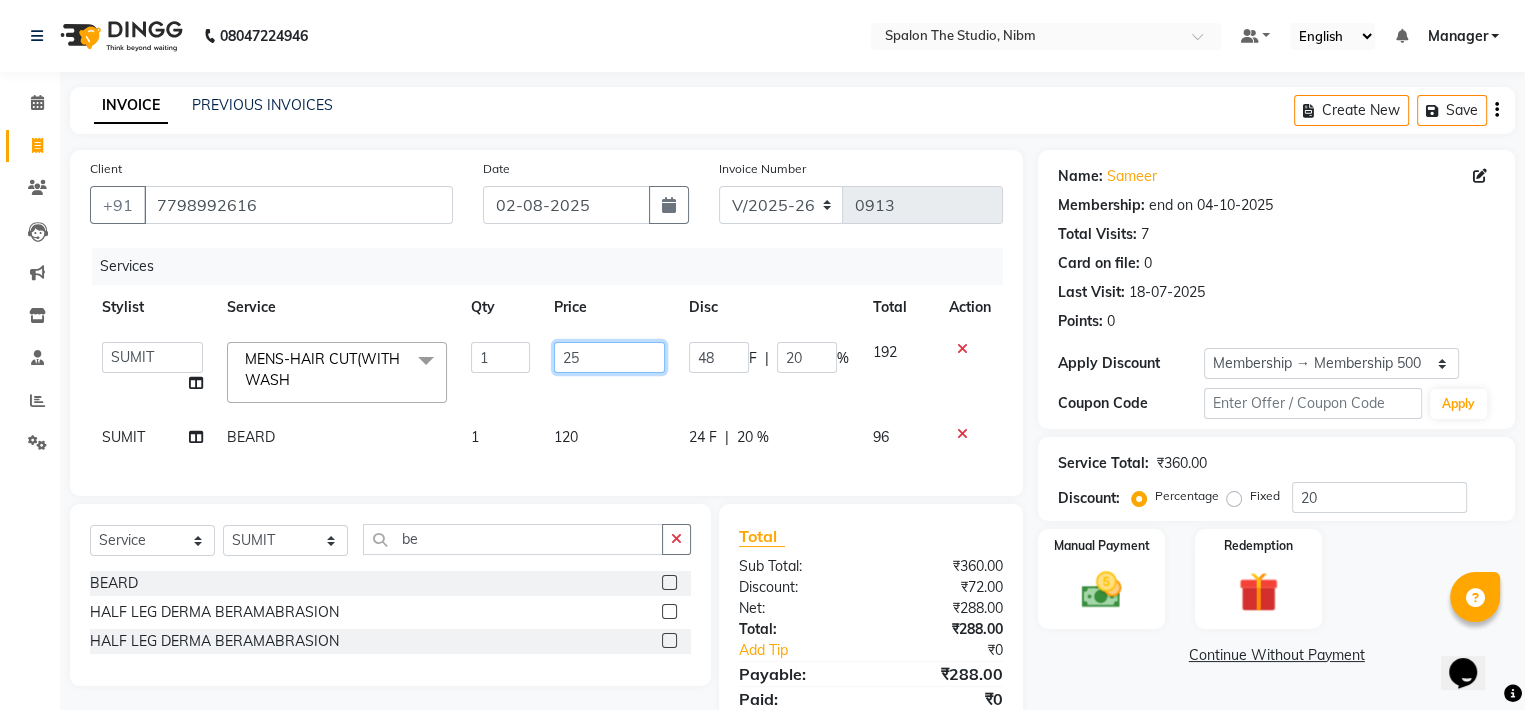 type on "250" 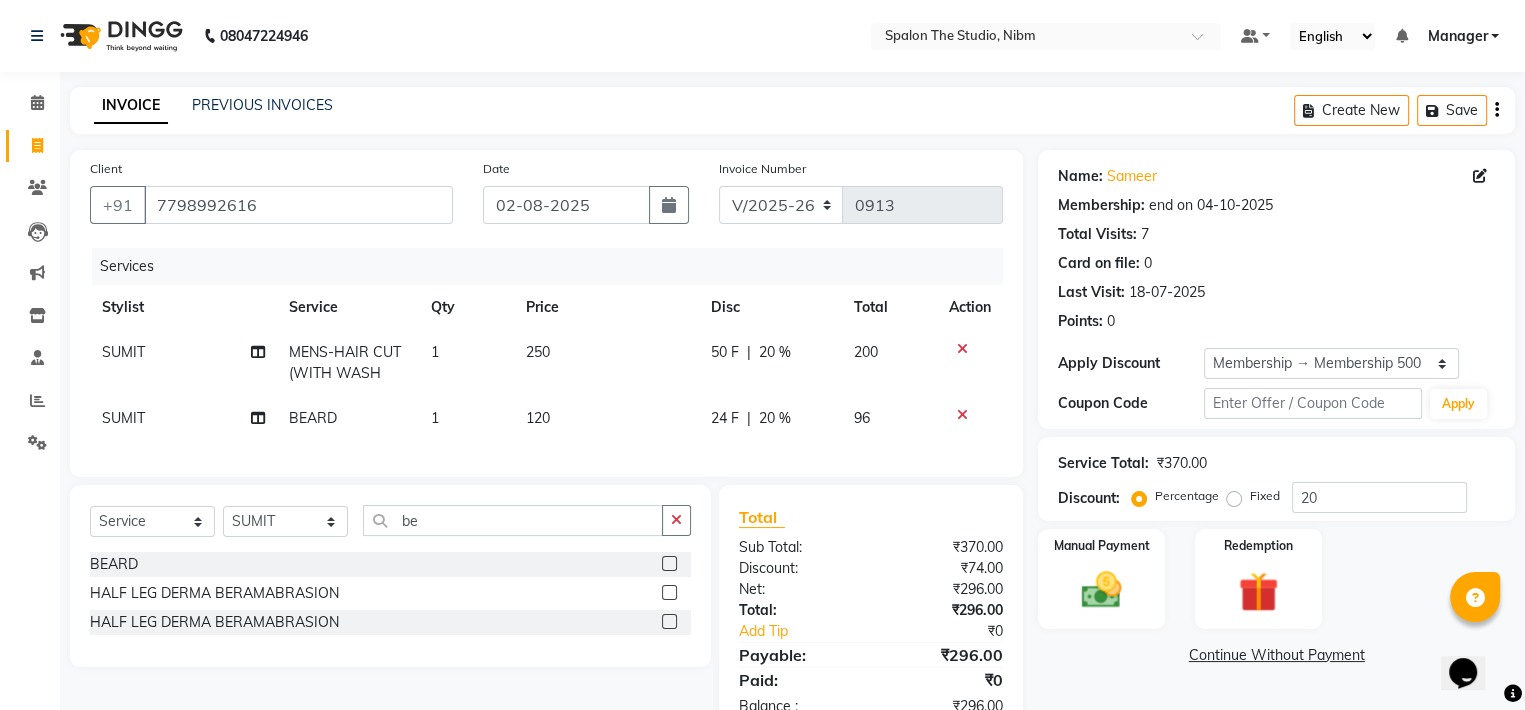 click on "120" 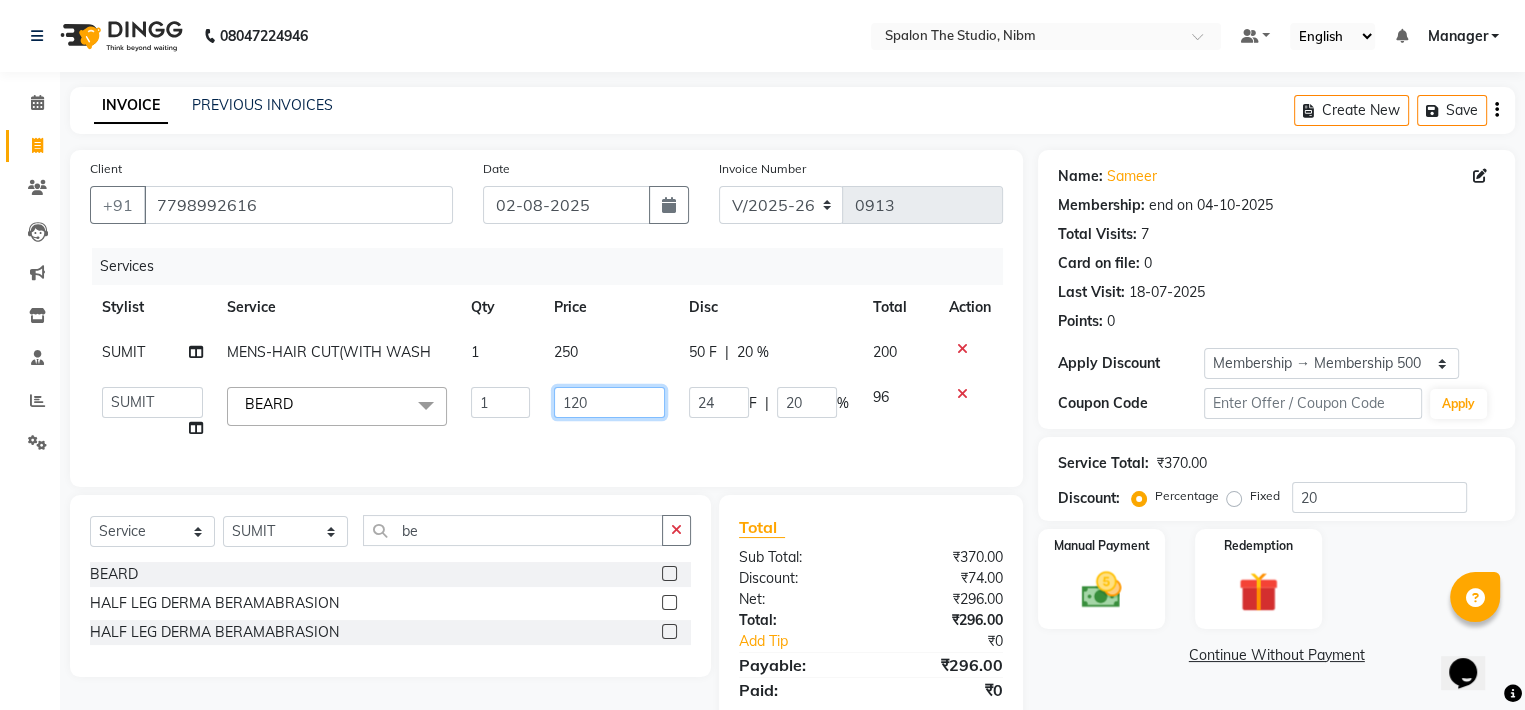 click on "120" 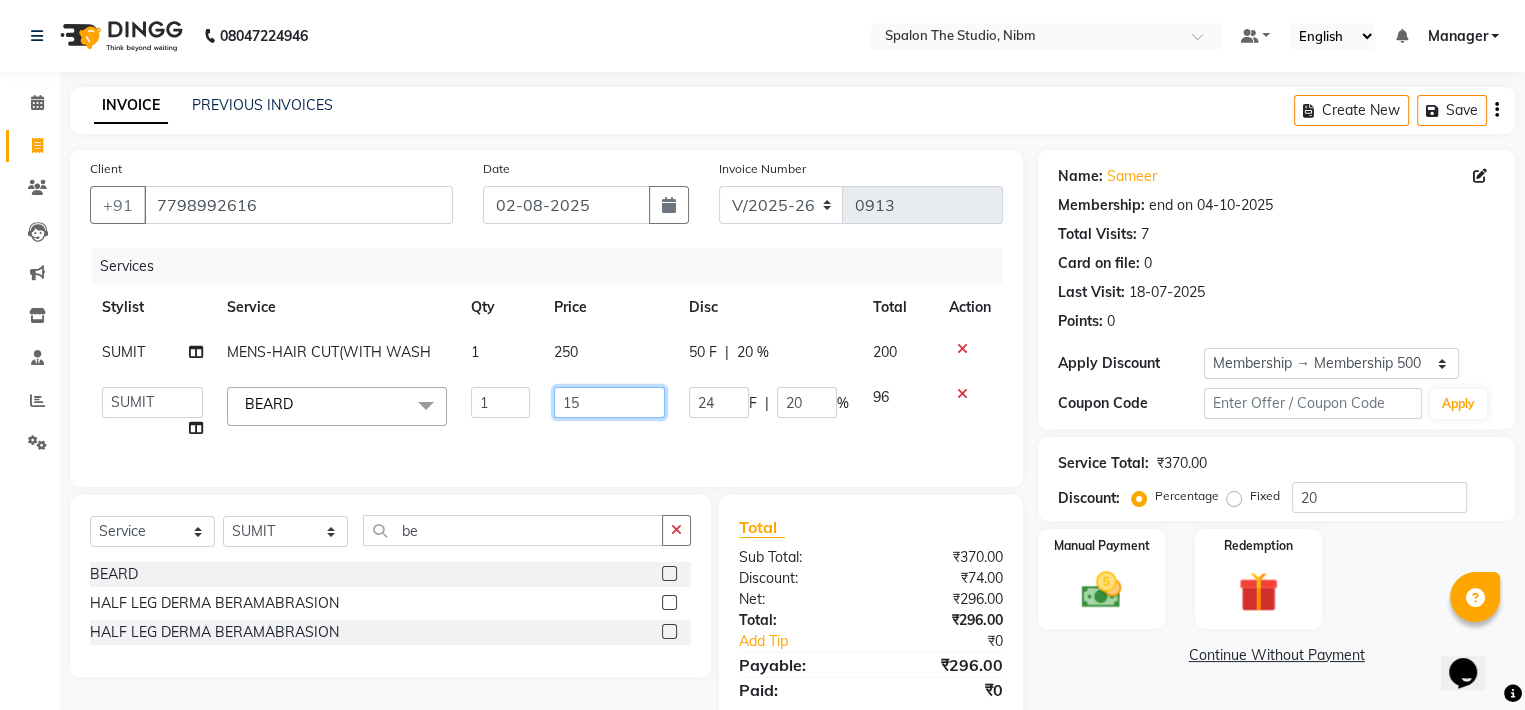 type on "150" 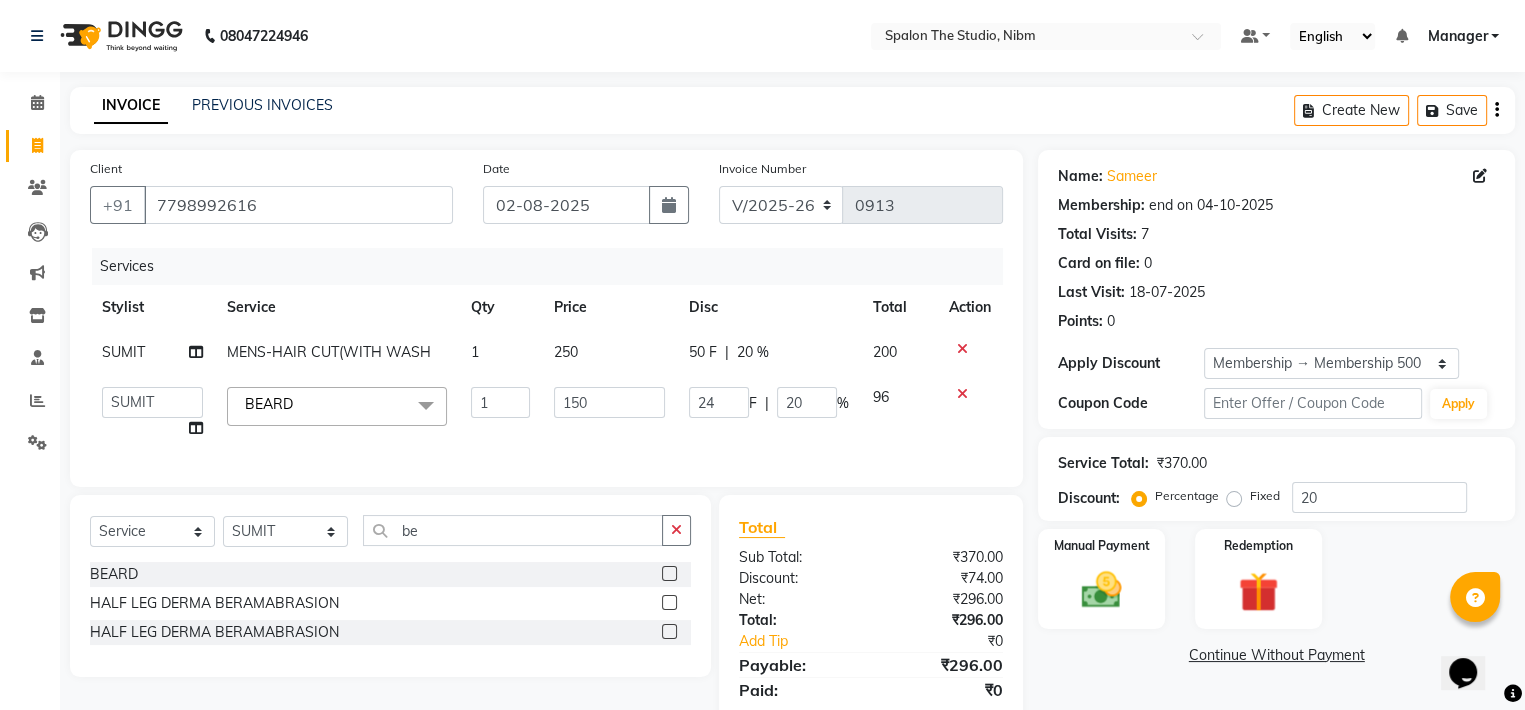 click on "Services Stylist Service Qty Price Disc Total Action SUMIT MENS-HAIR CUT(WITH WASH 1 250 50 F | 20 % 200 [FIRST] [LAST] [FIRST] [LAST] [LAST] [FIRST] [LAST] Manager [FIRST] [FIRST] [LAST] [FIRST] [FIRST] SUMIT [FIRST] [LAST] BEARD x Threading - Eyebrows Threading - Upperlip Threading - Lower Lip Threading - Chin Threading - Side Lock Threading - Forehead Threading - Jawline RF MACHIN COLOUR EXTRA USED FULL THREADING FULL WAXING Peel Off Waxing - Eyebrow Peel Off Waxing - Upperlip/Lowerlip Peel Off Waxing - Forehead Peel Off Waxing - Chin Peel Off Waxing - Sidelock Peel Off Waxing - Face Peel Off Waxing - Underarm Peel Off Waxing - Jawline Manicure - basic Manicure - Chocolate Manicure - Aroma Manicure - Spa Pedicure - basic Pedicure - Chocolate Pedicure - Aroma Pedicure - Spa Cleanup - Herbal CleanUp Cleanup - Aroma cleanUp Cleanup - Premium Clean Up Cleanup - Dermis Layer Clean Up Cleanup - Brightening Peel Off Mask Cleanup - Smoothing Top-up Mask Facial- Vegan BEARD" 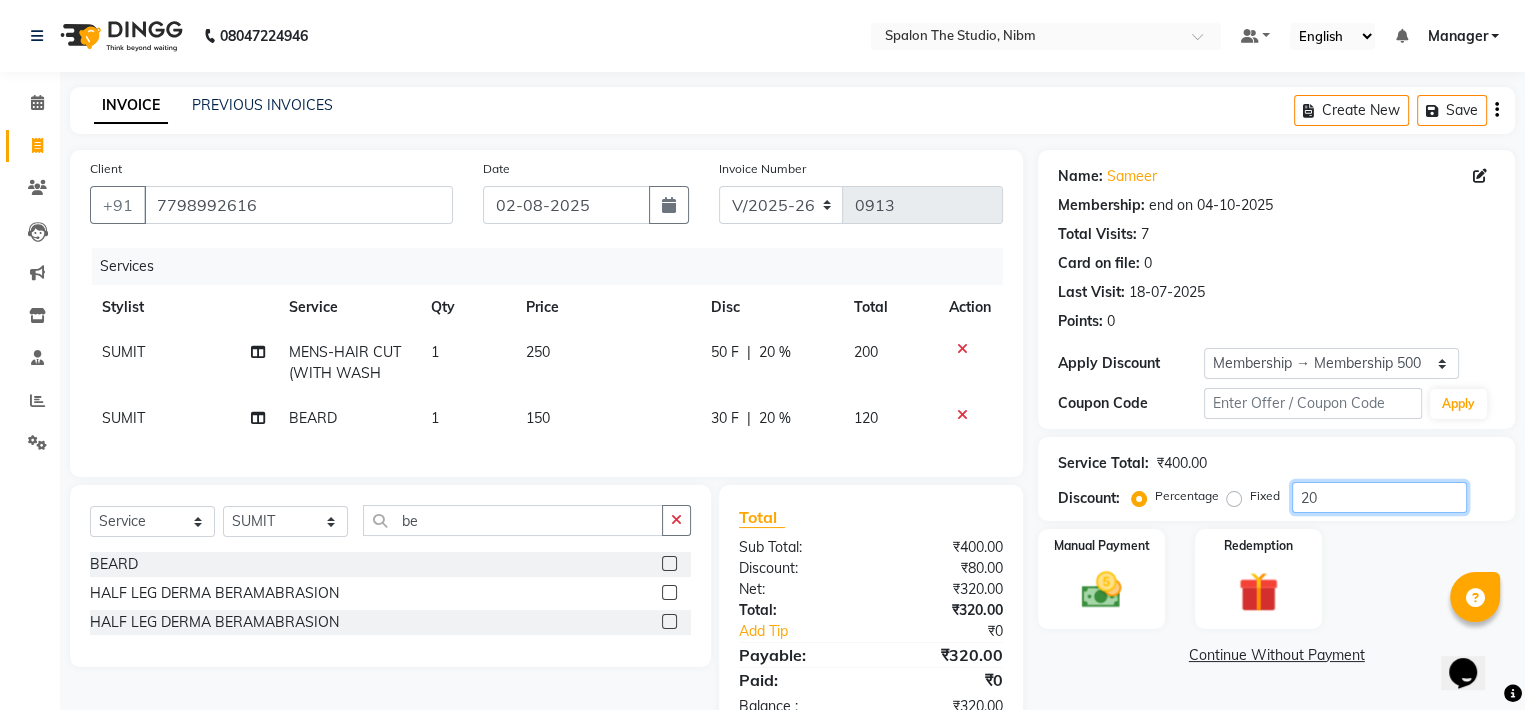 click on "20" 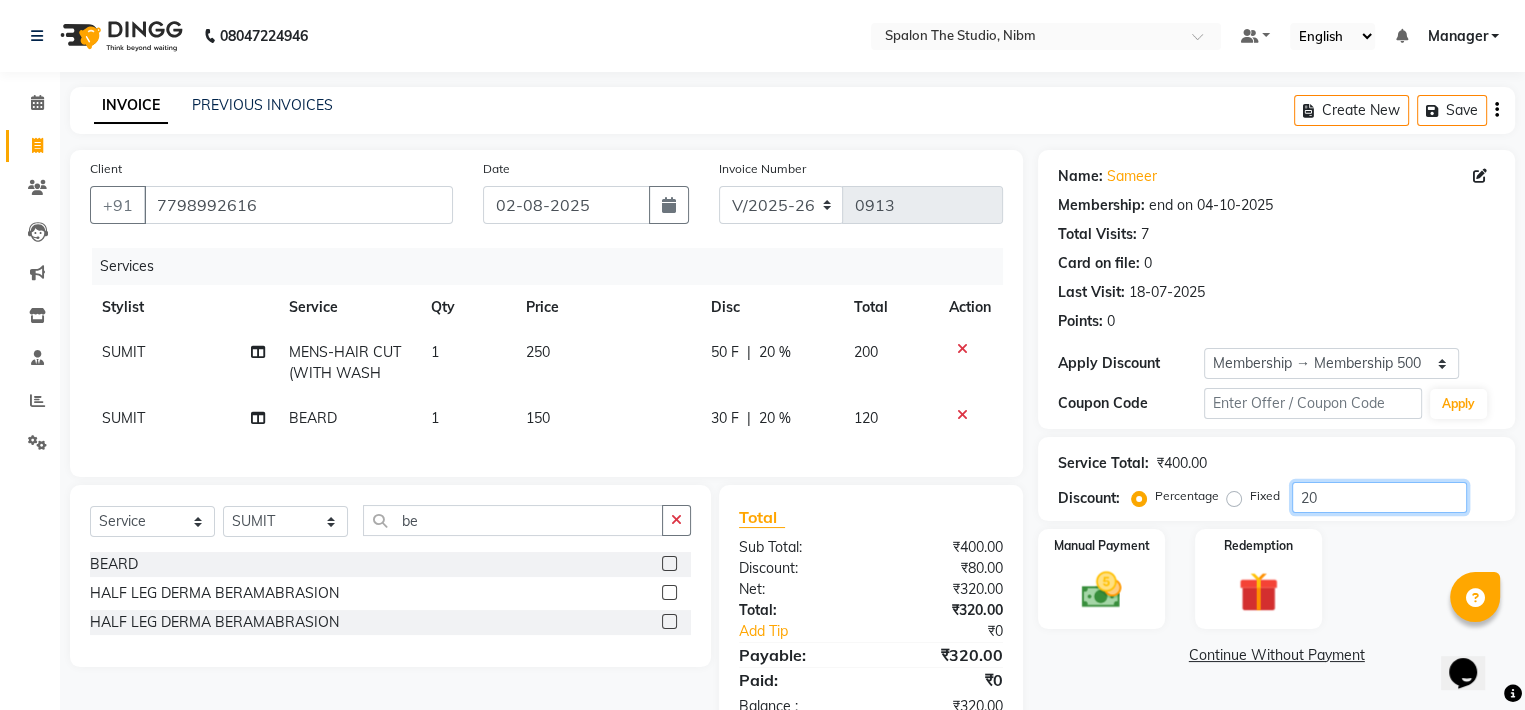 type on "2" 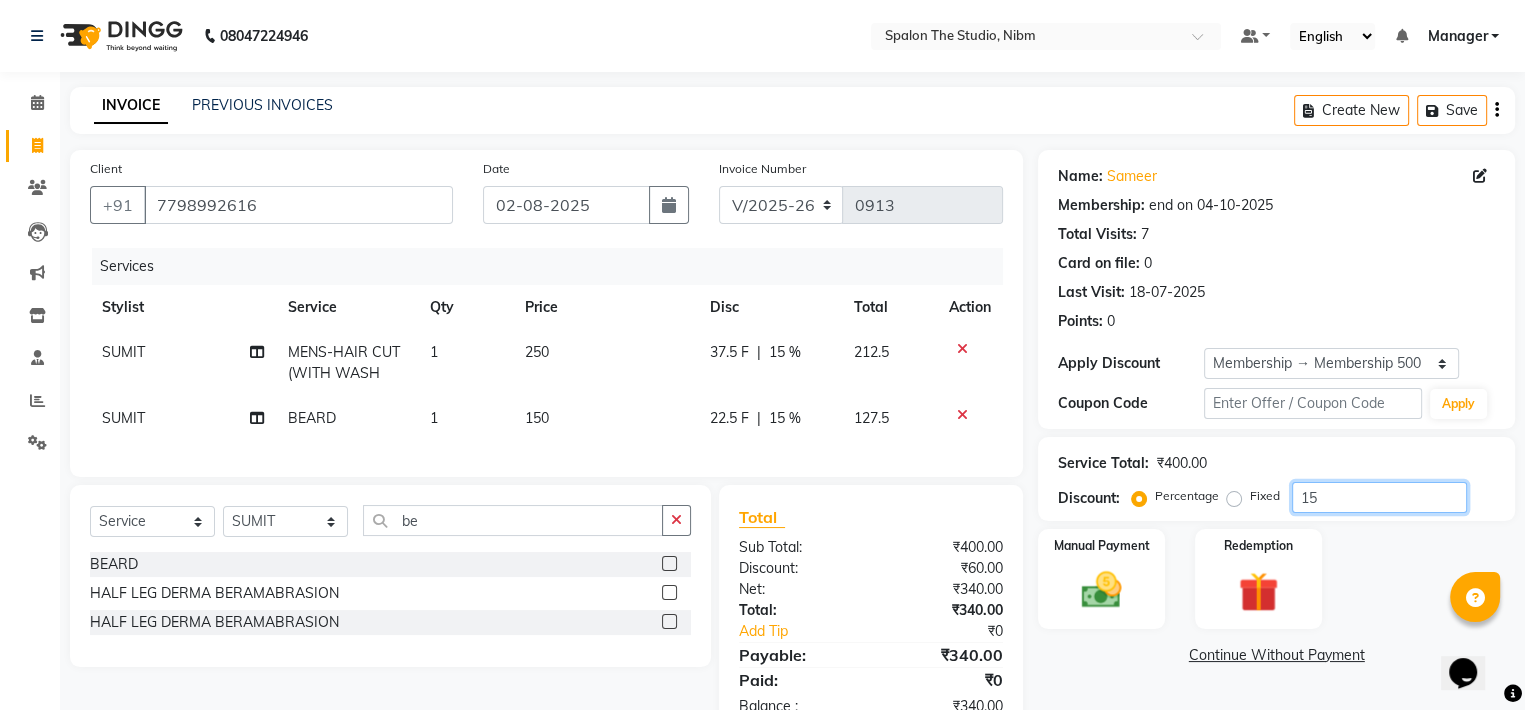 type on "15" 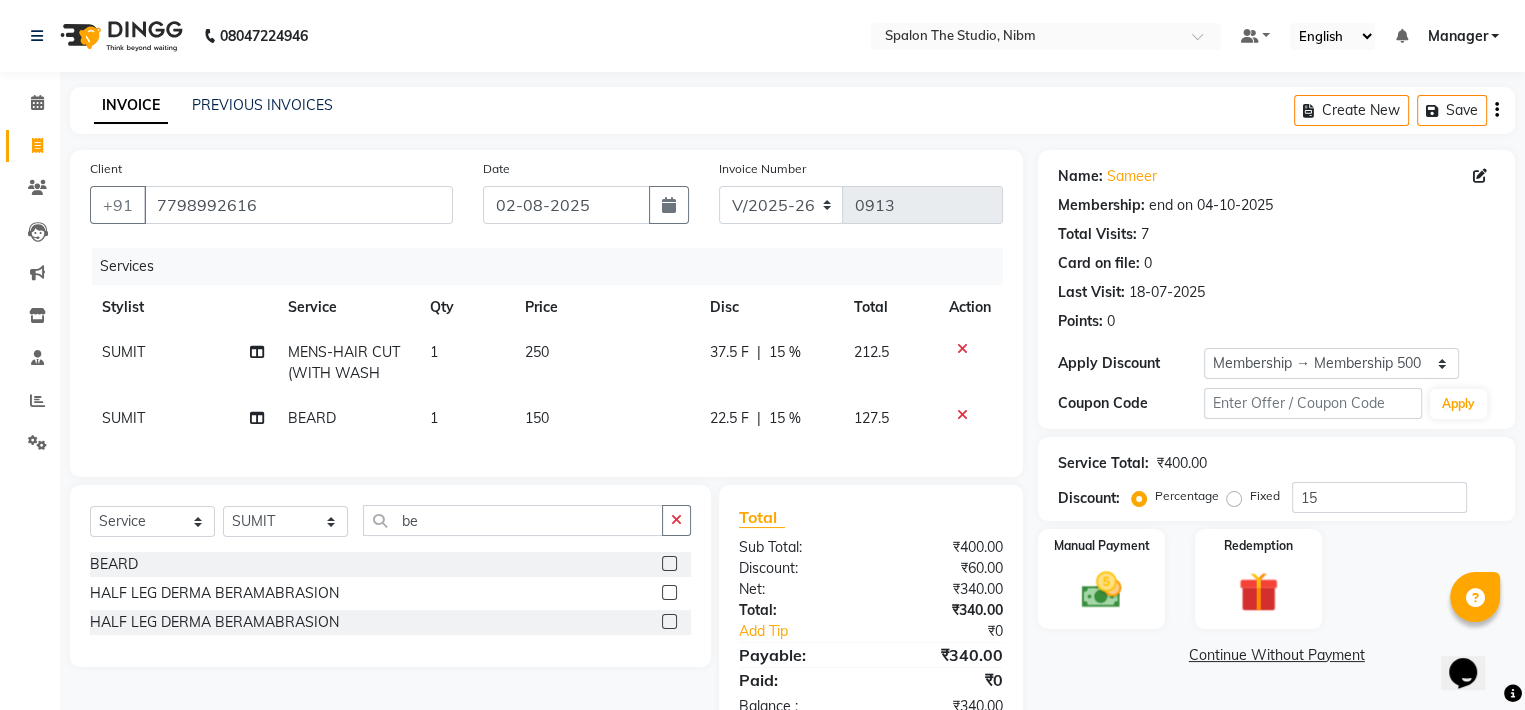 click on "Manual Payment Redemption" 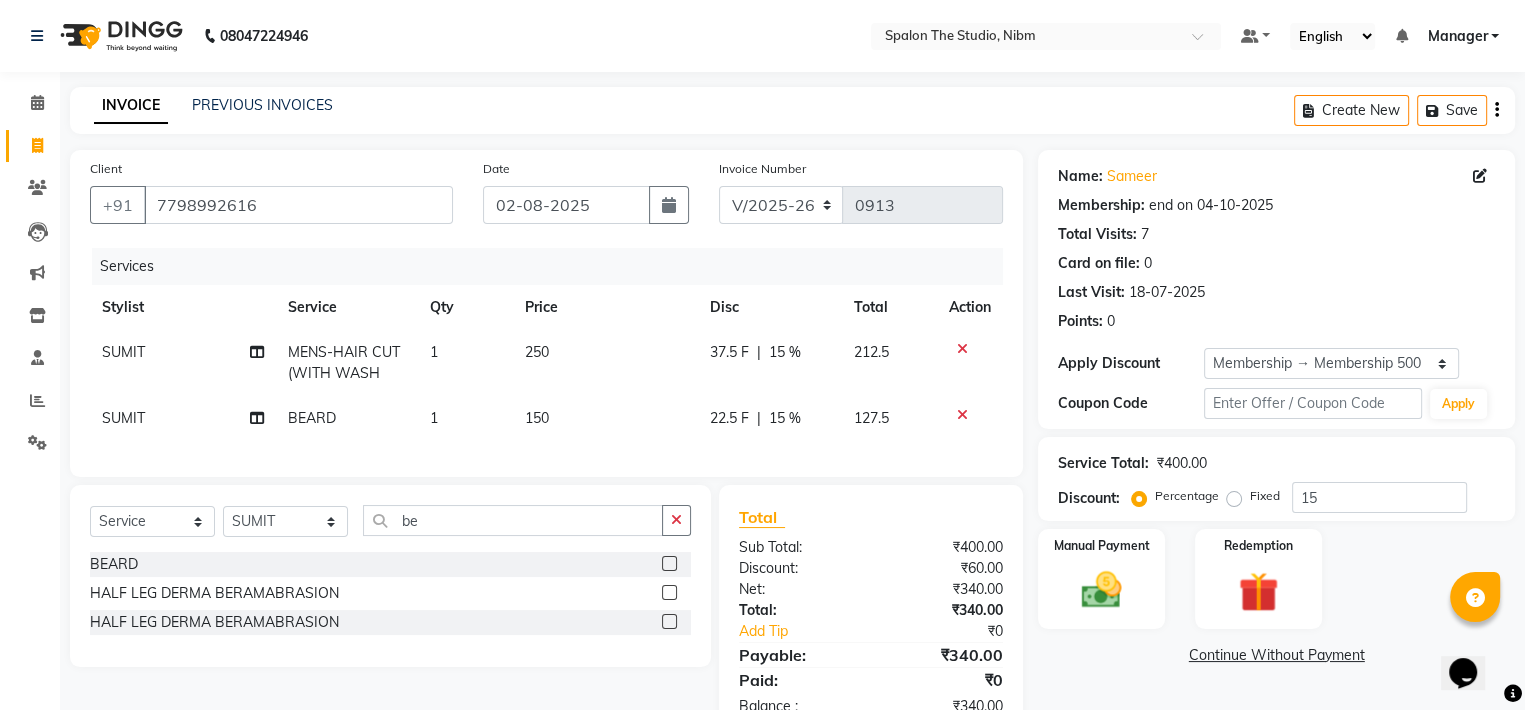 click on "37.5 F | 15 %" 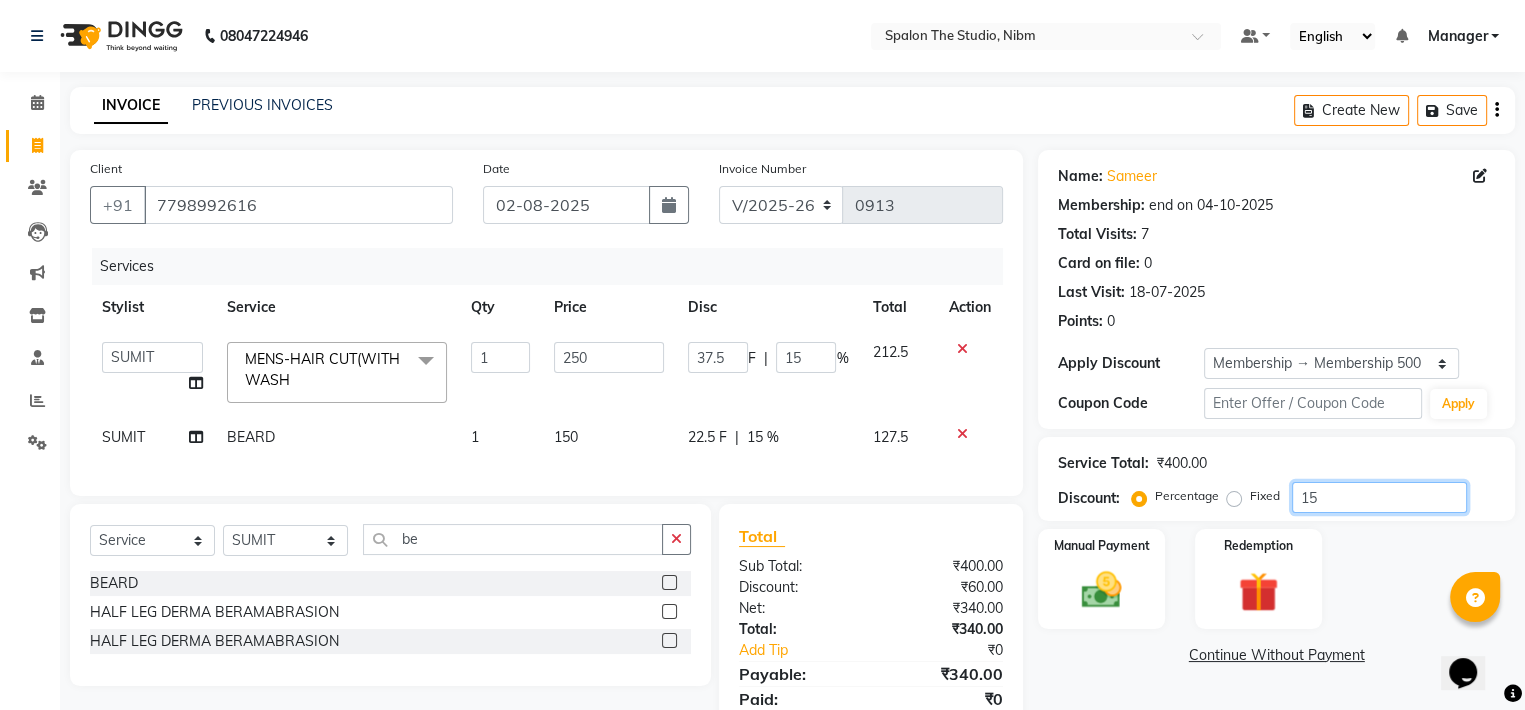 click on "15" 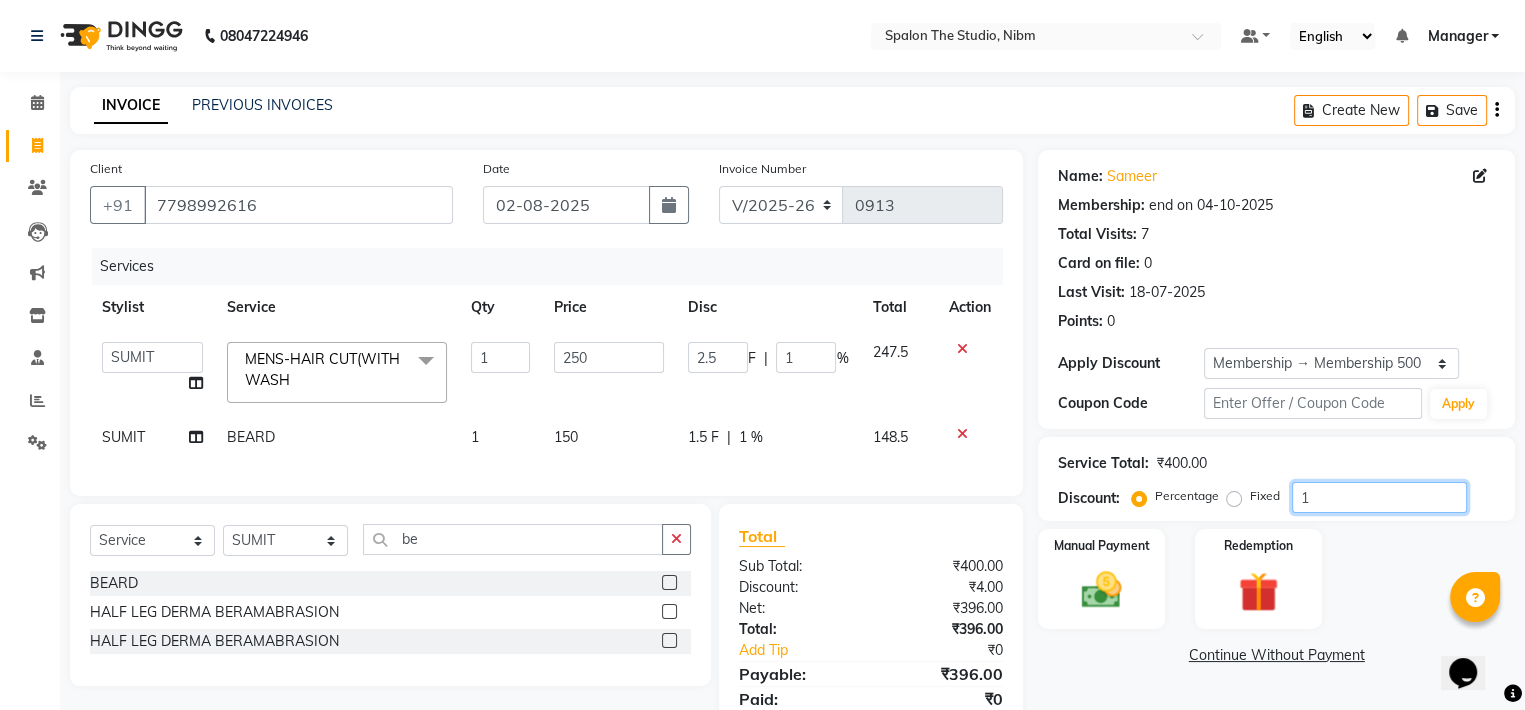 type 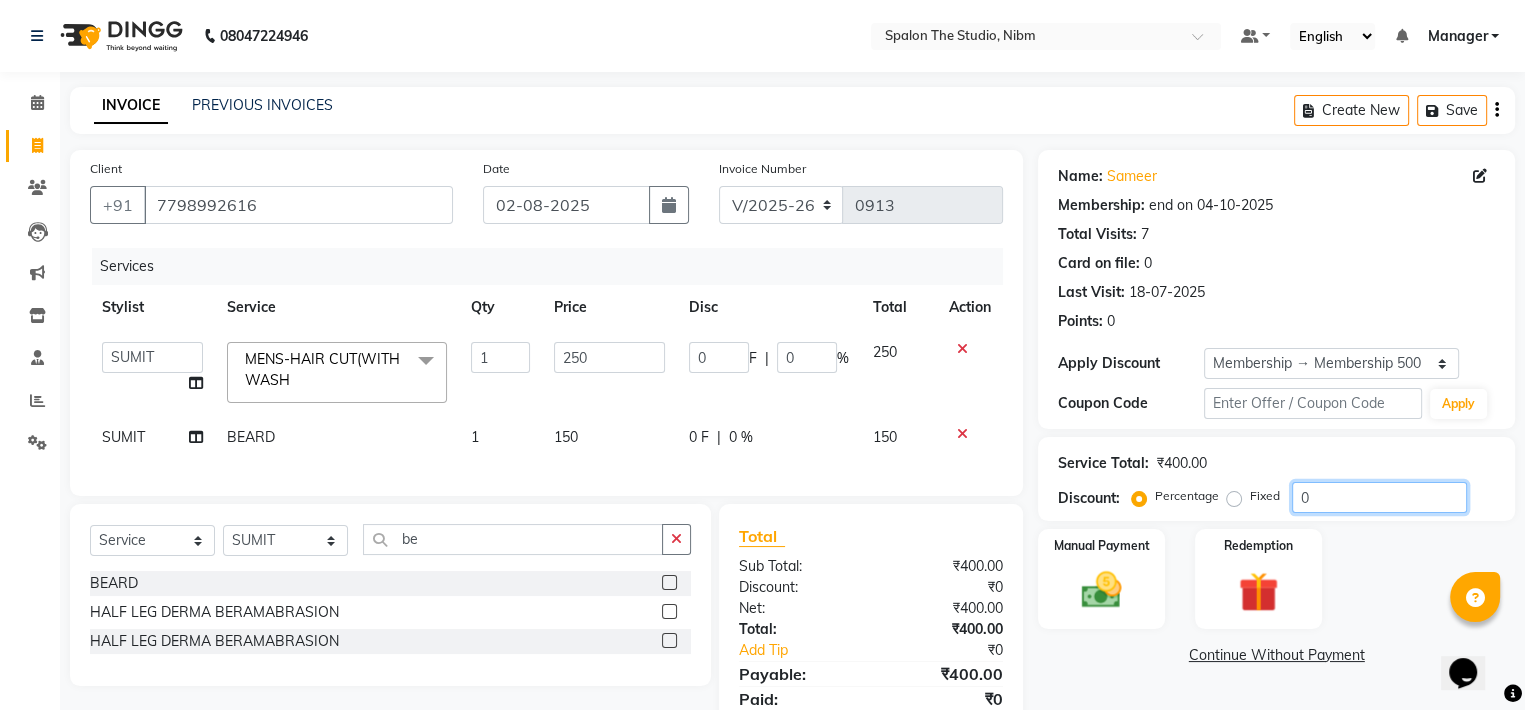 type on "0" 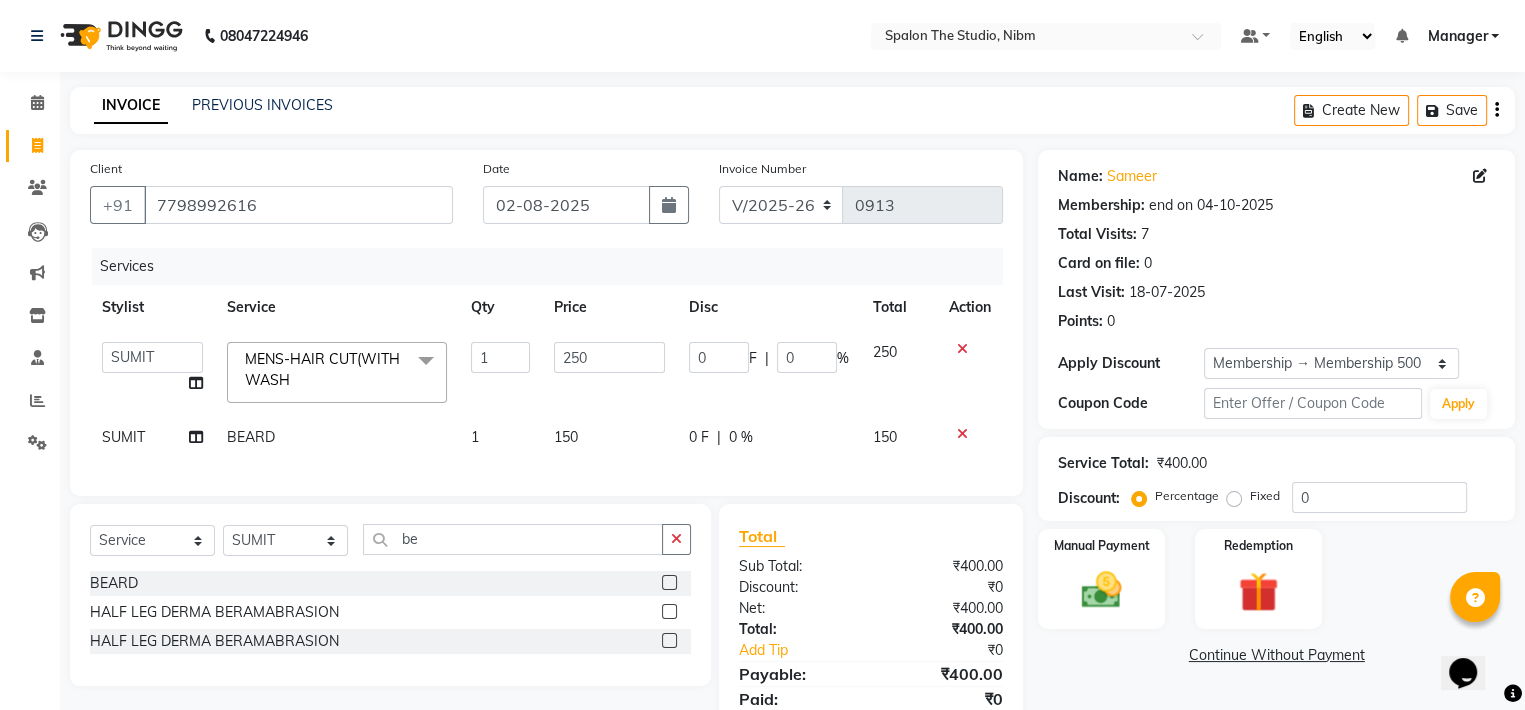 click on "150" 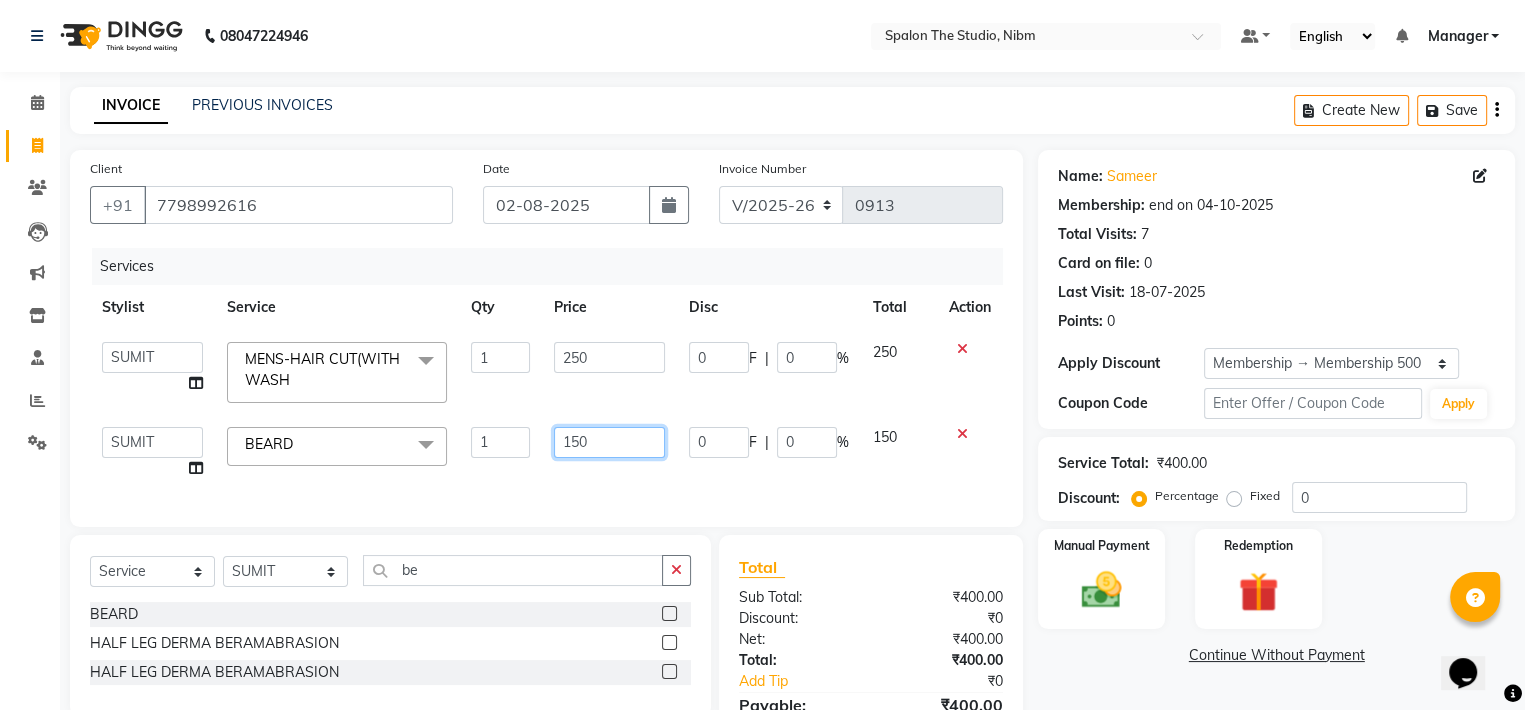 click on "150" 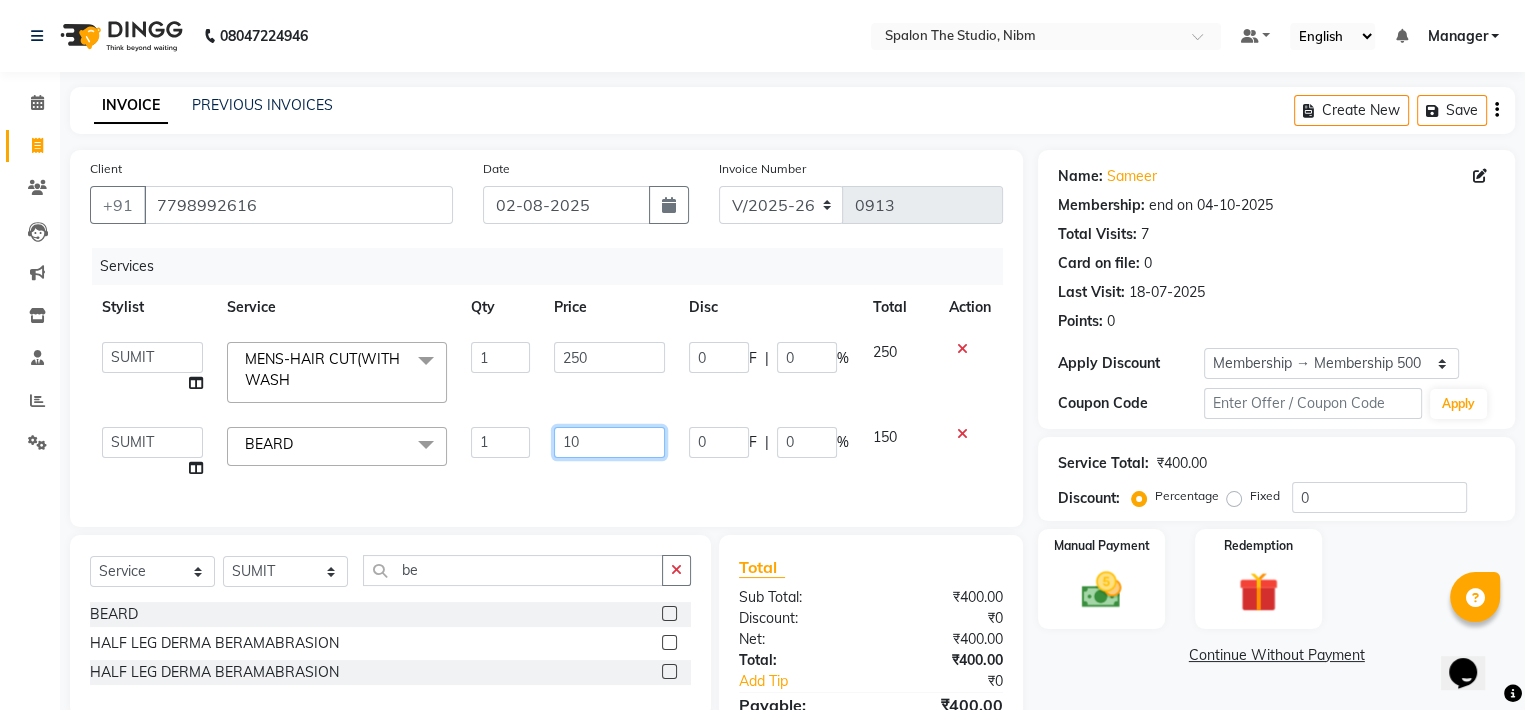 type on "100" 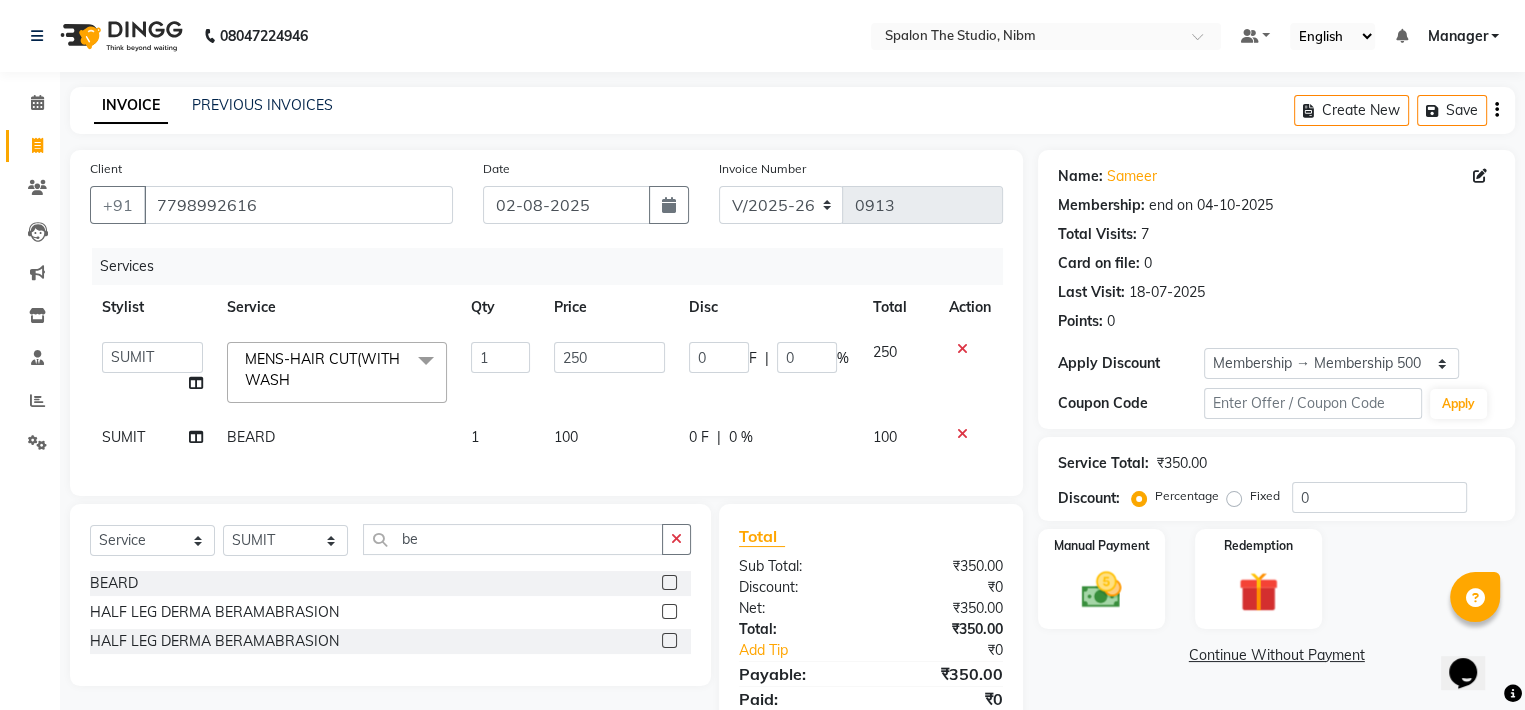 click on "Services Stylist Service Qty Price Disc Total Action [FIRST] [LAST] [FIRST] [LAST] [LAST] [FIRST] [LAST] Manager [FIRST] [FIRST] [LAST] [FIRST] [FIRST] SUMIT [FIRST] [LAST] MENS-HAIR CUT(WITH WASH x Threading - Eyebrows Threading - Upperlip Threading - Lower Lip Threading - Chin Threading - Side Lock Threading - Forehead Threading - Jawline RF MACHIN COLOUR EXTRA USED FULL THREADING FULL WAXING Peel Off Waxing - Eyebrow Peel Off Waxing - Upperlip/Lowerlip Peel Off Waxing - Forehead Peel Off Waxing - Chin Peel Off Waxing - Sidelock Peel Off Waxing - Face Peel Off Waxing - Underarm Peel Off Waxing - Jawline Manicure - basic Manicure - Chocolate Manicure - Aroma Manicure - Spa Pedicure - basic Pedicure - Chocolate Pedicure - Aroma Pedicure - Spa Cleanup - Herbal CleanUp Cleanup - Aroma cleanUp Cleanup - Premium Clean Up Cleanup - Dermis Layer Clean Up Cleanup - Brightening Peel Off Mask Cleanup - Smoothing Top-up Mask Cleanup - Fruit Clean up Facial - Herbal Facial BEARD" 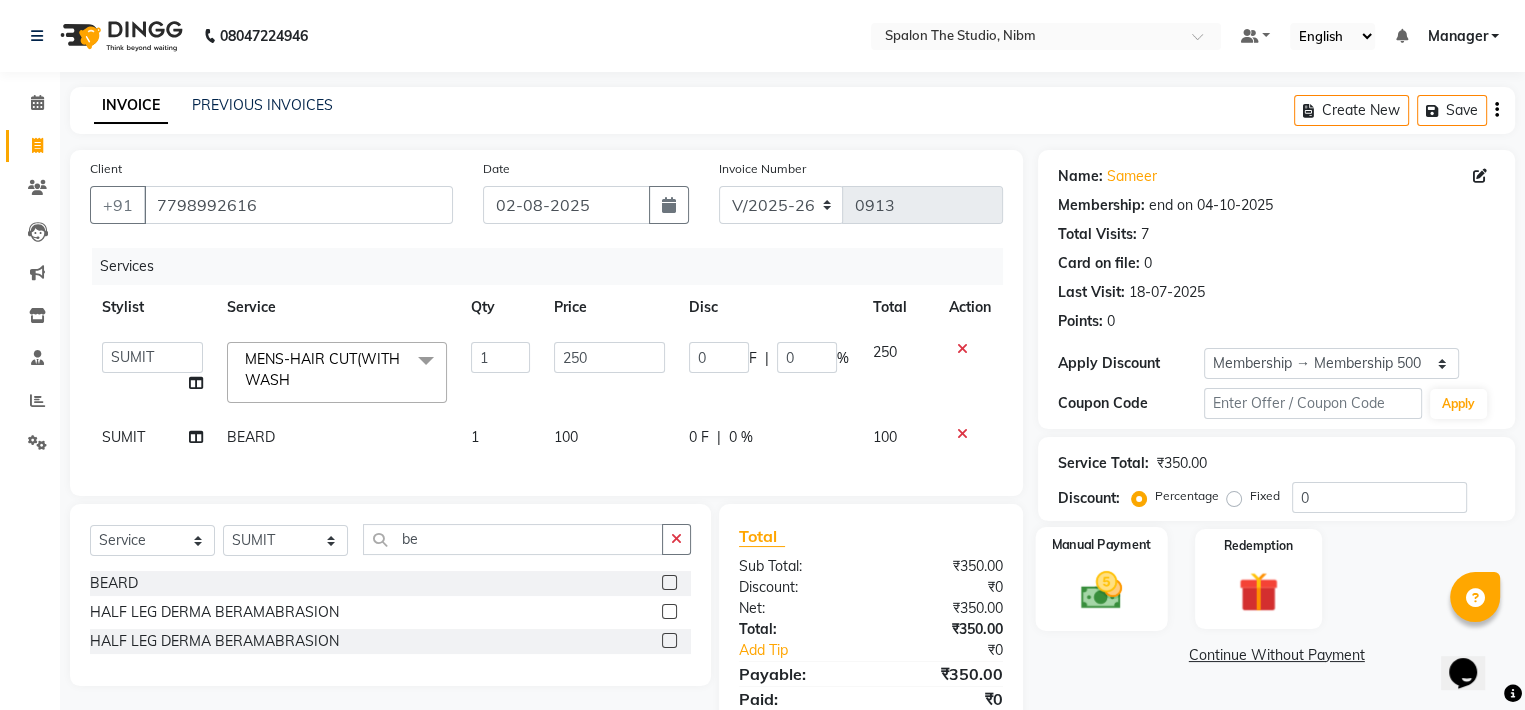 click 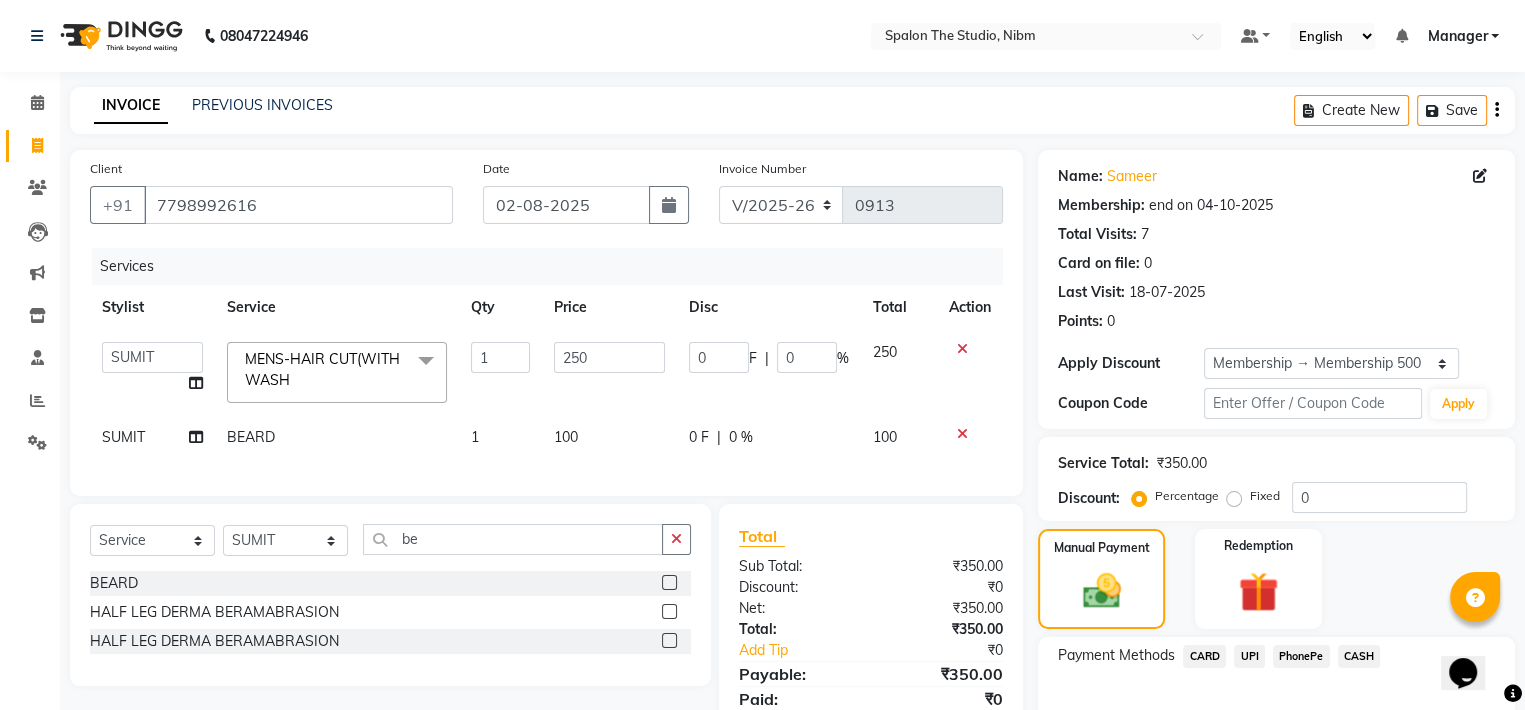 click on "CASH" 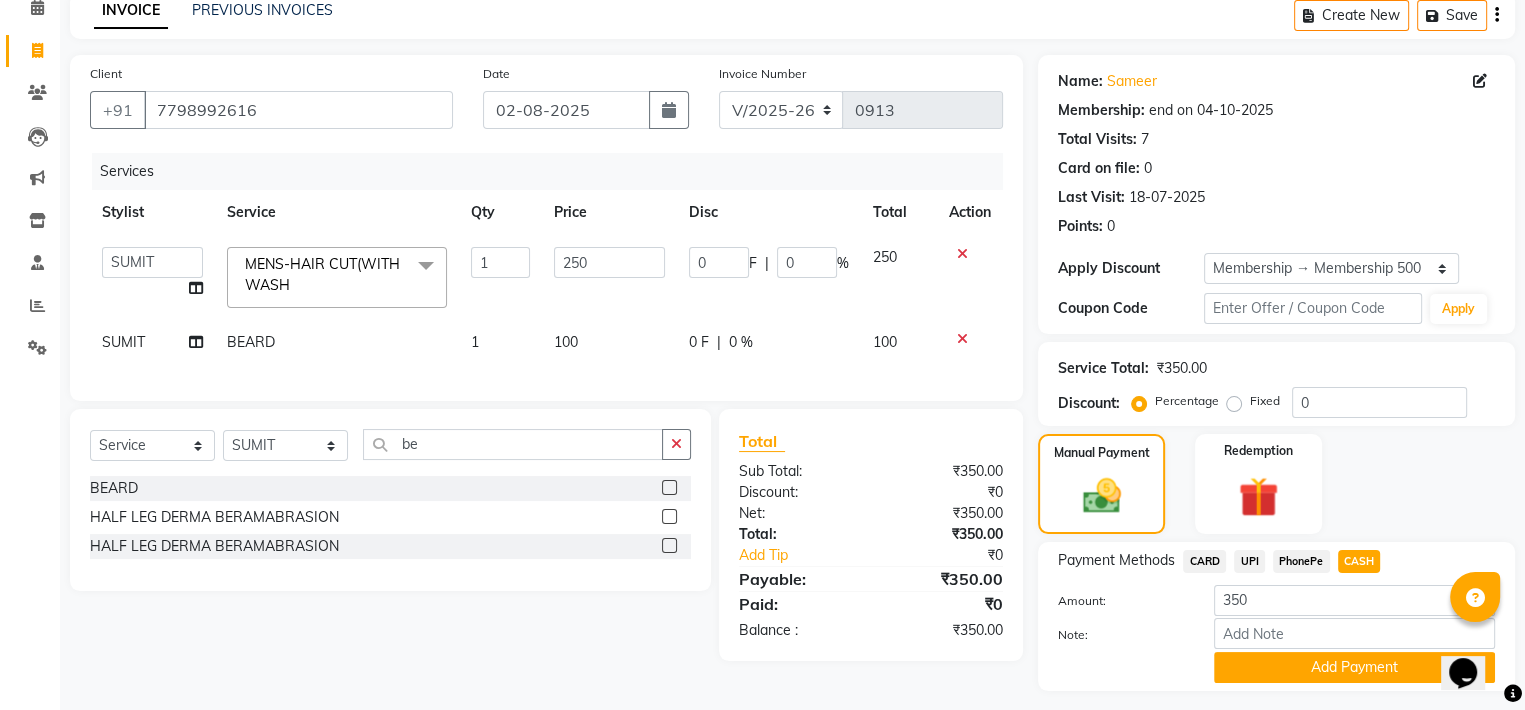 scroll, scrollTop: 148, scrollLeft: 0, axis: vertical 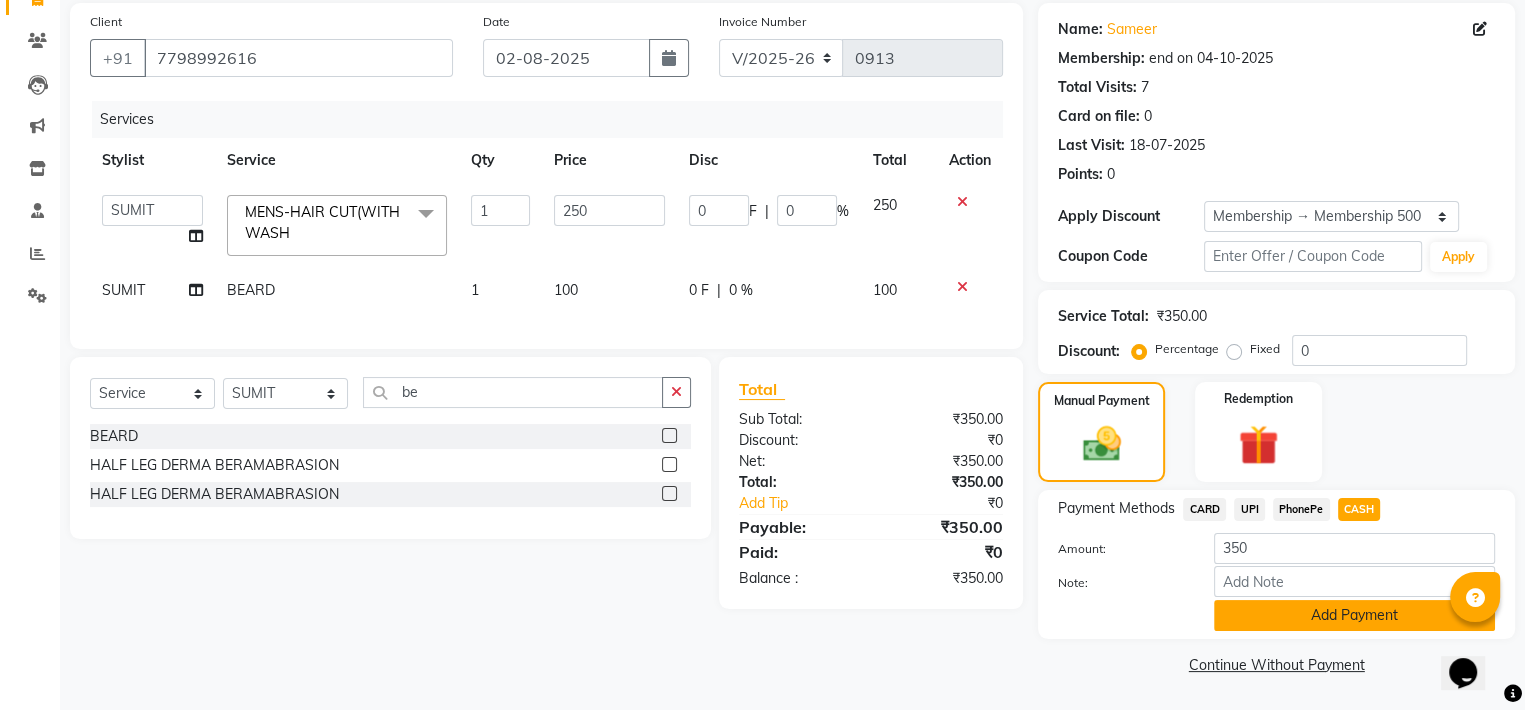 click on "Add Payment" 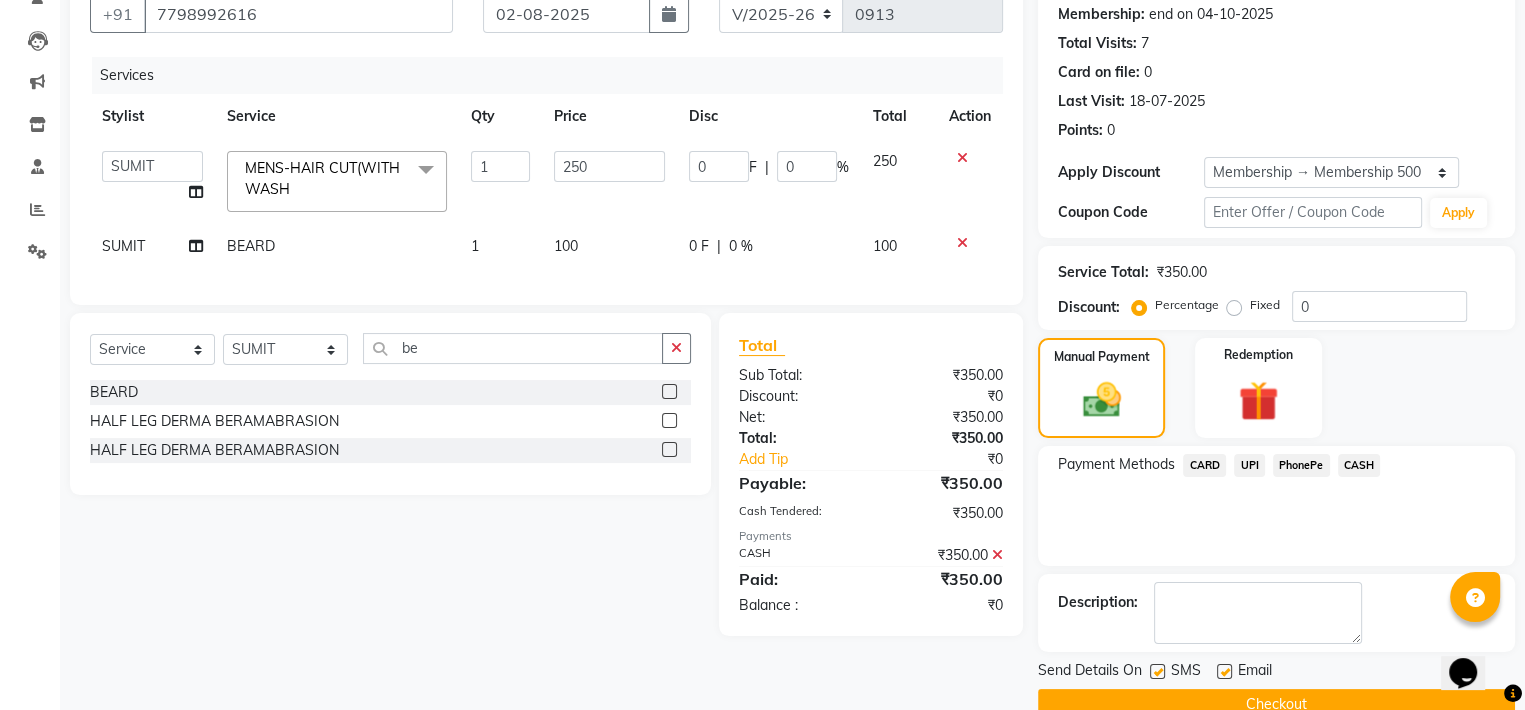 scroll, scrollTop: 229, scrollLeft: 0, axis: vertical 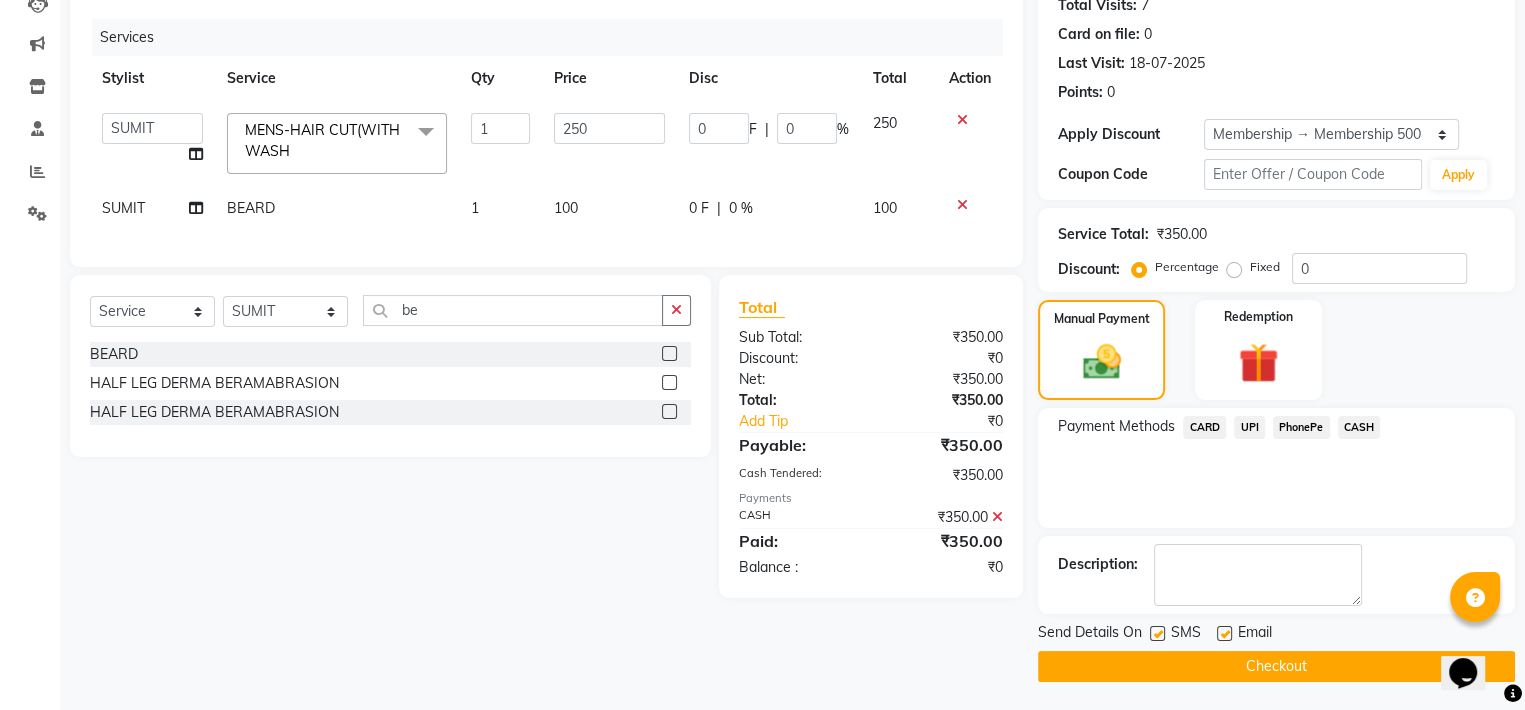 click 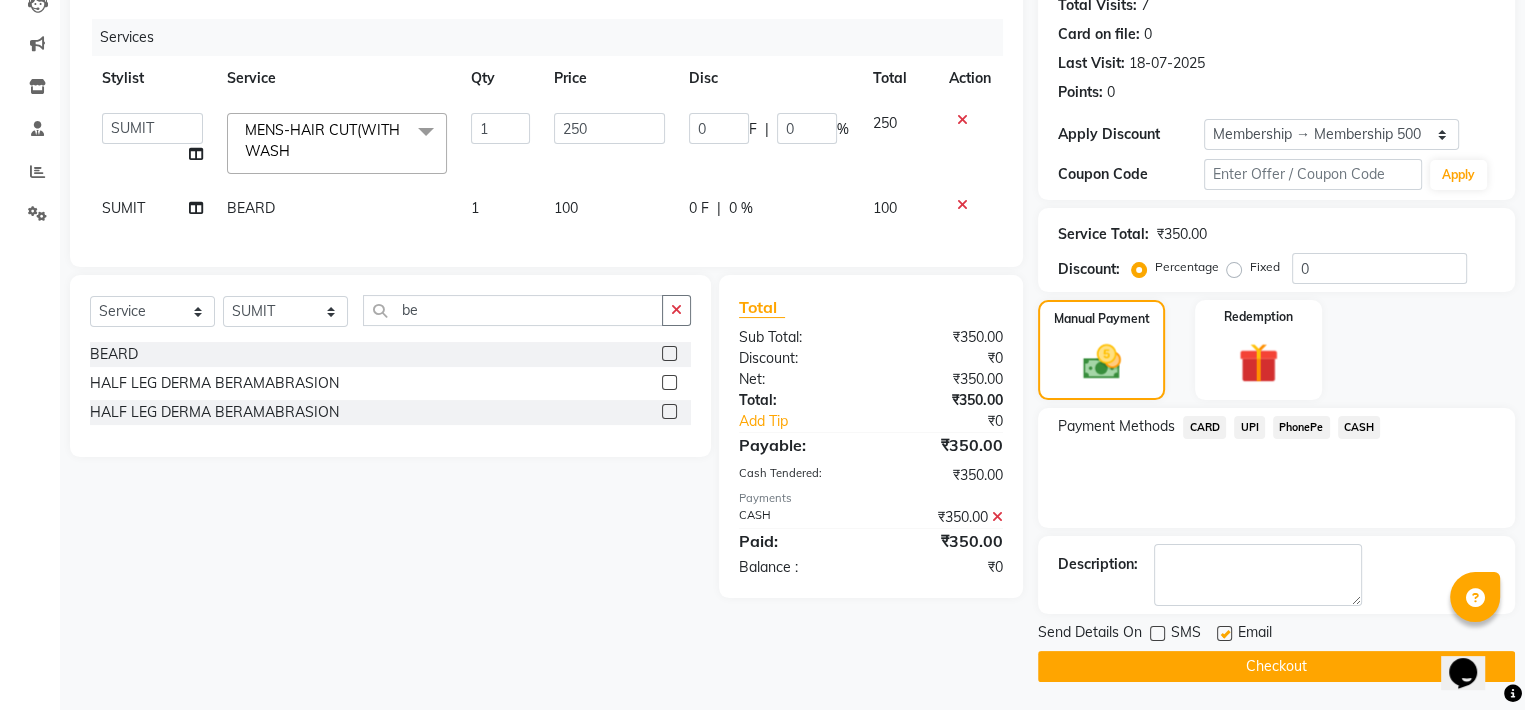 click on "Checkout" 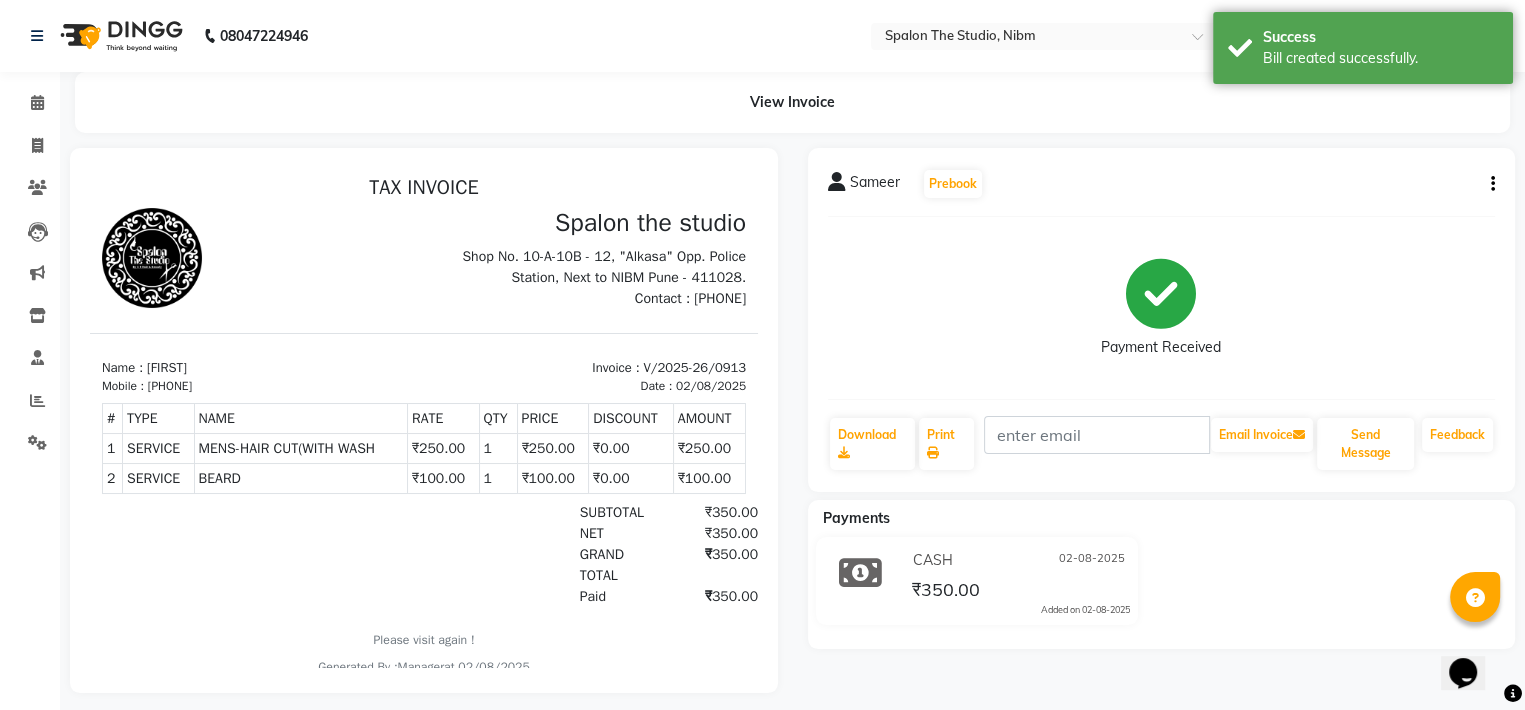 scroll, scrollTop: 0, scrollLeft: 0, axis: both 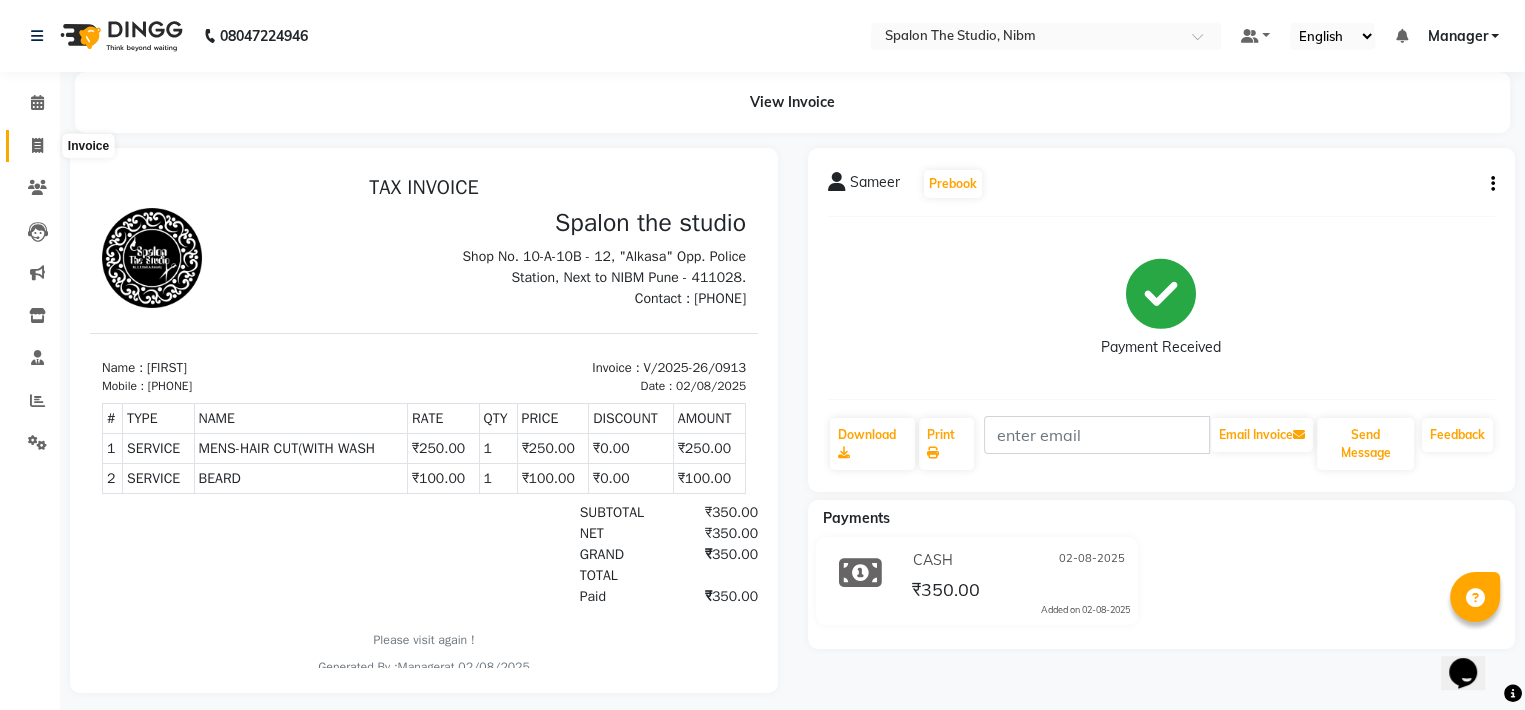 click 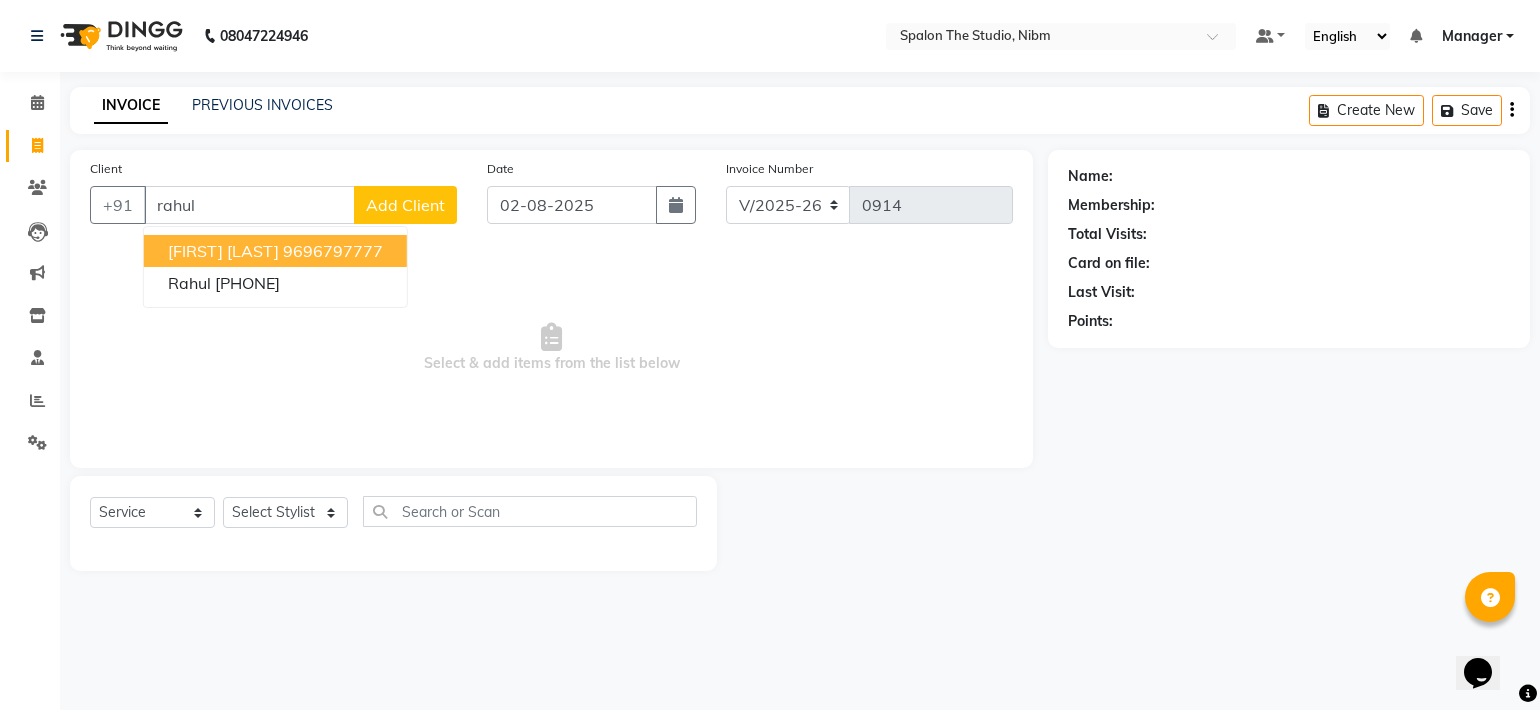 click on "9696797777" at bounding box center (333, 251) 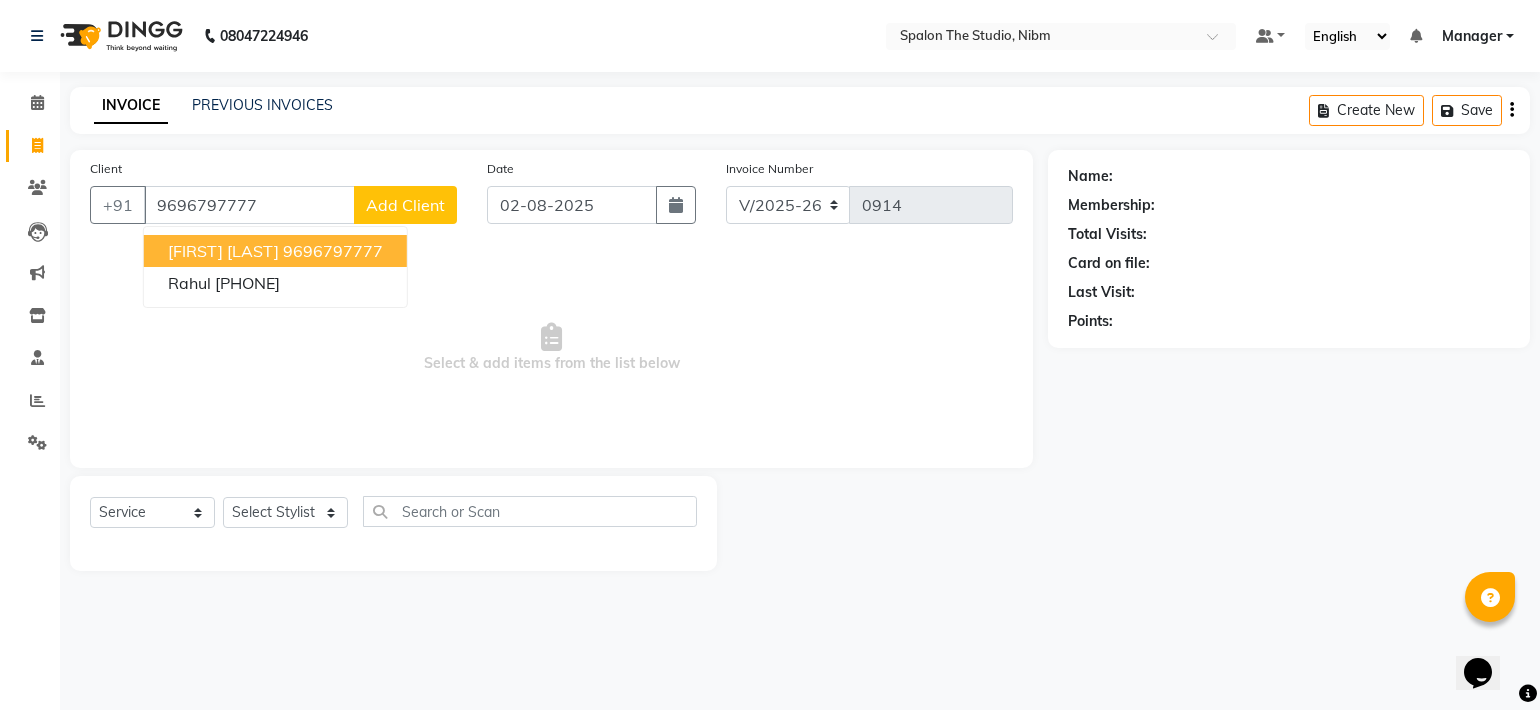 type on "9696797777" 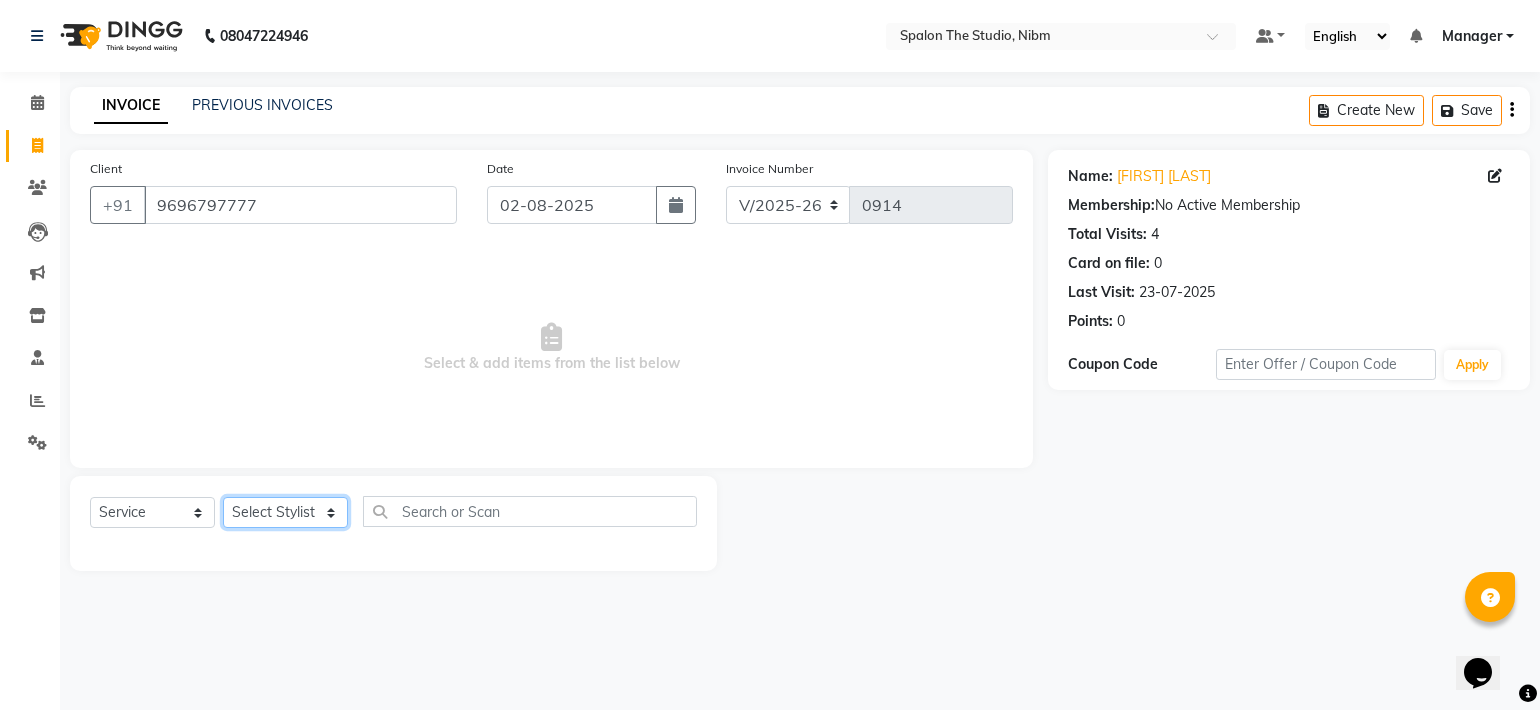 click on "Select Stylist [FIRST] [LAST] [FIRST] [LAST] [FIRST] [LAST] [LAST] [FIRST] [FIRST] [LAST] [FIRST] [FIRST] SUMIT [FIRST] [LAST] MENS-HAIR CUT(WITH WASH x Threading - Eyebrows Threading - Upperlip Threading - Lower Lip Threading - Chin Threading - Side Lock Threading - Forehead Threading - Jawline RF MACHIN COLOUR EXTRA USED FULL THREADING FULL WAXING Peel Off Waxing - Eyebrow Peel Off Waxing - Upperlip/Lowerlip Peel Off Waxing - Forehead Peel Off Waxing - Chin Peel Off Waxing - Sidelock Peel Off Waxing - Face Peel Off Waxing - Underarm Peel Off Waxing - Jawline Manicure - basic Manicure - Chocolate Manicure - Aroma Manicure - Spa Pedicure - basic Pedicure - Chocolate Pedicure - Aroma Pedicure - Spa Cleanup - Herbal CleanUp Cleanup - Aroma cleanUp Cleanup - Premium Clean Up Cleanup - Dermis Layer Clean Up Cleanup - Brightening Peel Off Mask Cleanup - Smoothing Top-up Mask Cleanup - Fruit Clean up Facial - Herbal Facial BEARD" 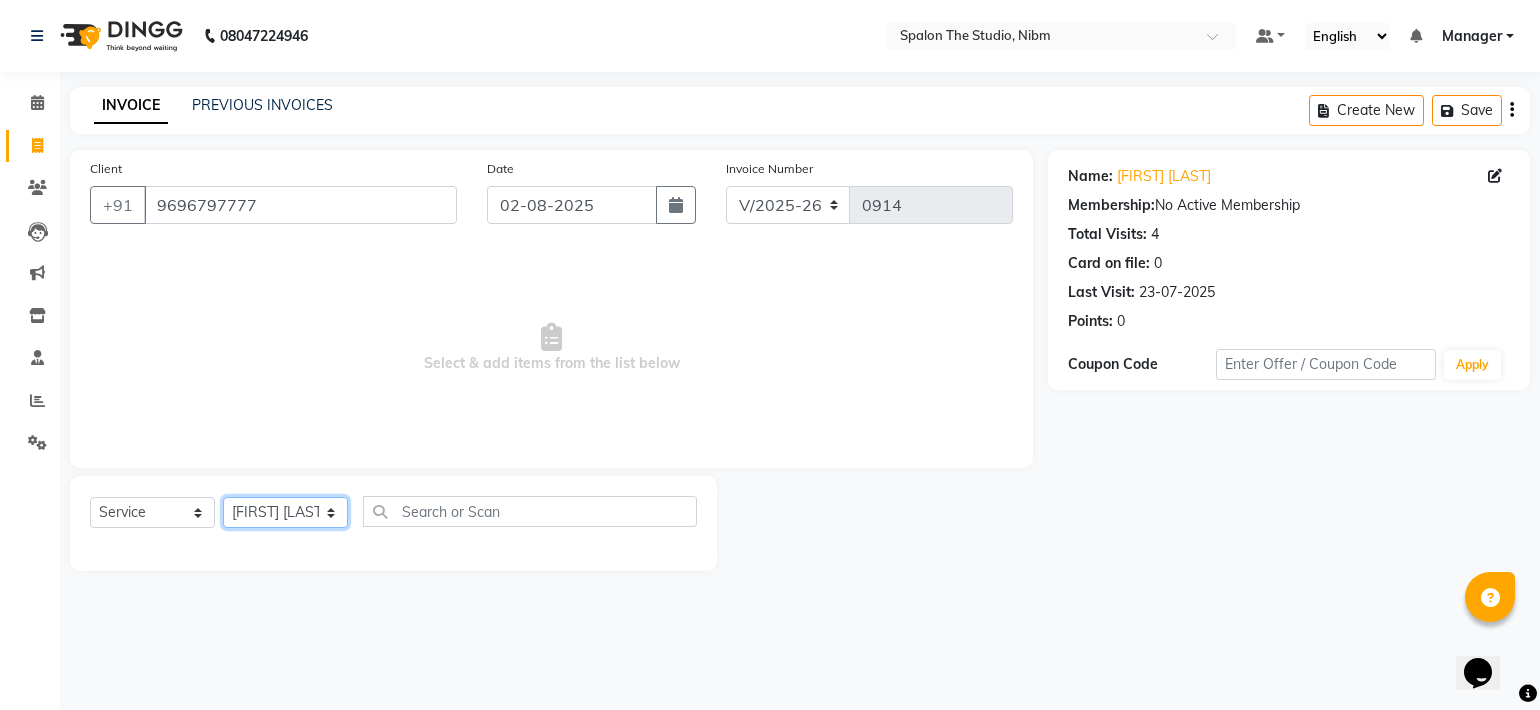 click on "Select Stylist [FIRST] [LAST] [FIRST] [LAST] [FIRST] [LAST] [LAST] [FIRST] [FIRST] [LAST] [FIRST] [FIRST] SUMIT [FIRST] [LAST] MENS-HAIR CUT(WITH WASH x Threading - Eyebrows Threading - Upperlip Threading - Lower Lip Threading - Chin Threading - Side Lock Threading - Forehead Threading - Jawline RF MACHIN COLOUR EXTRA USED FULL THREADING FULL WAXING Peel Off Waxing - Eyebrow Peel Off Waxing - Upperlip/Lowerlip Peel Off Waxing - Forehead Peel Off Waxing - Chin Peel Off Waxing - Sidelock Peel Off Waxing - Face Peel Off Waxing - Underarm Peel Off Waxing - Jawline Manicure - basic Manicure - Chocolate Manicure - Aroma Manicure - Spa Pedicure - basic Pedicure - Chocolate Pedicure - Aroma Pedicure - Spa Cleanup - Herbal CleanUp Cleanup - Aroma cleanUp Cleanup - Premium Clean Up Cleanup - Dermis Layer Clean Up Cleanup - Brightening Peel Off Mask Cleanup - Smoothing Top-up Mask Cleanup - Fruit Clean up Facial - Herbal Facial BEARD" 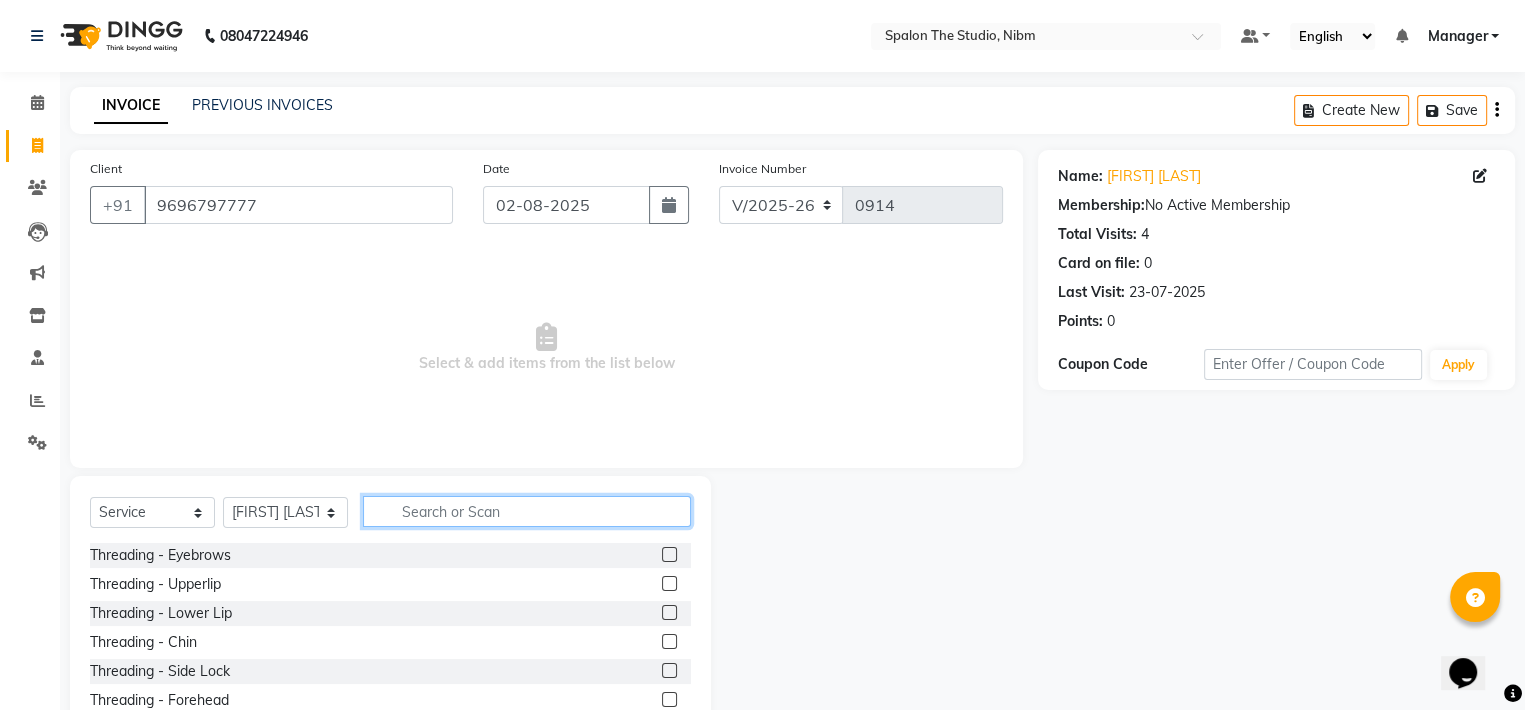 click 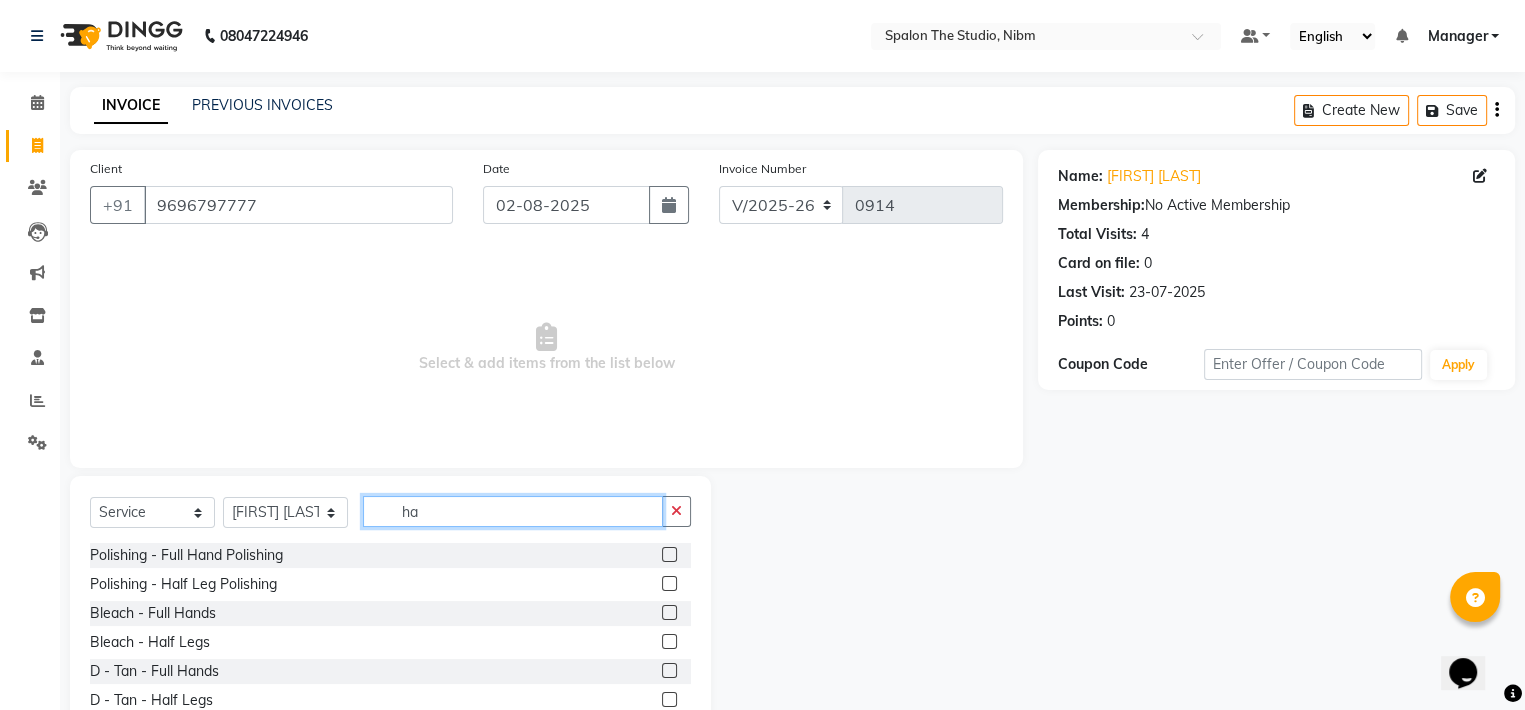 type on "h" 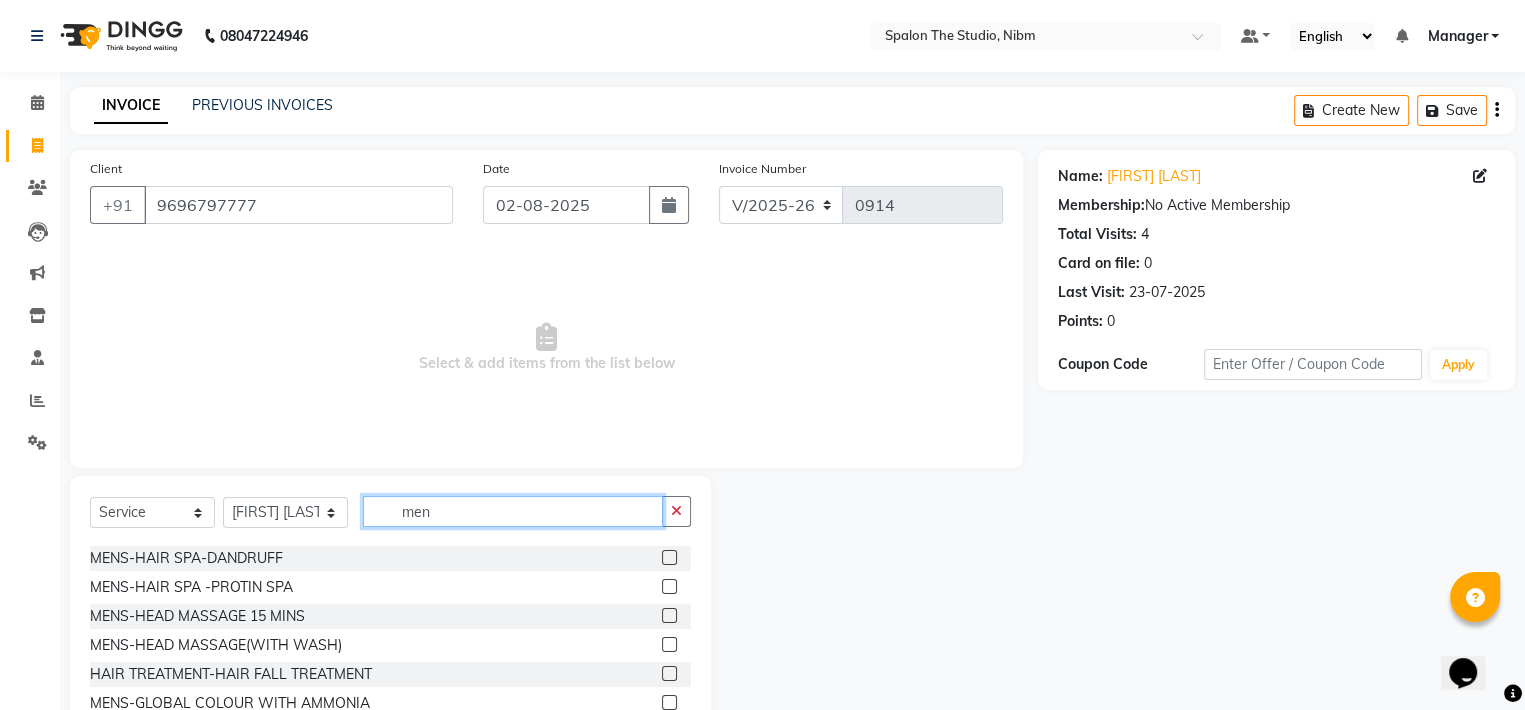 scroll, scrollTop: 174, scrollLeft: 0, axis: vertical 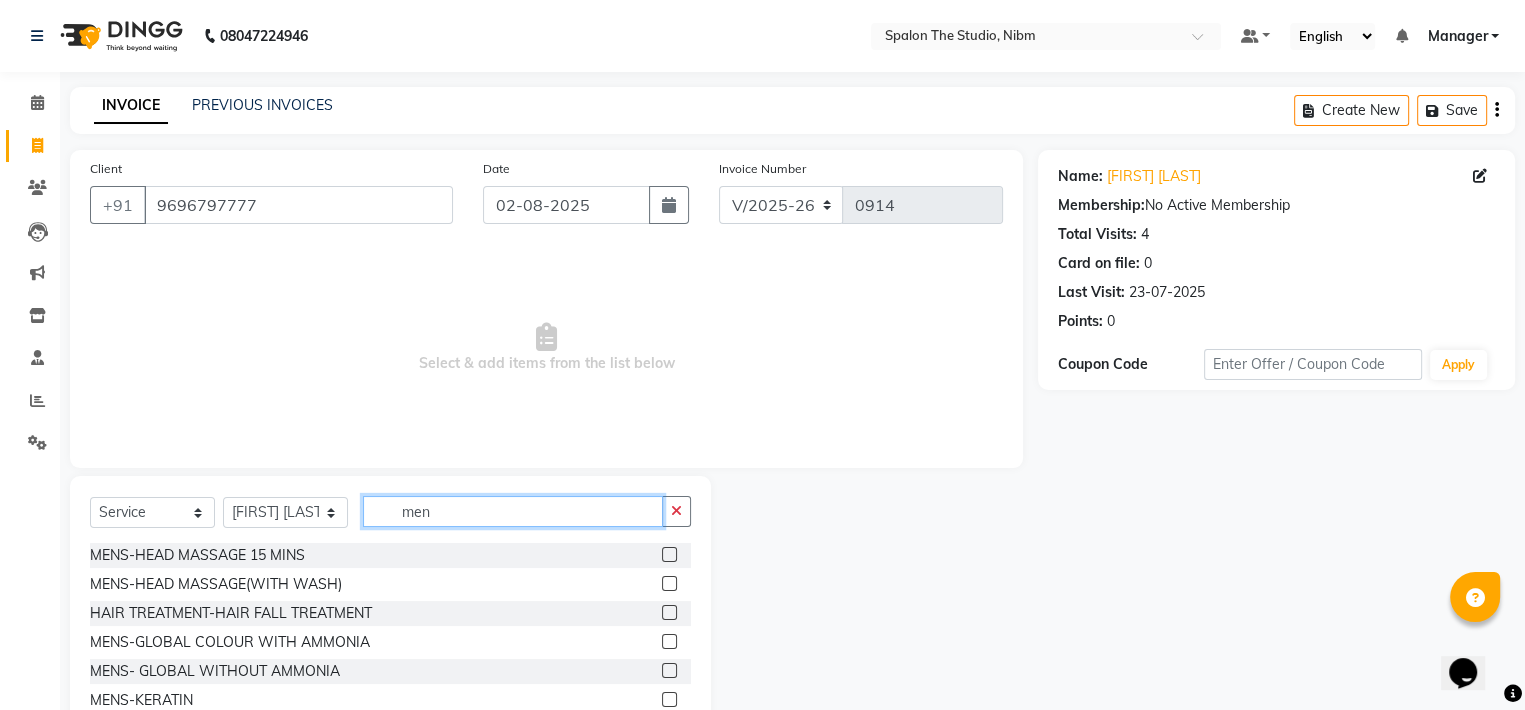 type on "men" 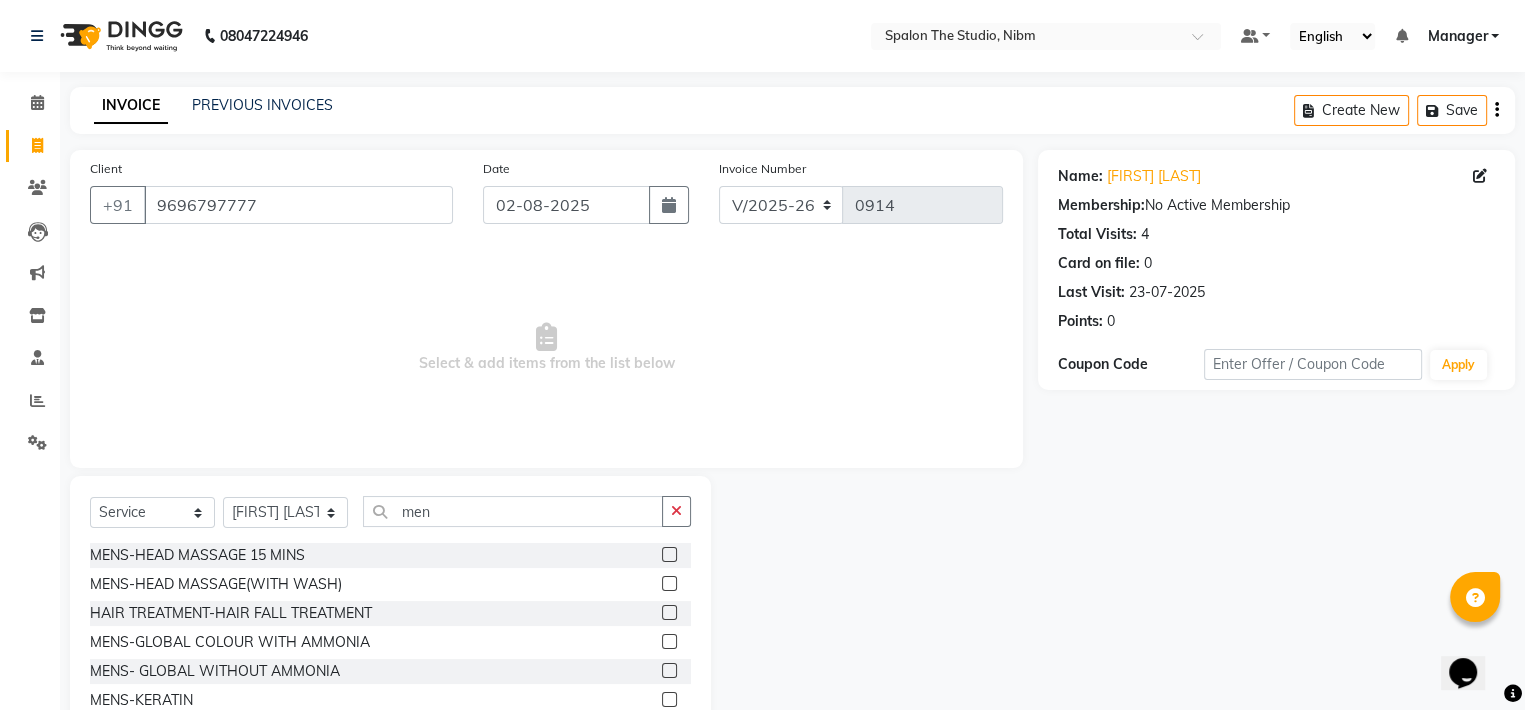 click 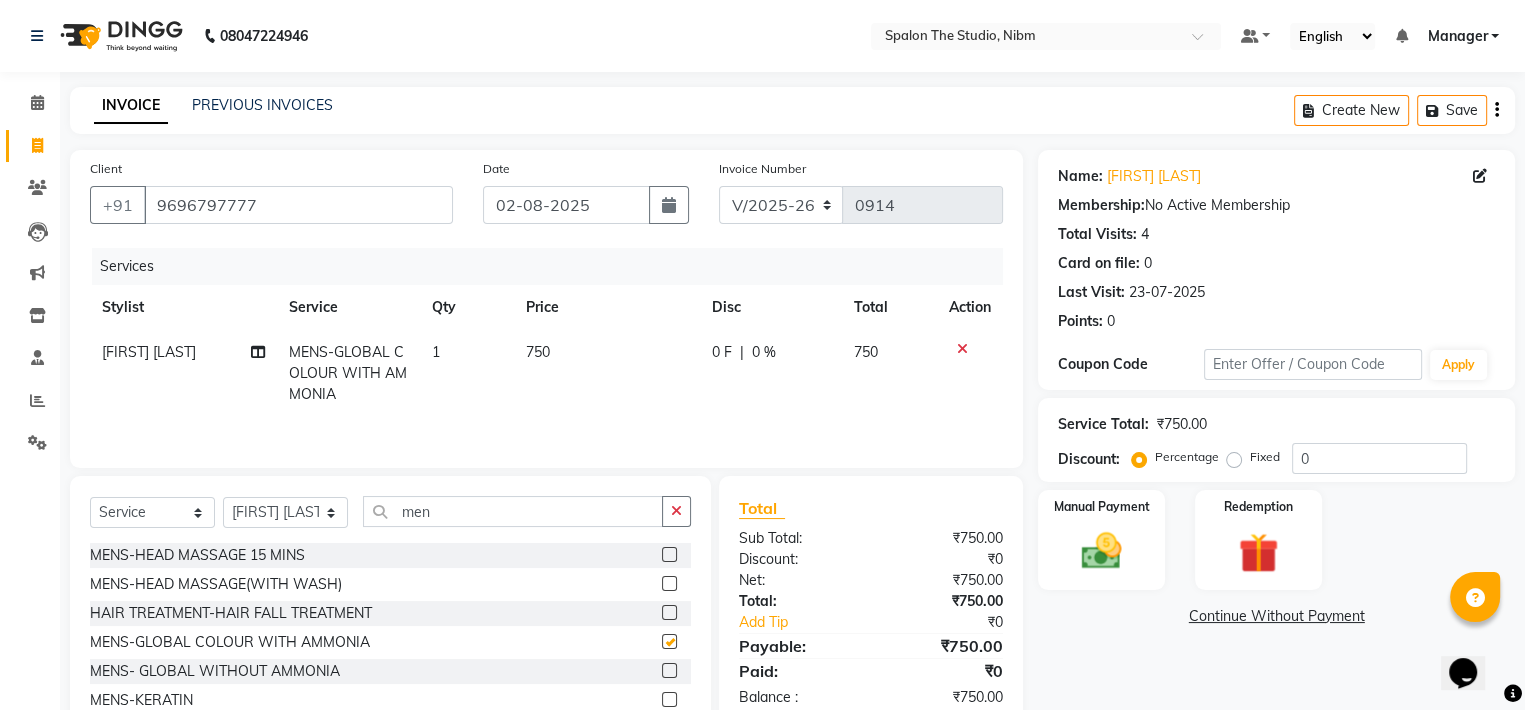 checkbox on "false" 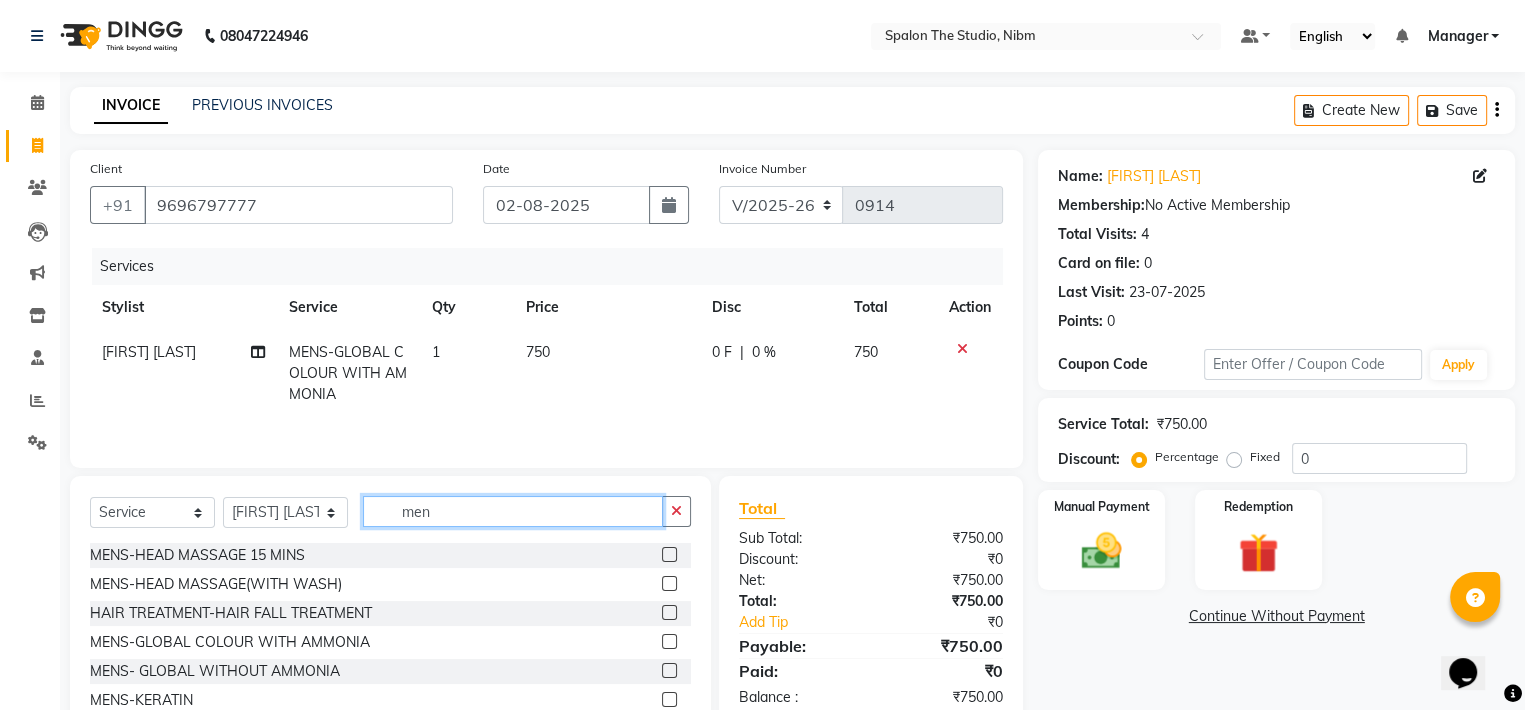 click on "men" 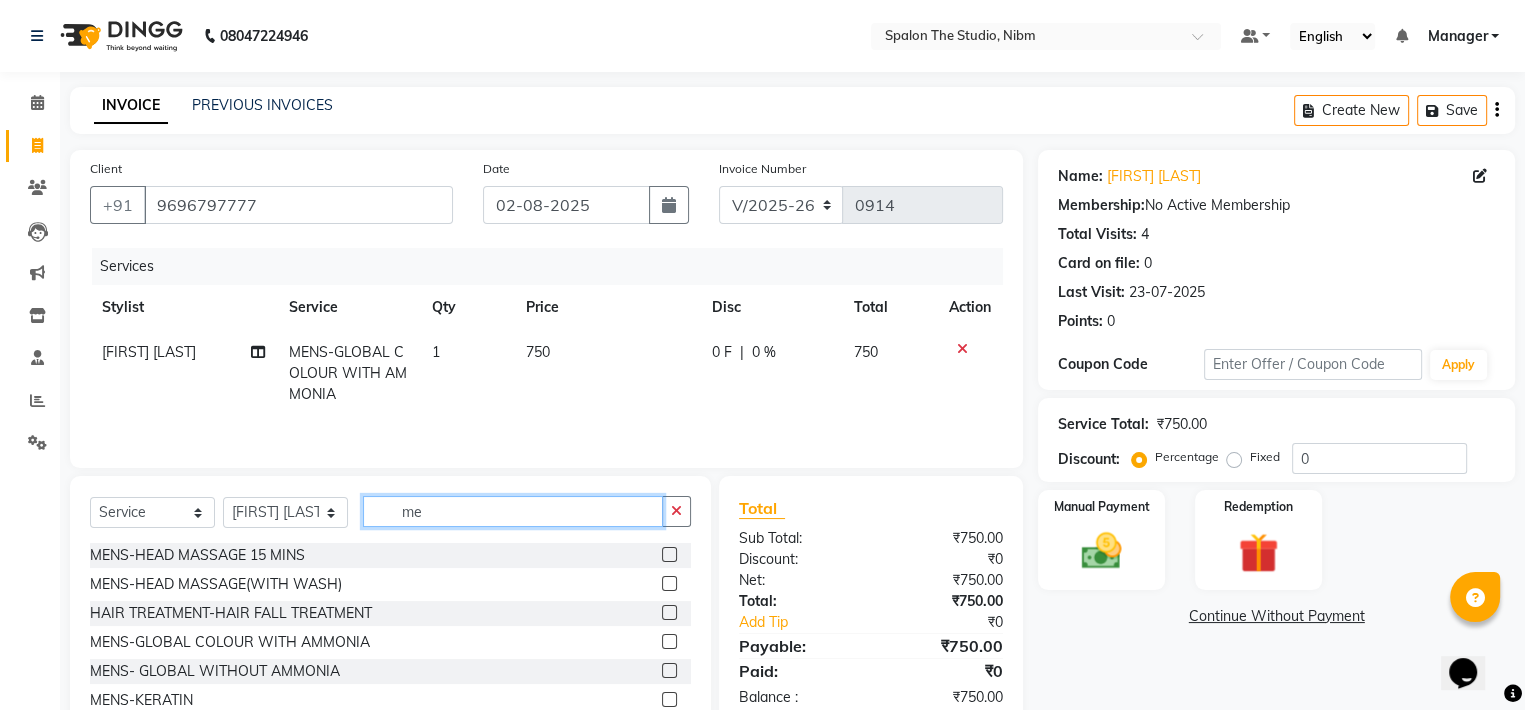 type on "m" 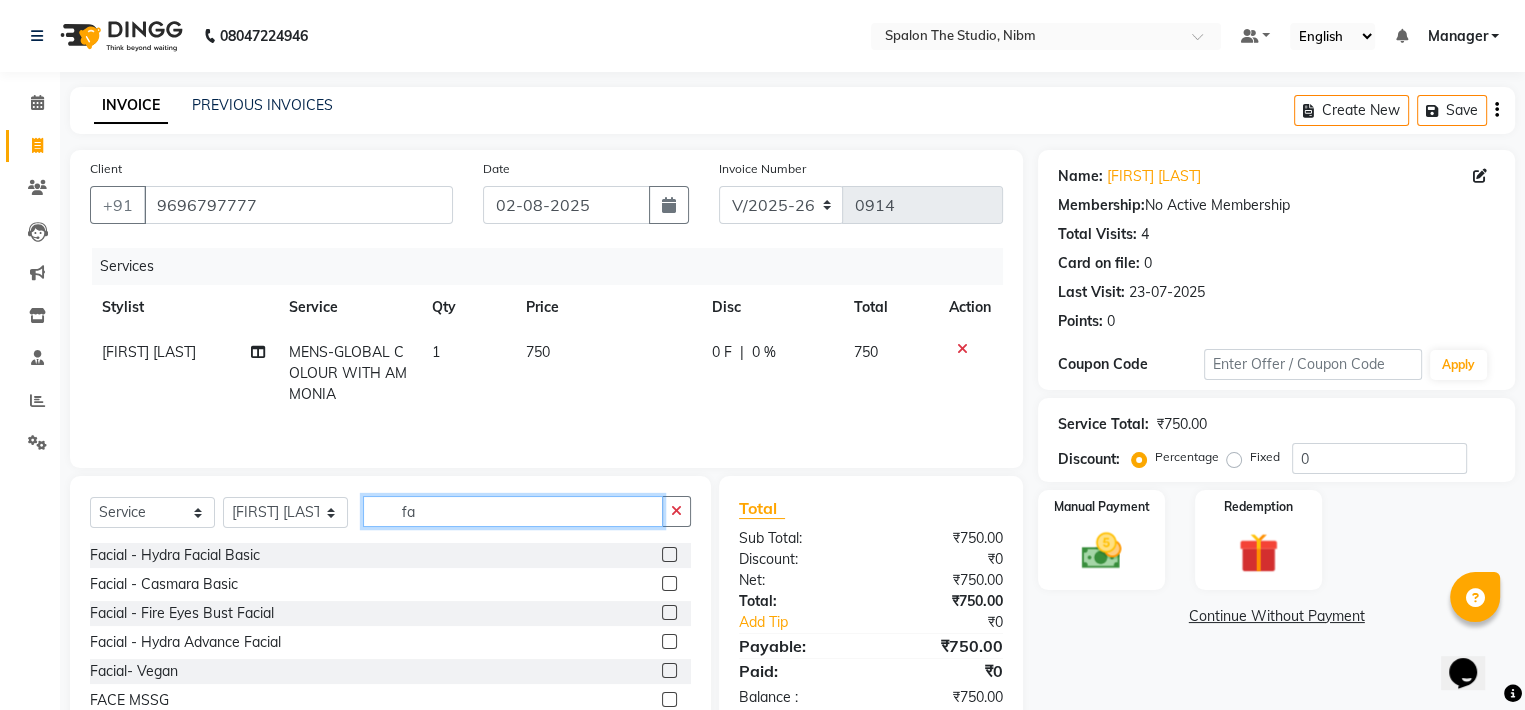 scroll, scrollTop: 0, scrollLeft: 0, axis: both 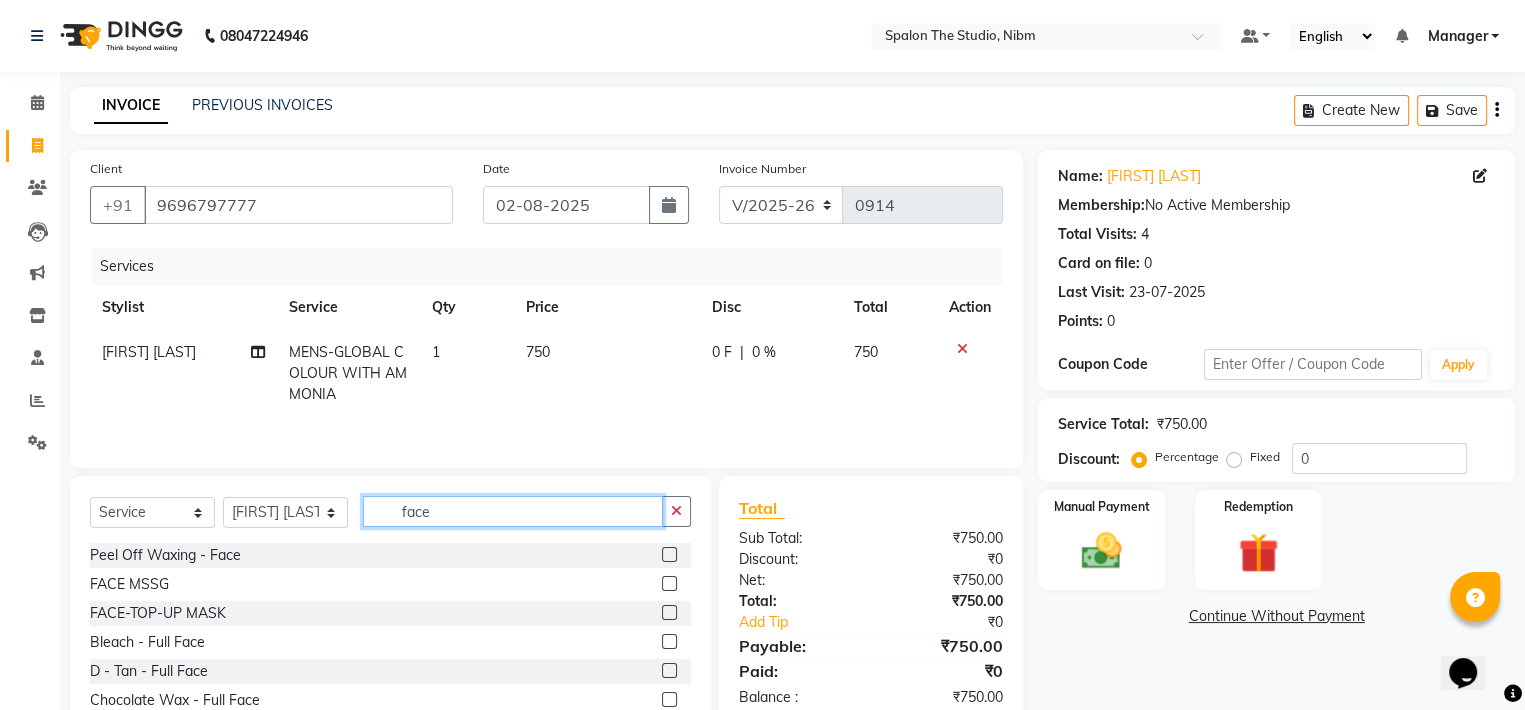 type on "face" 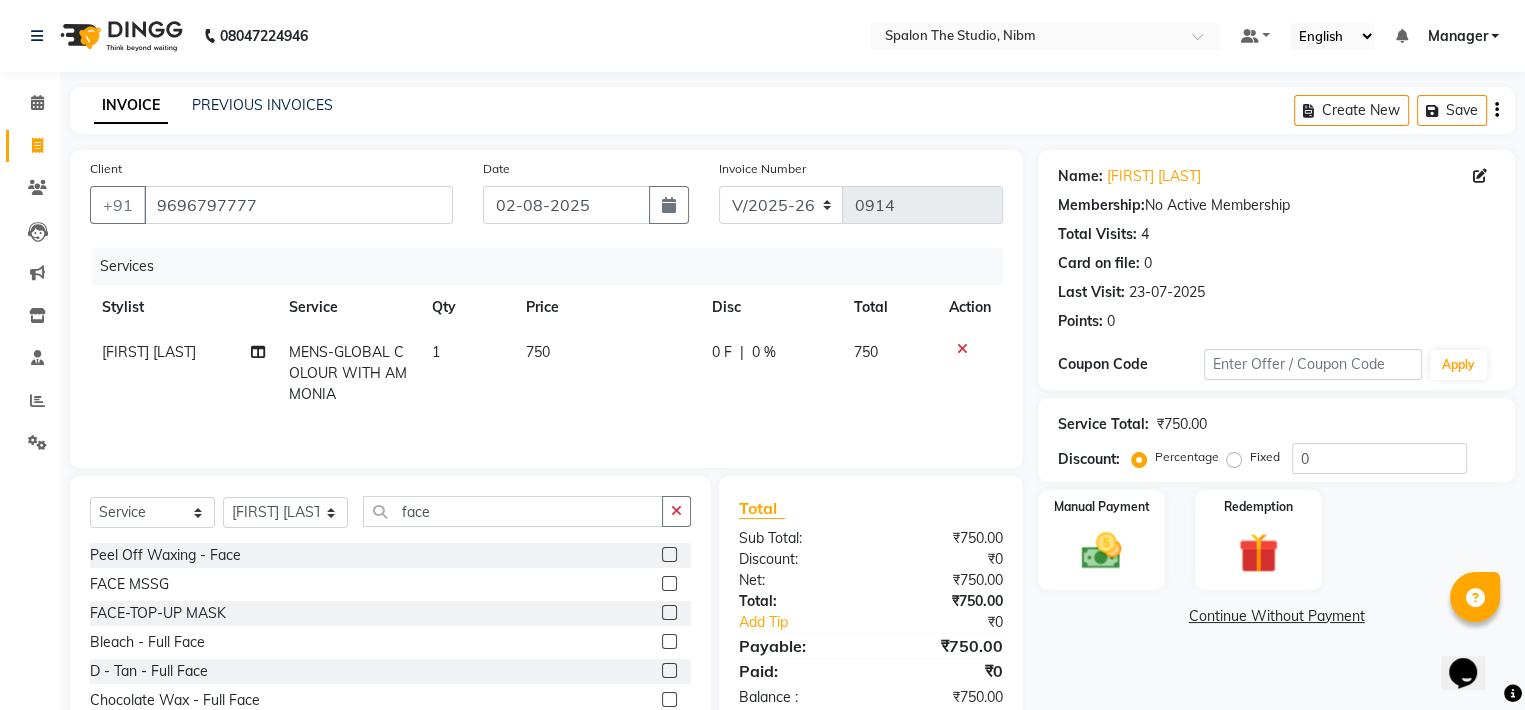 click 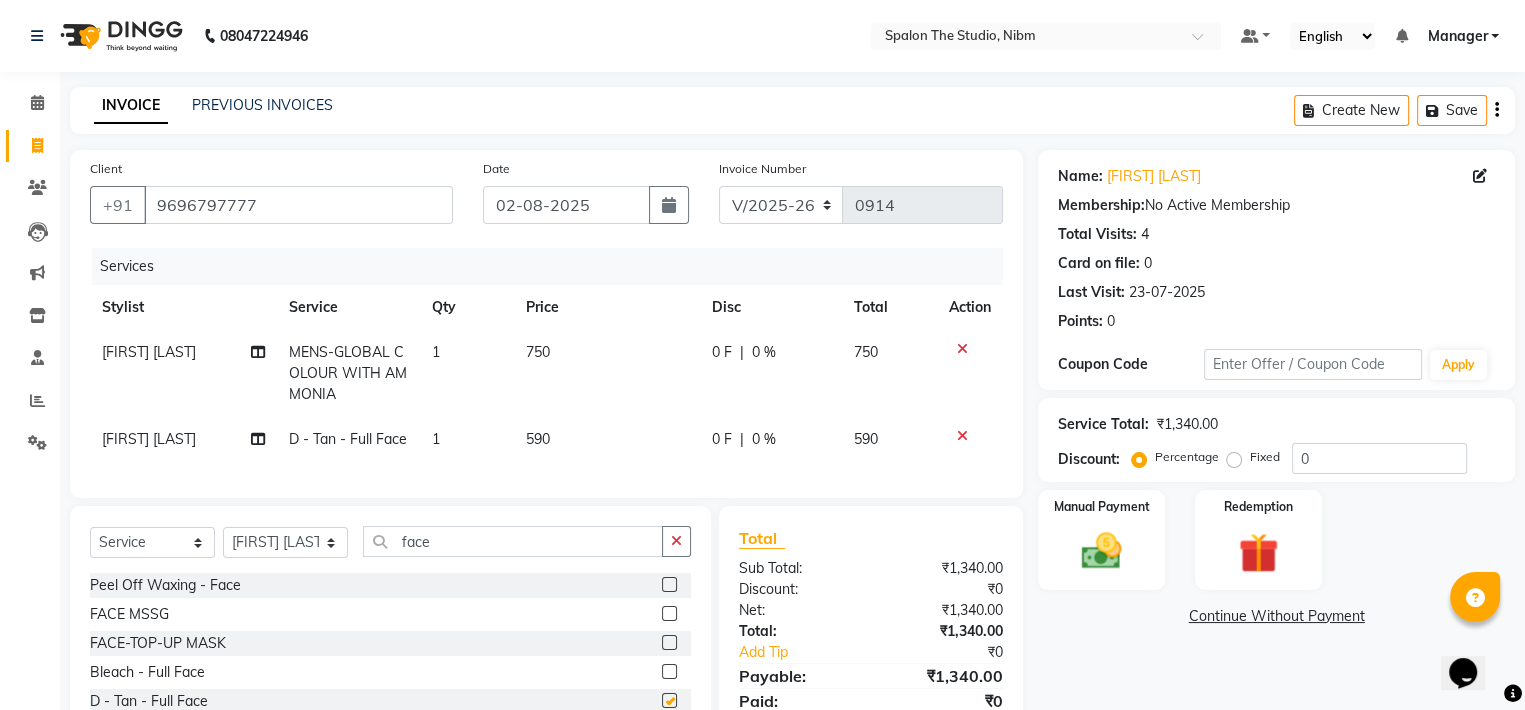 checkbox on "false" 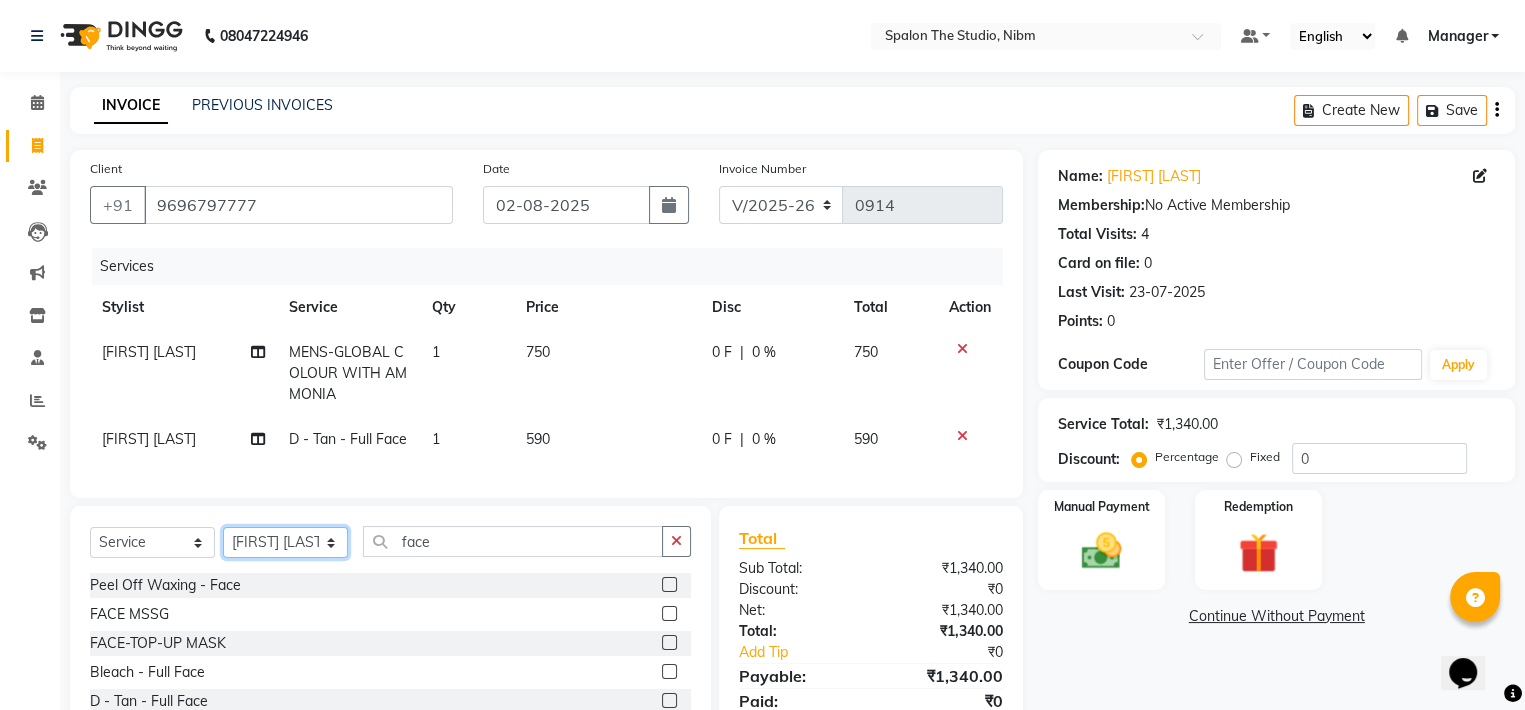 click on "Select Stylist [FIRST] [LAST] [FIRST] [LAST] [FIRST] [LAST] [LAST] [FIRST] [FIRST] [LAST] [FIRST] [FIRST] SUMIT [FIRST] [LAST] MENS-HAIR CUT(WITH WASH x Threading - Eyebrows Threading - Upperlip Threading - Lower Lip Threading - Chin Threading - Side Lock Threading - Forehead Threading - Jawline RF MACHIN COLOUR EXTRA USED FULL THREADING FULL WAXING Peel Off Waxing - Eyebrow Peel Off Waxing - Upperlip/Lowerlip Peel Off Waxing - Forehead Peel Off Waxing - Chin Peel Off Waxing - Sidelock Peel Off Waxing - Face Peel Off Waxing - Underarm Peel Off Waxing - Jawline Manicure - basic Manicure - Chocolate Manicure - Aroma Manicure - Spa Pedicure - basic Pedicure - Chocolate Pedicure - Aroma Pedicure - Spa Cleanup - Herbal CleanUp Cleanup - Aroma cleanUp Cleanup - Premium Clean Up Cleanup - Dermis Layer Clean Up Cleanup - Brightening Peel Off Mask Cleanup - Smoothing Top-up Mask Cleanup - Fruit Clean up Facial - Herbal Facial BEARD" 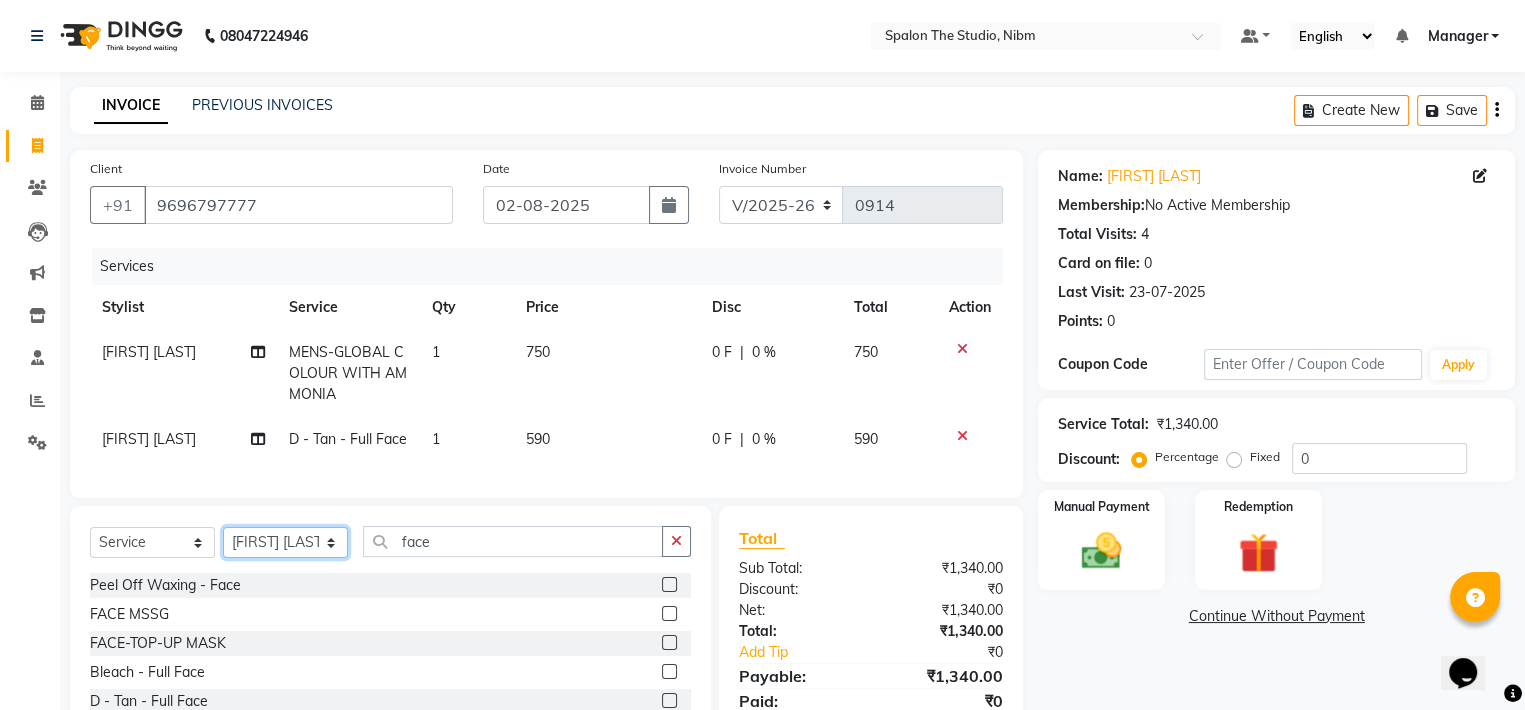 select on "44594" 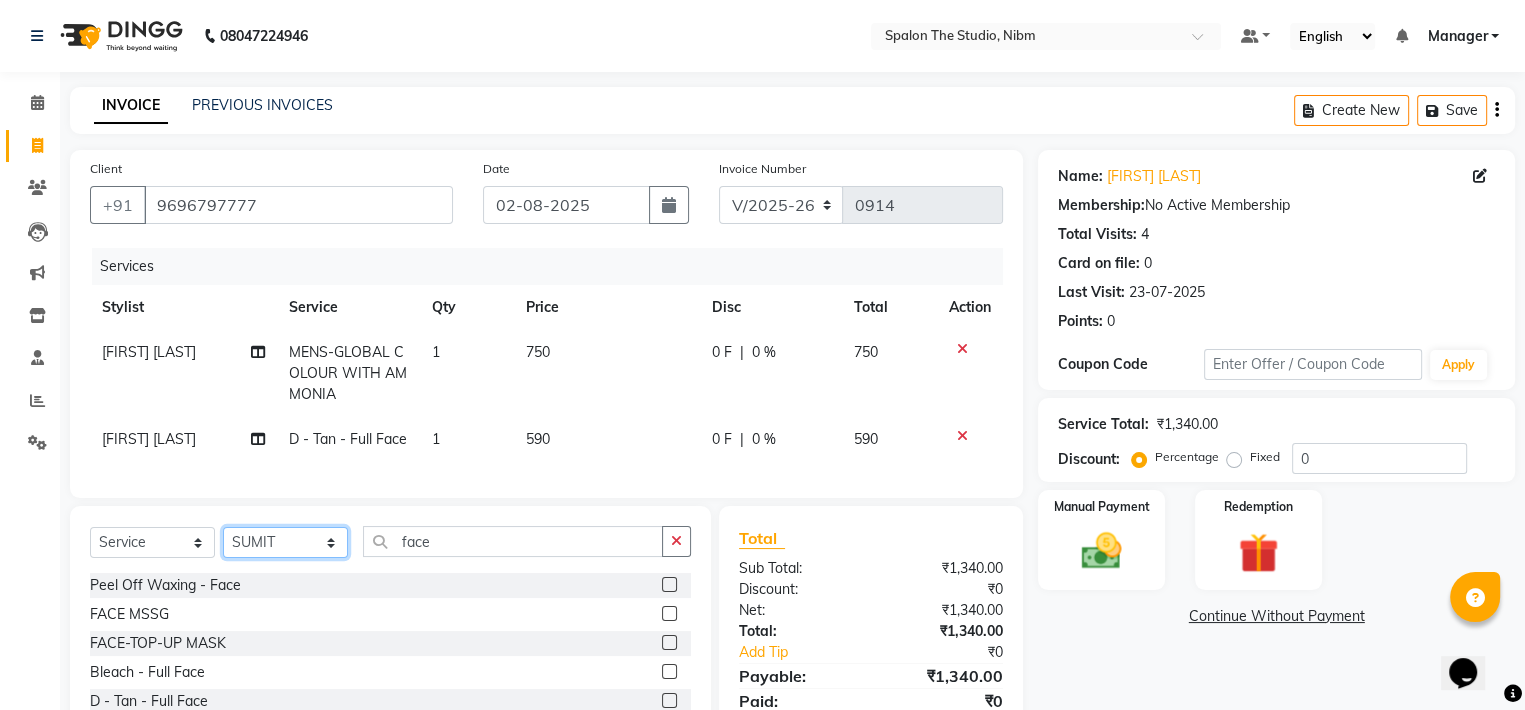 click on "Select Stylist [FIRST] [LAST] [FIRST] [LAST] [FIRST] [LAST] [LAST] [FIRST] [FIRST] [LAST] [FIRST] [FIRST] SUMIT [FIRST] [LAST] MENS-HAIR CUT(WITH WASH x Threading - Eyebrows Threading - Upperlip Threading - Lower Lip Threading - Chin Threading - Side Lock Threading - Forehead Threading - Jawline RF MACHIN COLOUR EXTRA USED FULL THREADING FULL WAXING Peel Off Waxing - Eyebrow Peel Off Waxing - Upperlip/Lowerlip Peel Off Waxing - Forehead Peel Off Waxing - Chin Peel Off Waxing - Sidelock Peel Off Waxing - Face Peel Off Waxing - Underarm Peel Off Waxing - Jawline Manicure - basic Manicure - Chocolate Manicure - Aroma Manicure - Spa Pedicure - basic Pedicure - Chocolate Pedicure - Aroma Pedicure - Spa Cleanup - Herbal CleanUp Cleanup - Aroma cleanUp Cleanup - Premium Clean Up Cleanup - Dermis Layer Clean Up Cleanup - Brightening Peel Off Mask Cleanup - Smoothing Top-up Mask Cleanup - Fruit Clean up Facial - Herbal Facial BEARD" 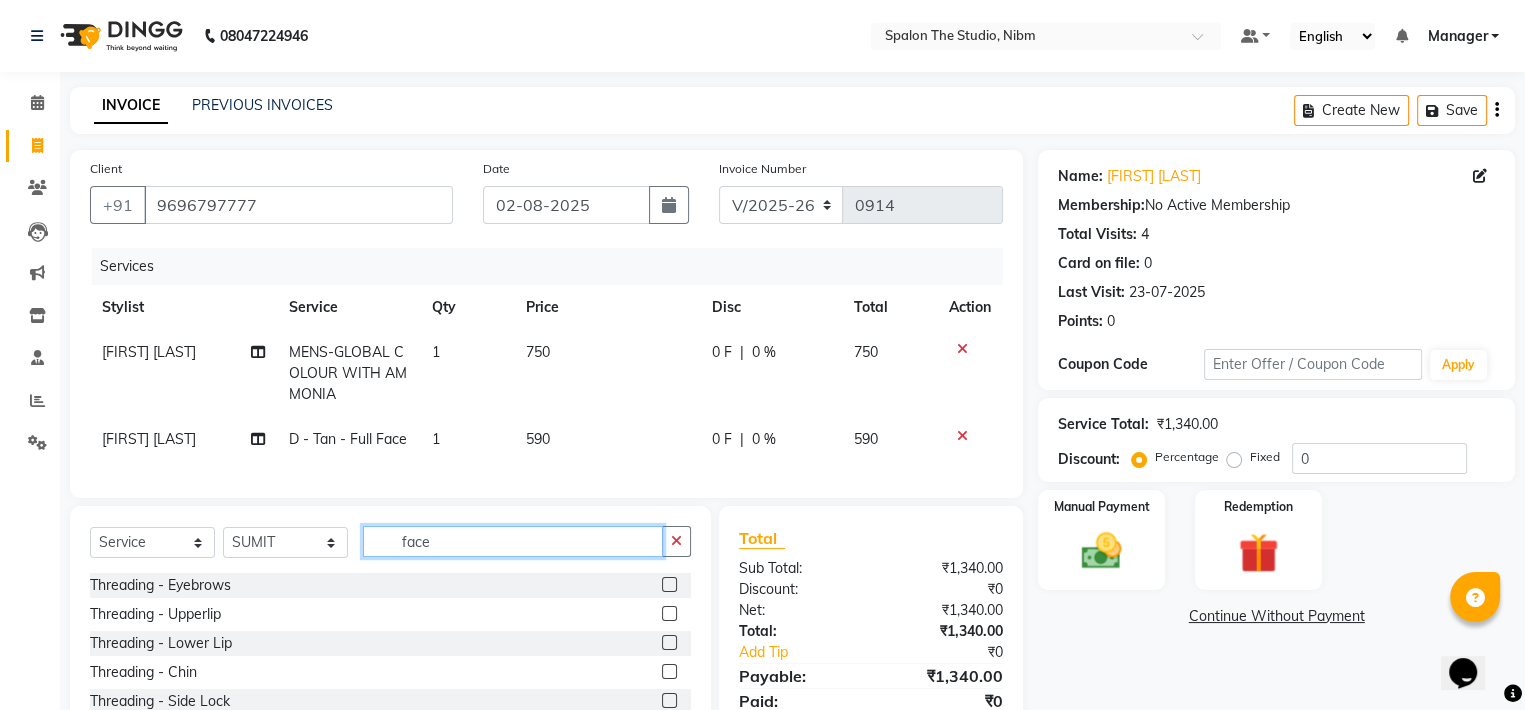 click on "face" 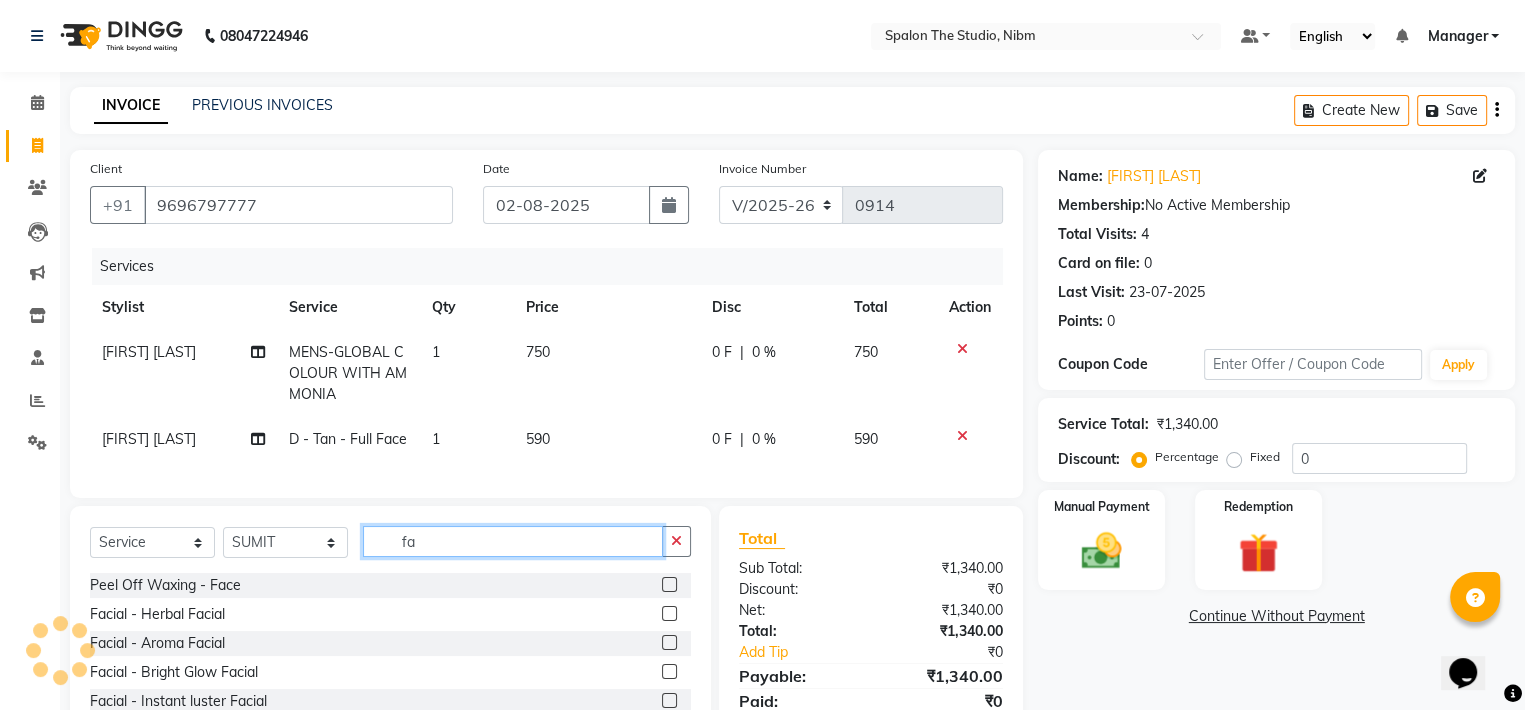 type on "f" 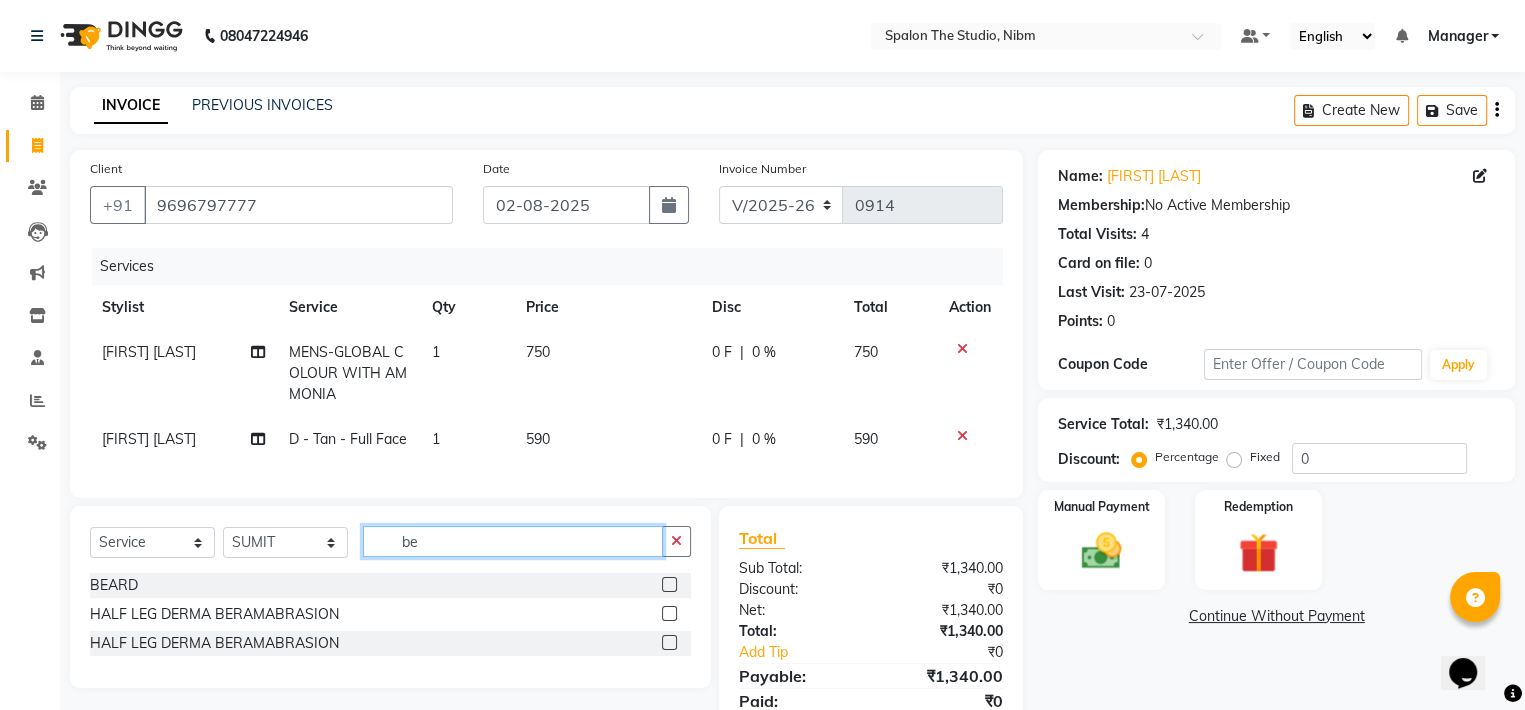 type on "be" 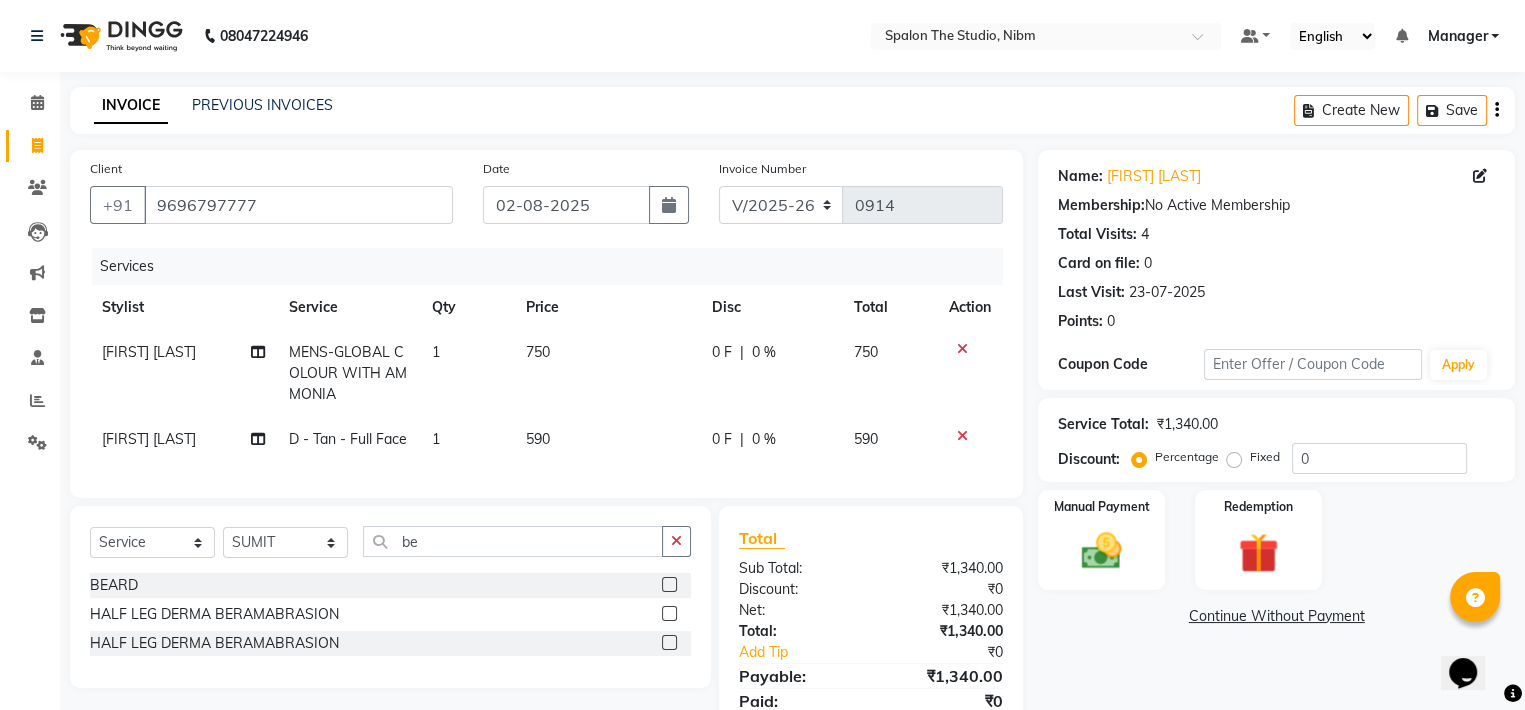 click 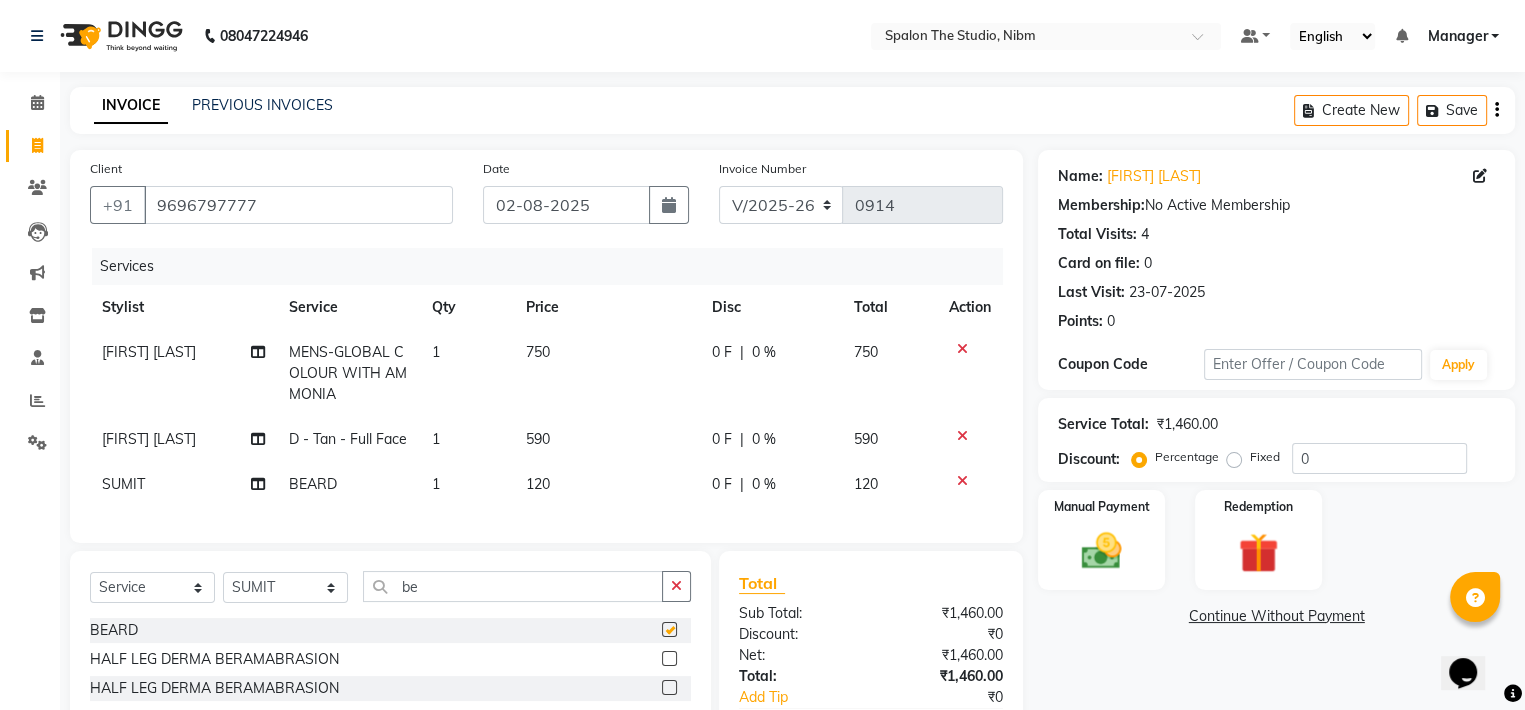 checkbox on "false" 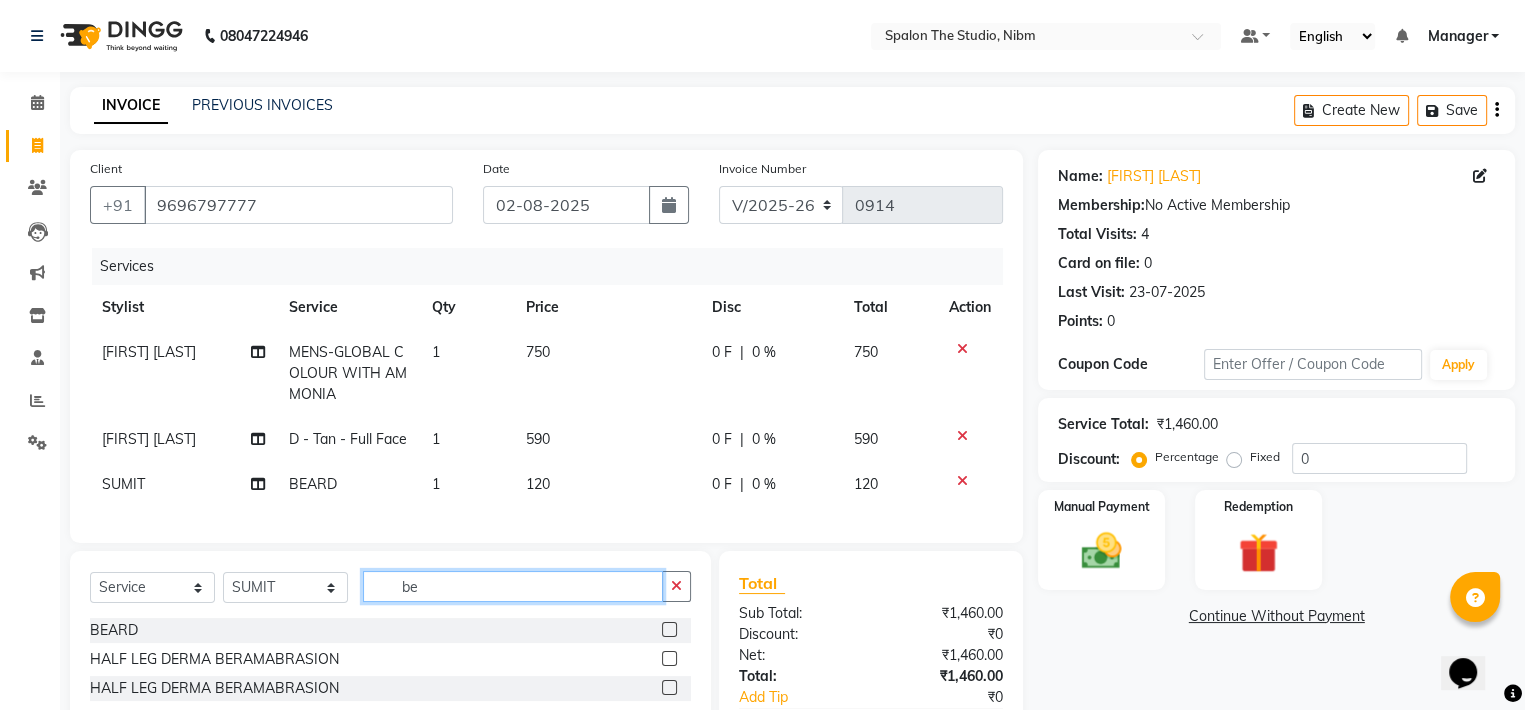 click on "be" 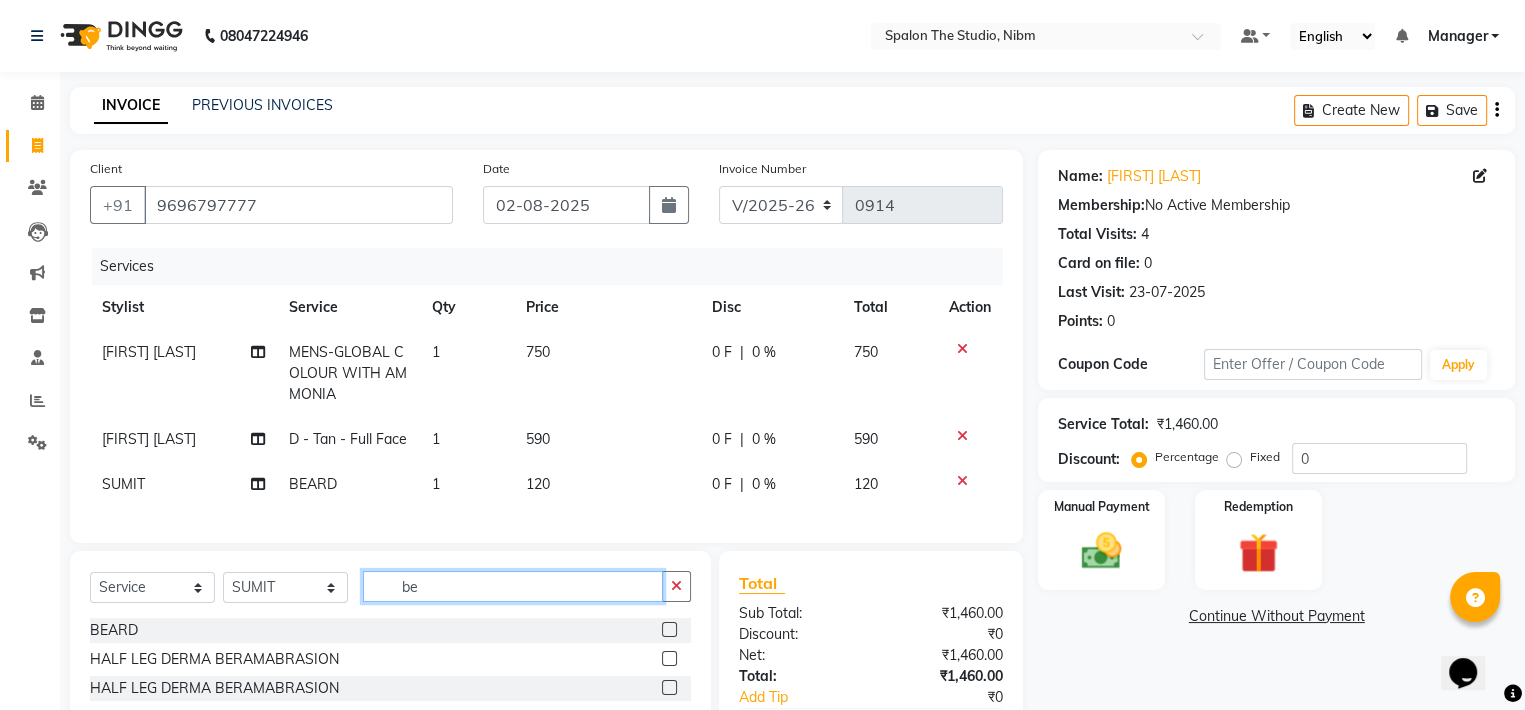 click on "be" 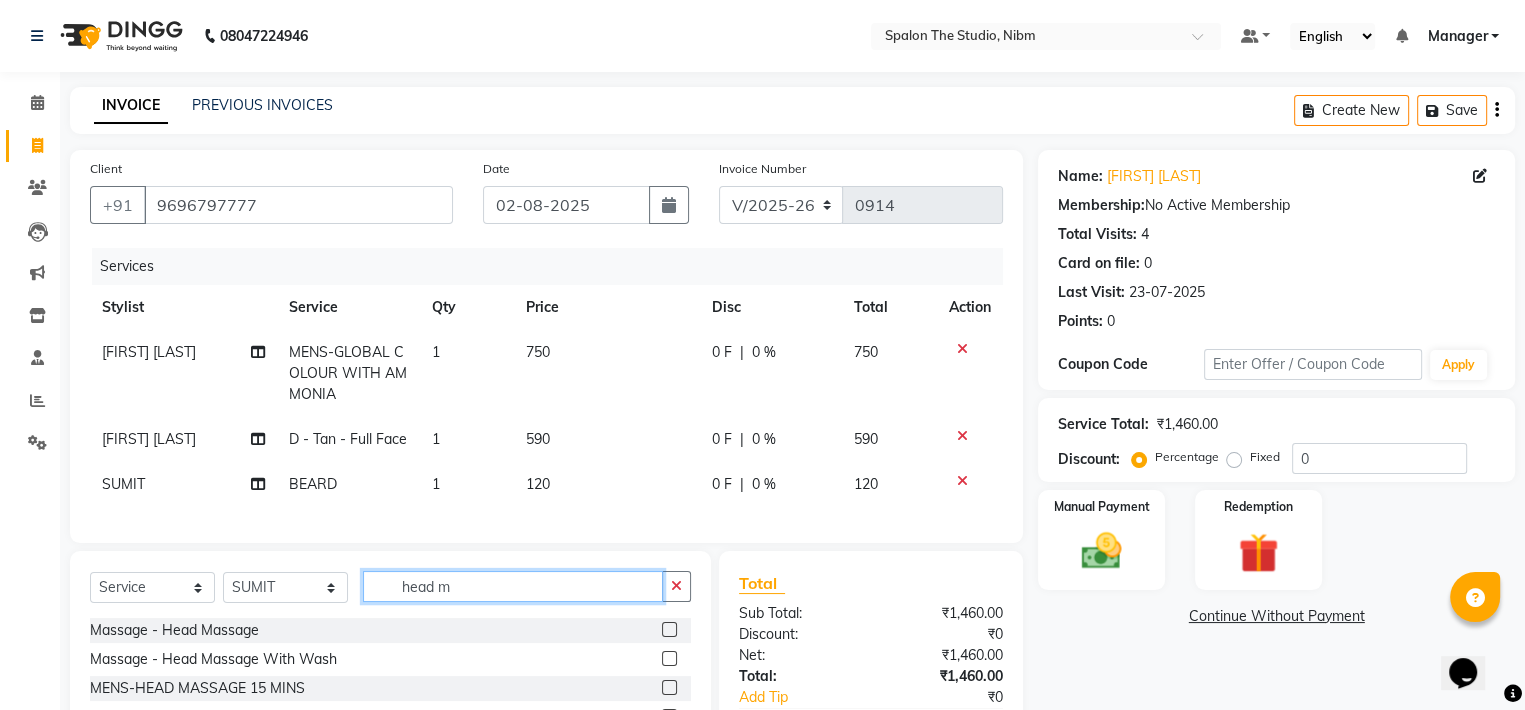 type on "head m" 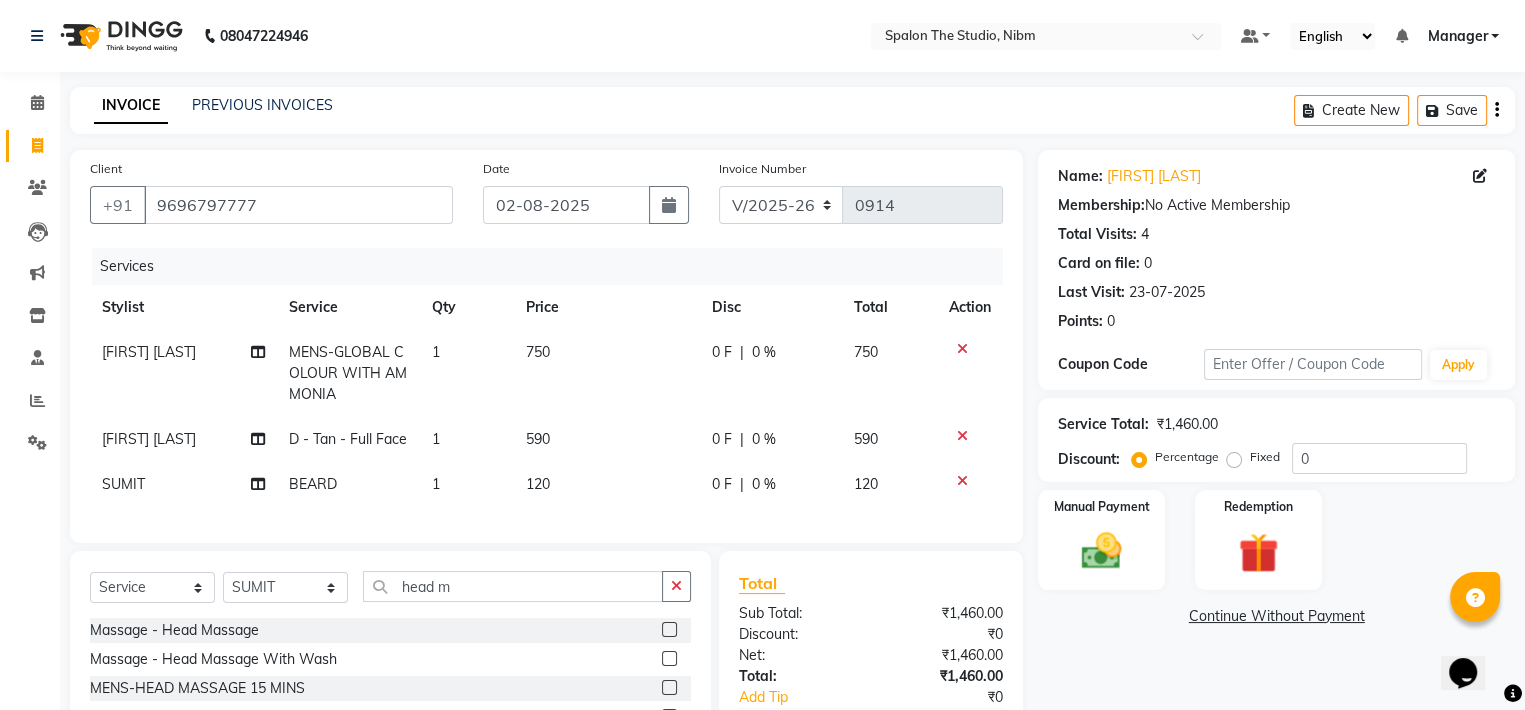 click 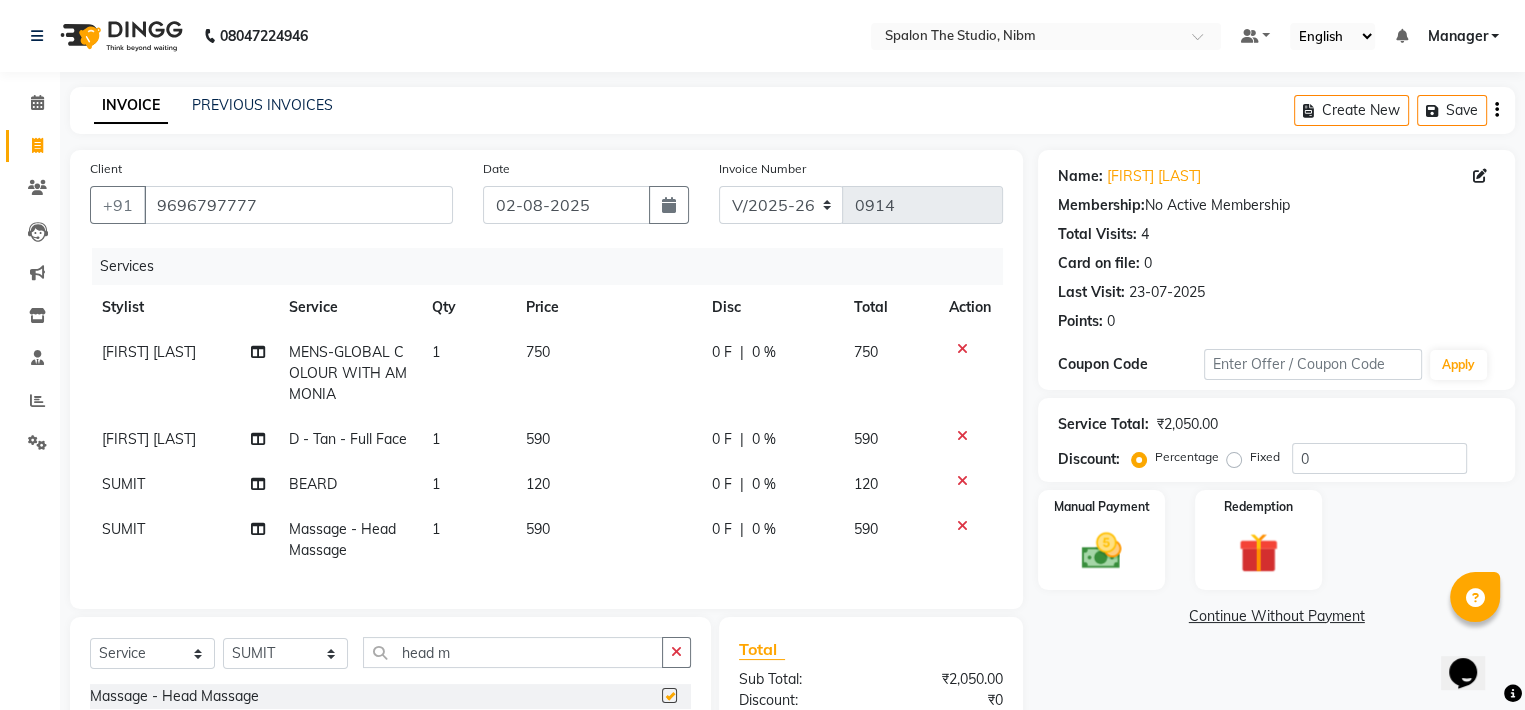 checkbox on "false" 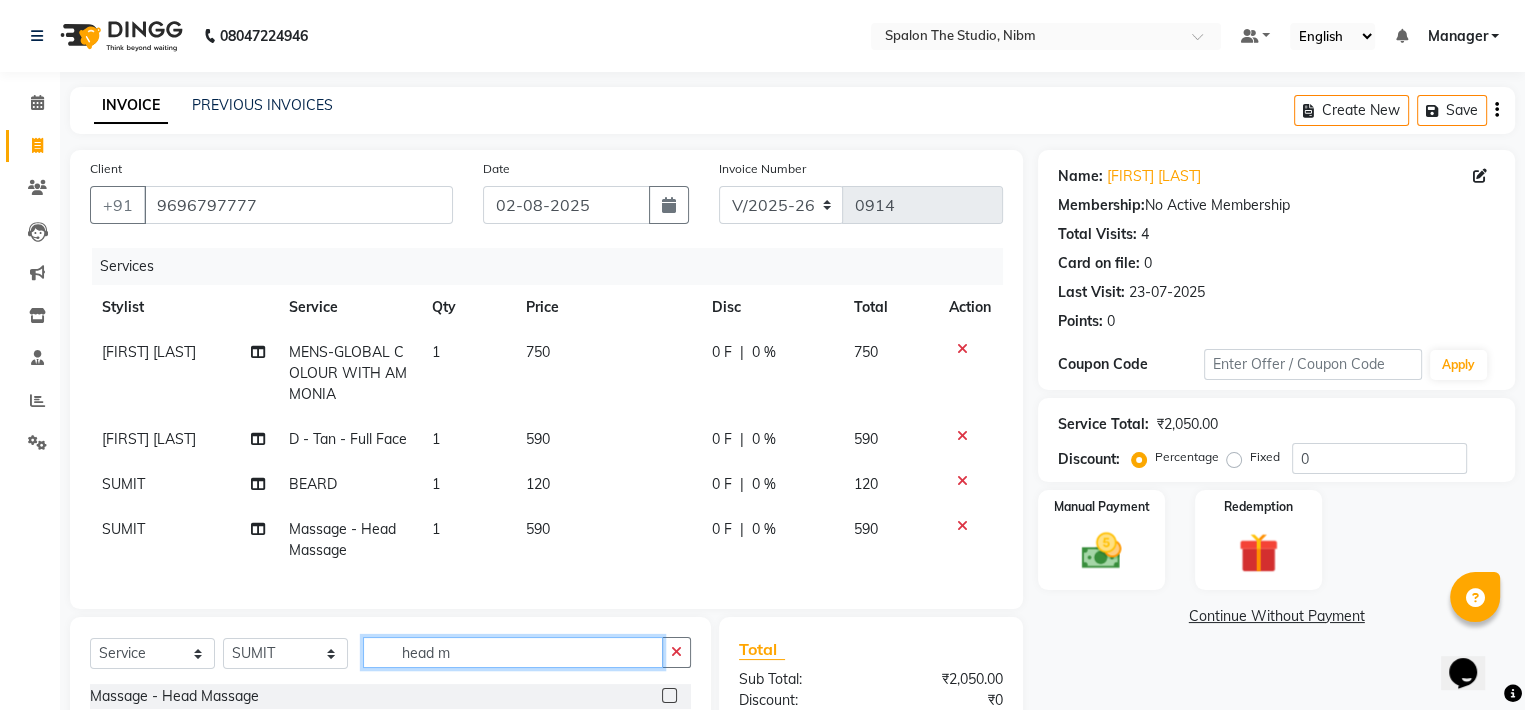click on "head m" 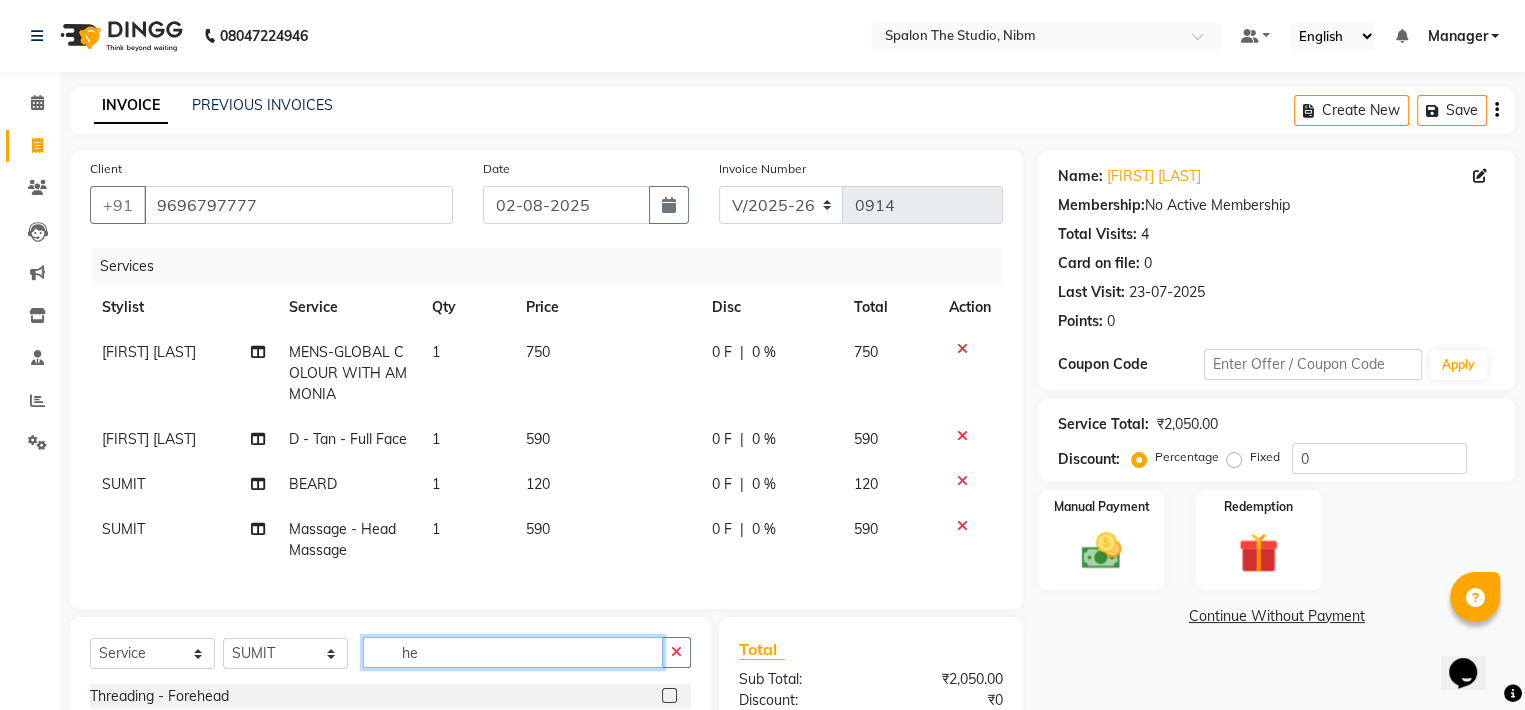 type on "h" 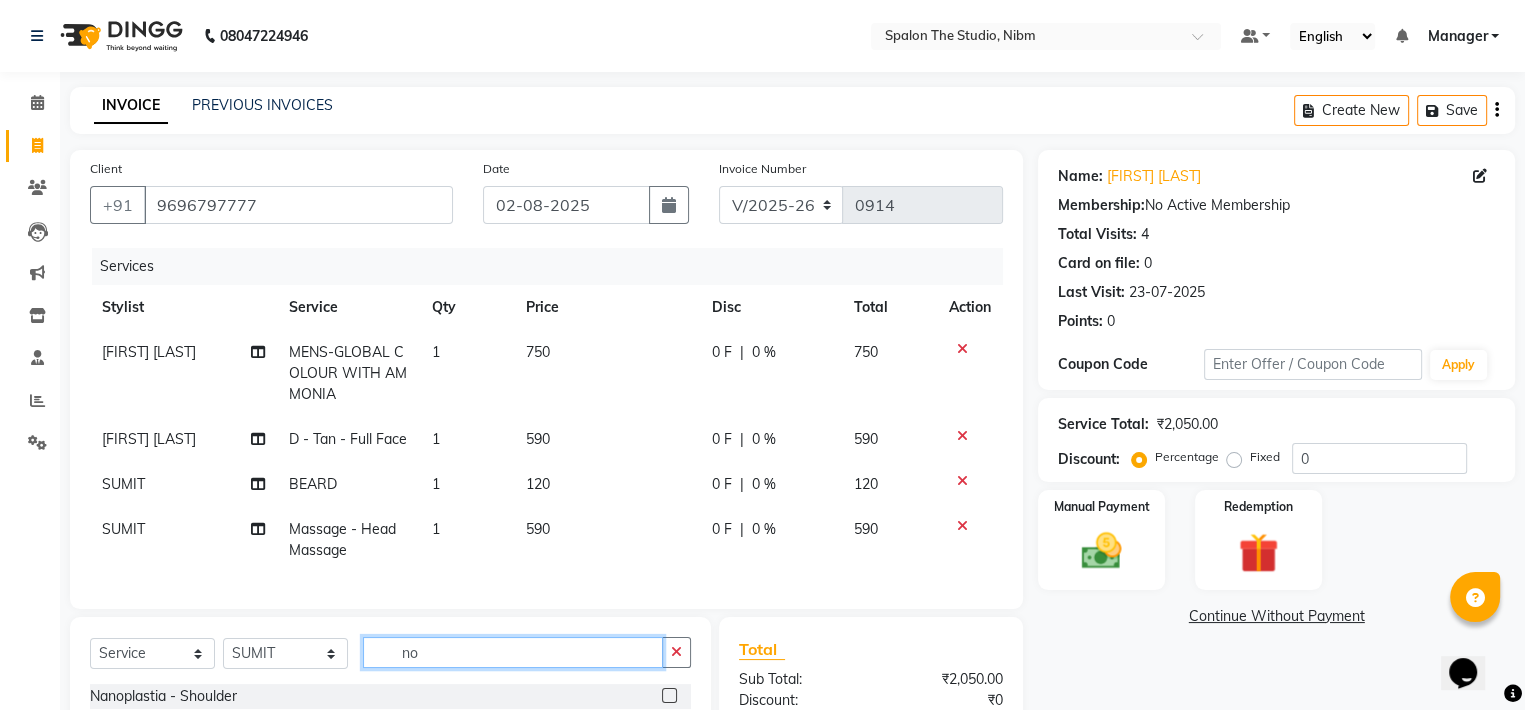 scroll, scrollTop: 204, scrollLeft: 0, axis: vertical 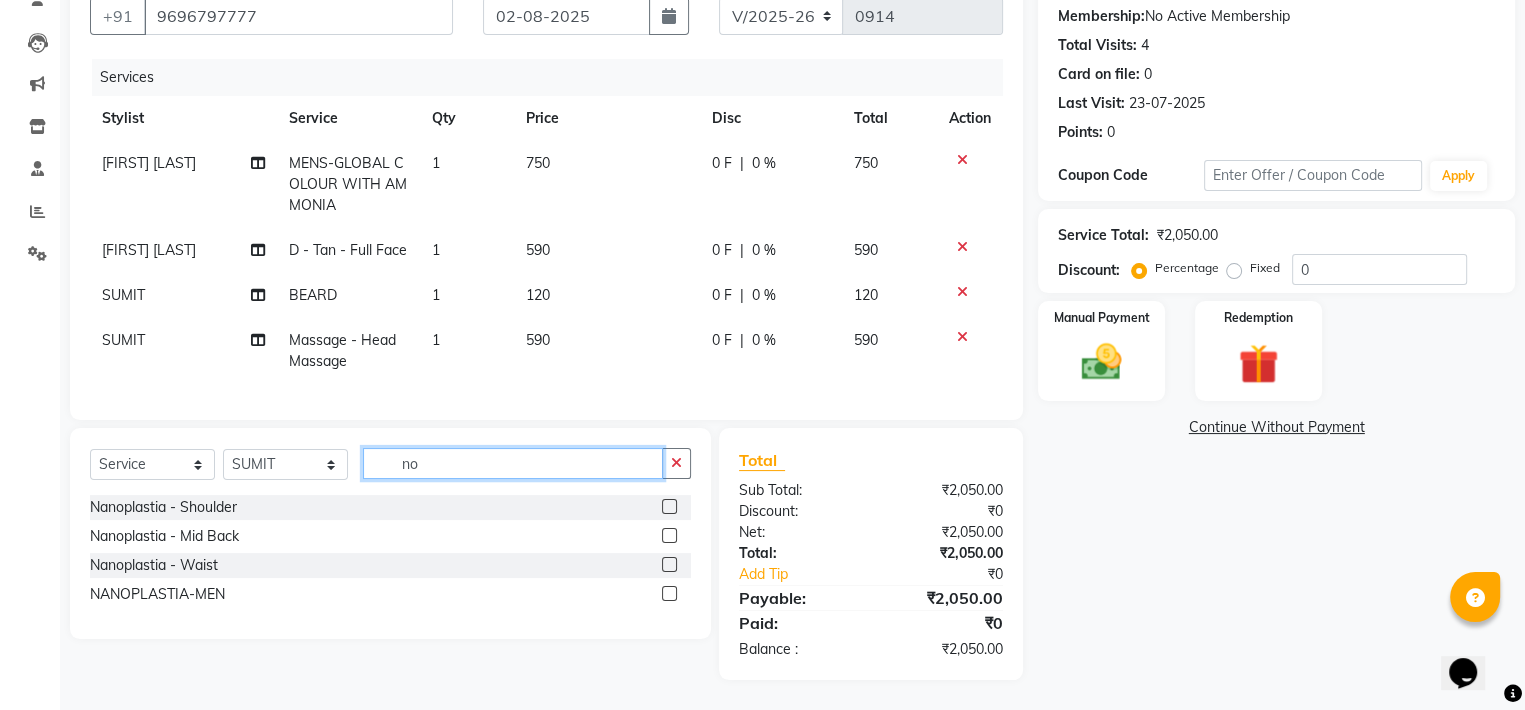 type on "no" 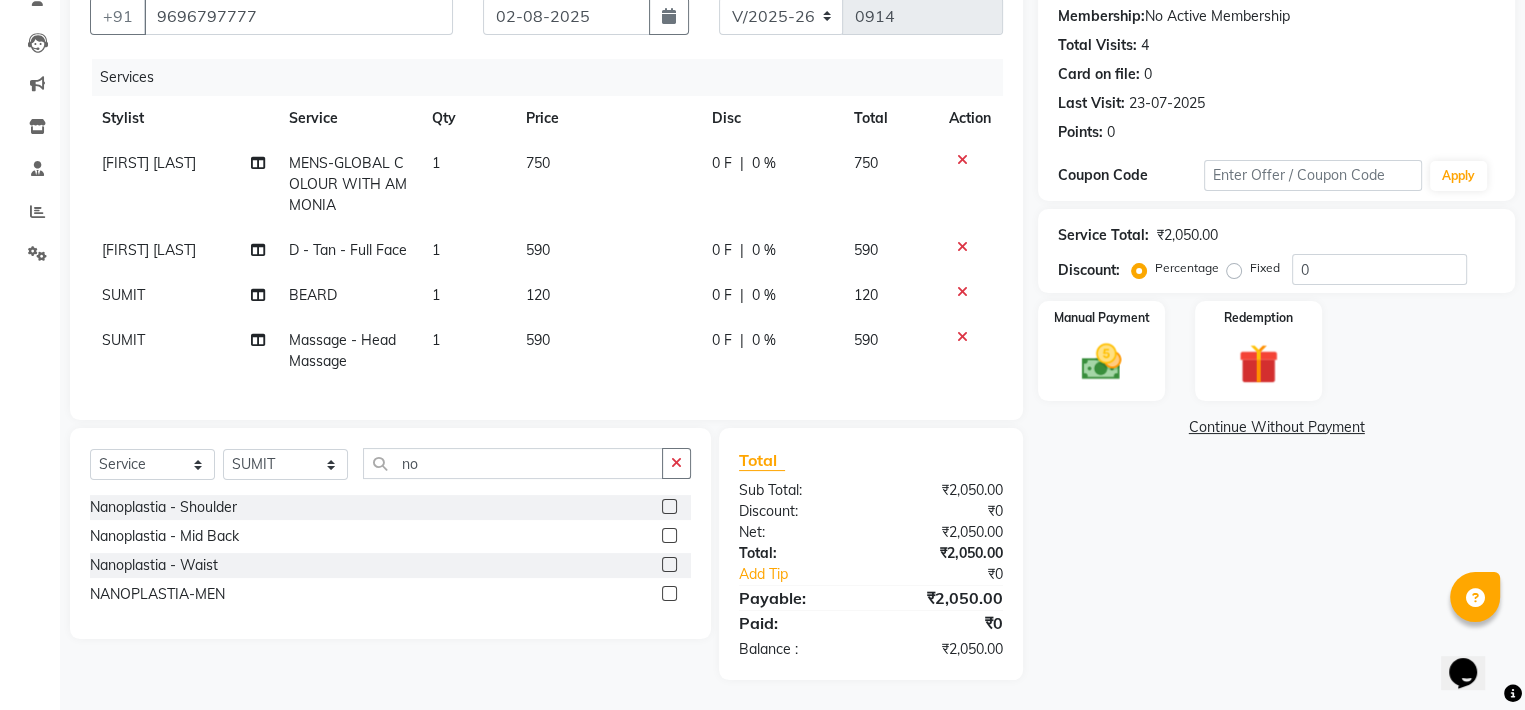 click on "590" 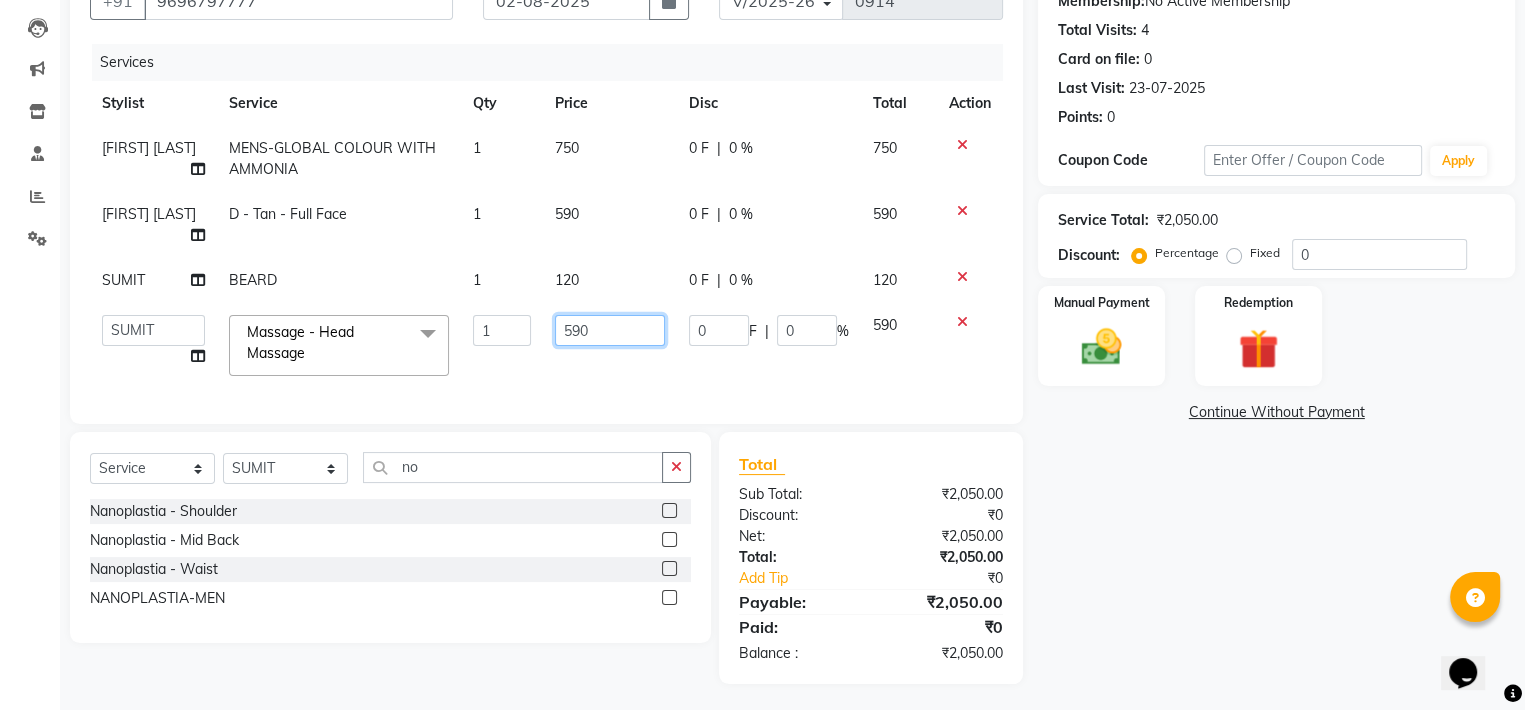 click on "590" 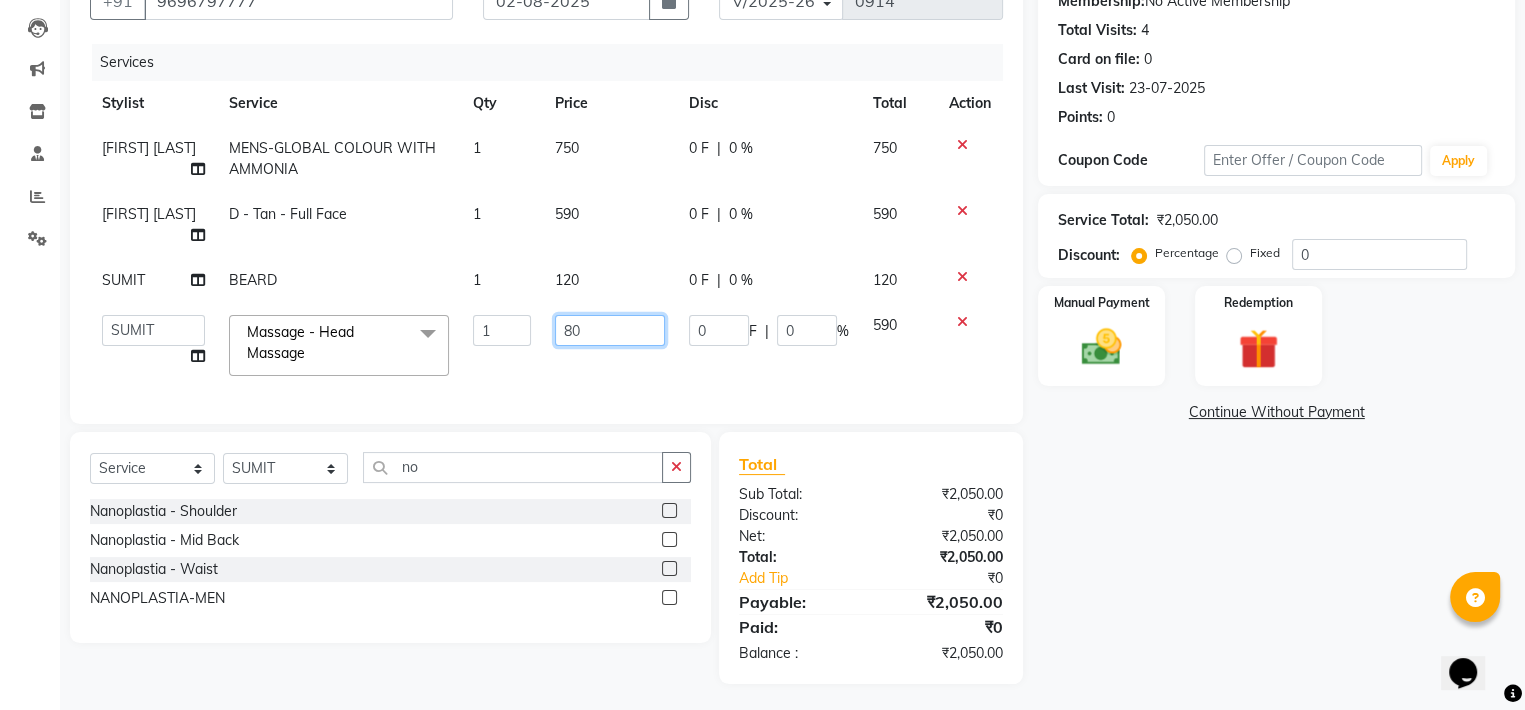 type on "800" 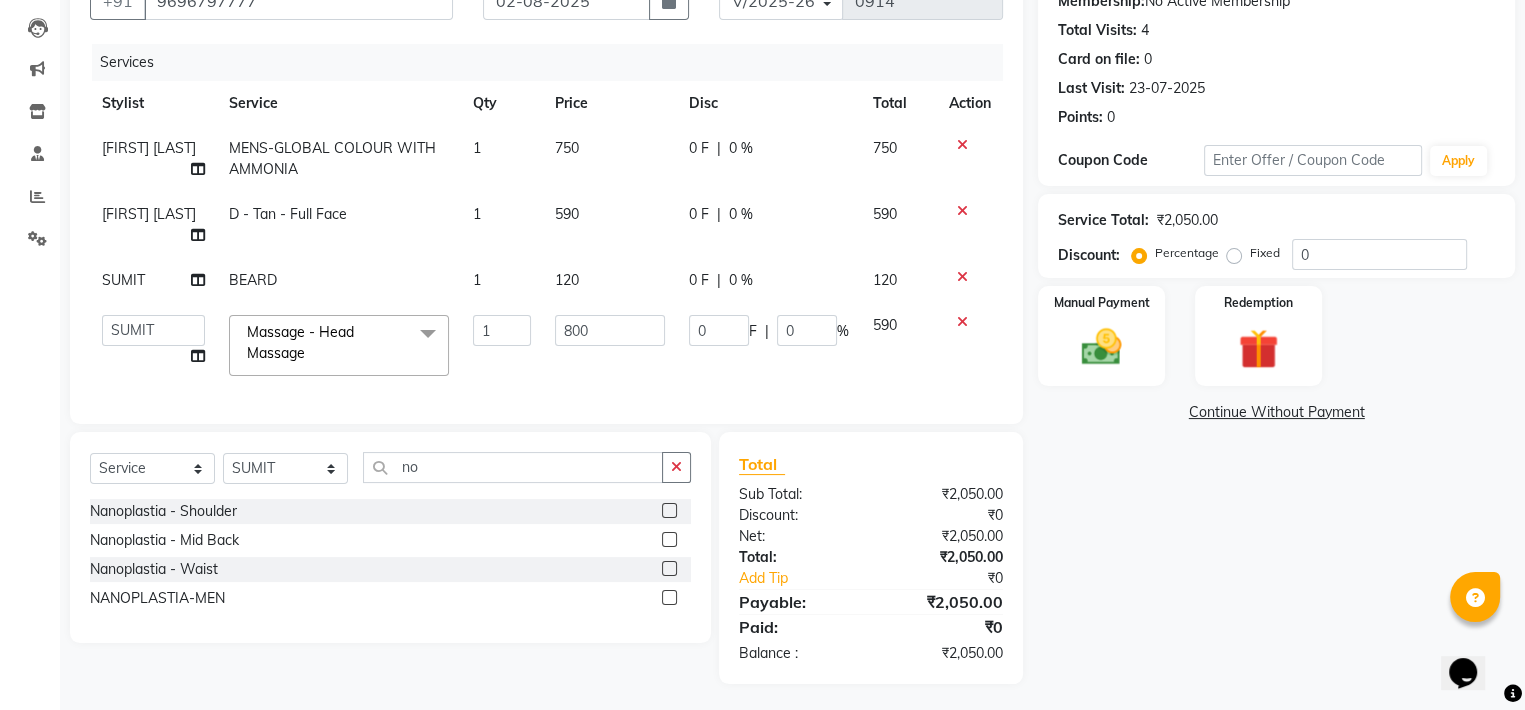 click on "Services Stylist Service Qty Price Disc Total Action [FIRST] [LAST] MENS-GLOBAL COLOUR WITH AMMONIA 1 750 0 F | 0 % 590 SUMIT BEARD 1 120 0 F | 0 % 120 [FIRST] [LAST] [FIRST] [LAST] [LAST] [FIRST] [LAST] Manager [FIRST] [FIRST] [LAST] [FIRST] [FIRST] SUMIT [FIRST] [LAST] Massage - Head Massage x Threading - Eyebrows Threading - Upperlip Threading - Lower Lip Threading - Chin Threading - Side Lock Threading - Forehead Threading - Jawline RF MACHIN COLOUR EXTRA USED FULL THREADING FULL WAXING Peel Off Waxing - Eyebrow Peel Off Waxing - Upperlip/Lowerlip Peel Off Waxing - Forehead Peel Off Waxing - Chin Peel Off Waxing - Sidelock Peel Off Waxing - Face Peel Off Waxing - Underarm Peel Off Waxing - Jawline Manicure - basic Manicure - Chocolate Manicure - Aroma Manicure - Spa Pedicure - basic Pedicure - Chocolate Pedicure - Aroma Pedicure - Spa Cleanup - Herbal CleanUp Cleanup - Aroma cleanUp Cleanup - Premium Clean Up 1 0" 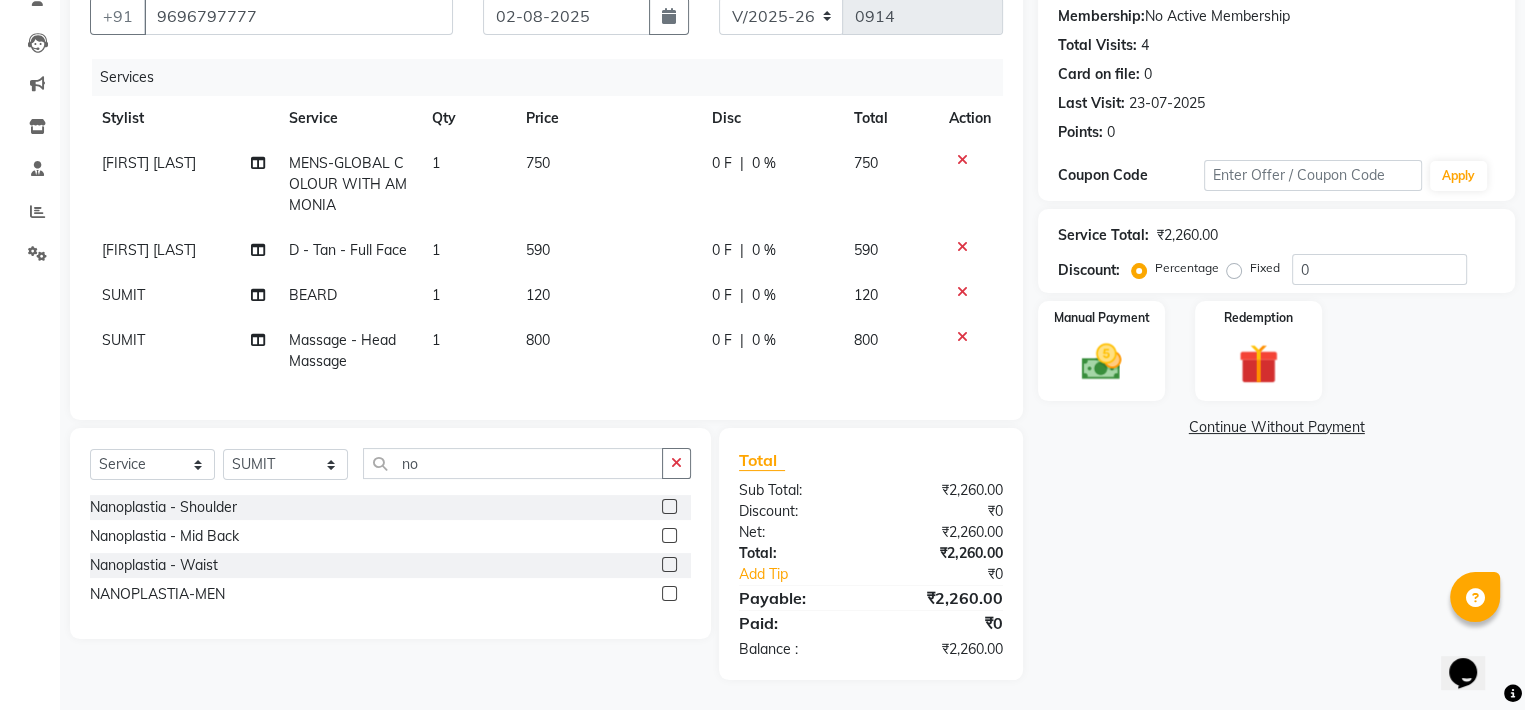 click on "750" 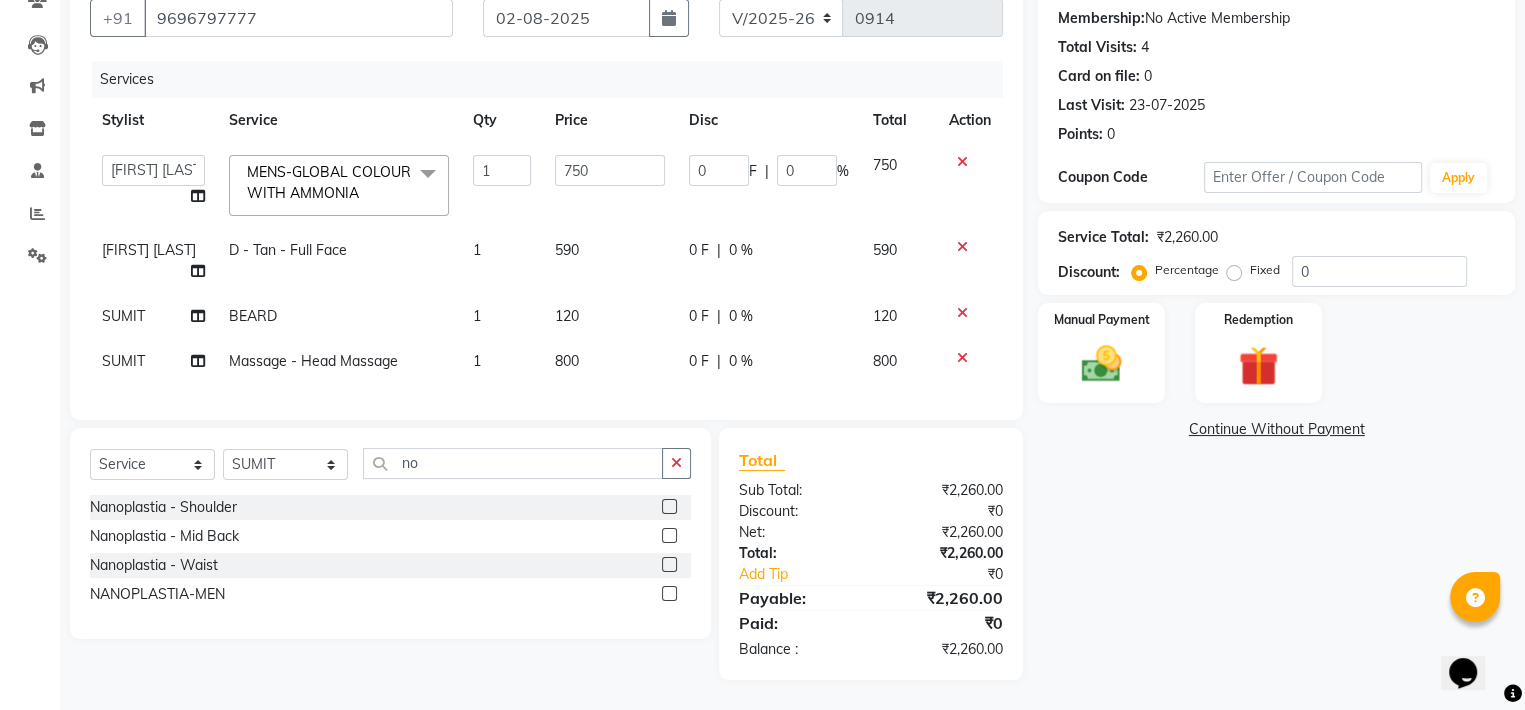 scroll, scrollTop: 201, scrollLeft: 0, axis: vertical 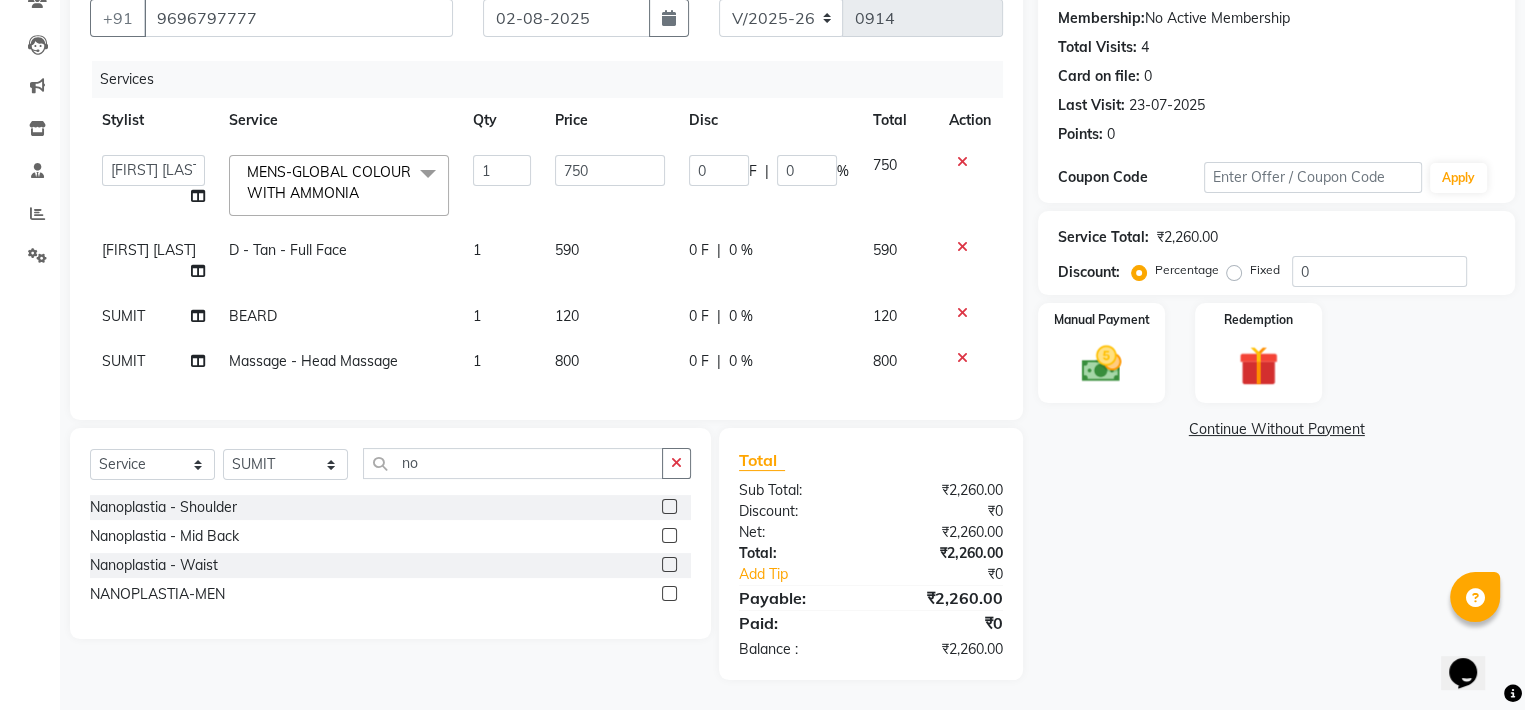 click on "750" 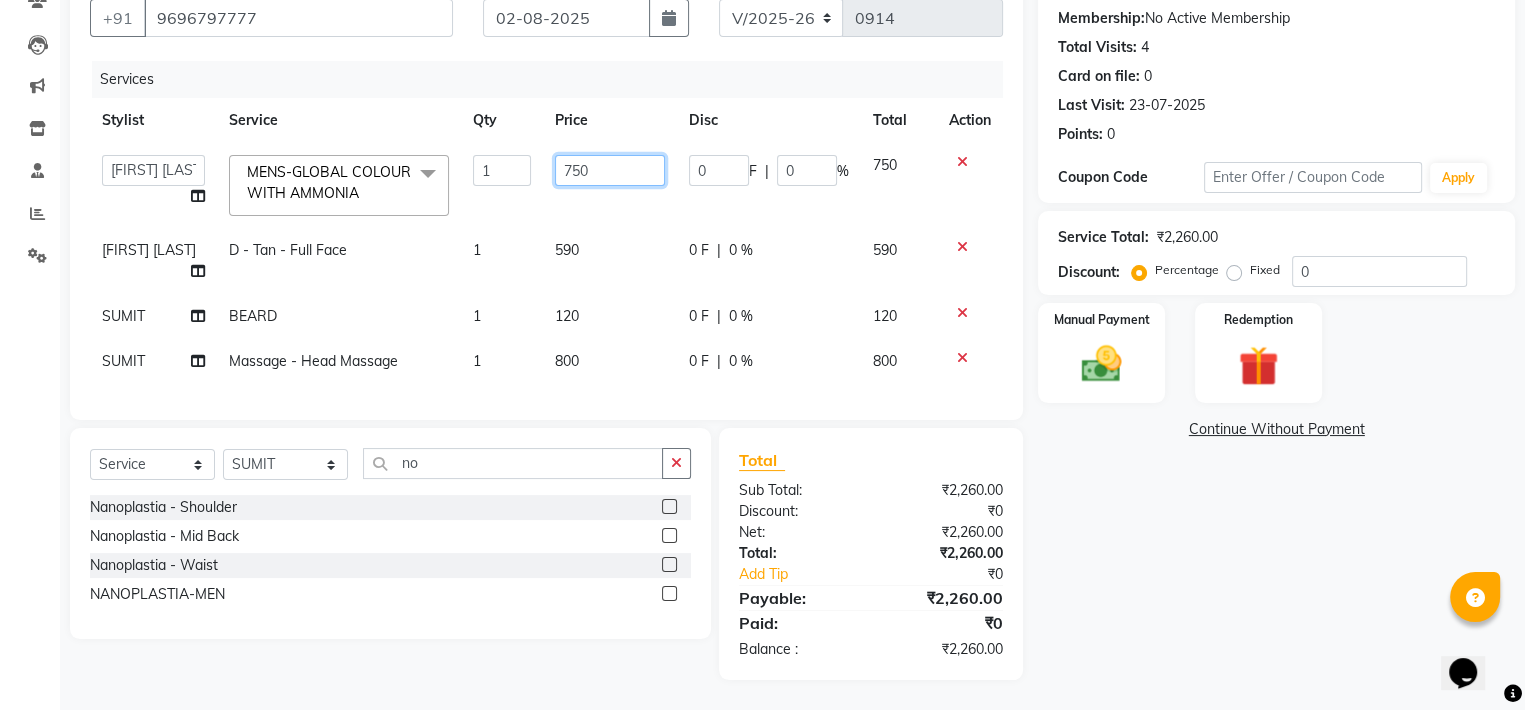 click on "750" 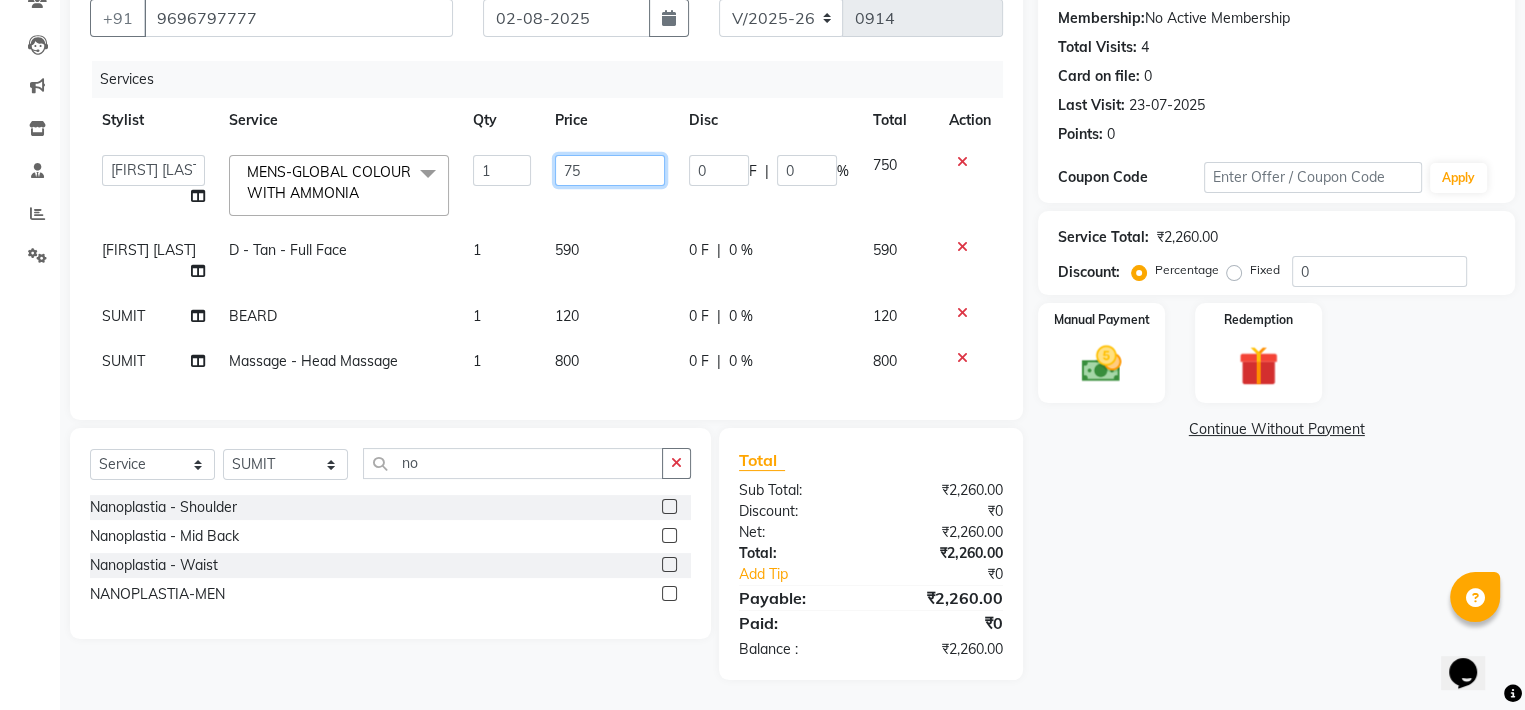 type on "7" 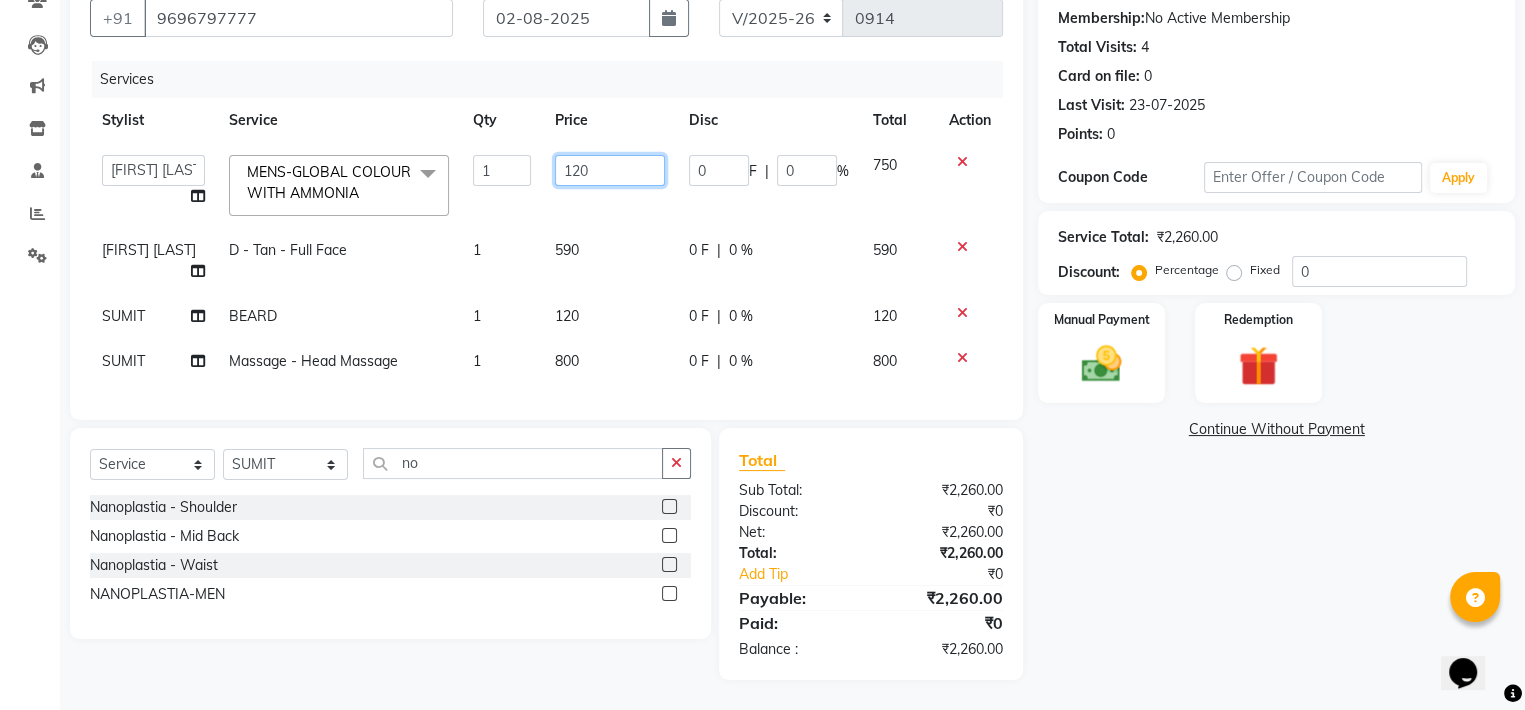 type on "1200" 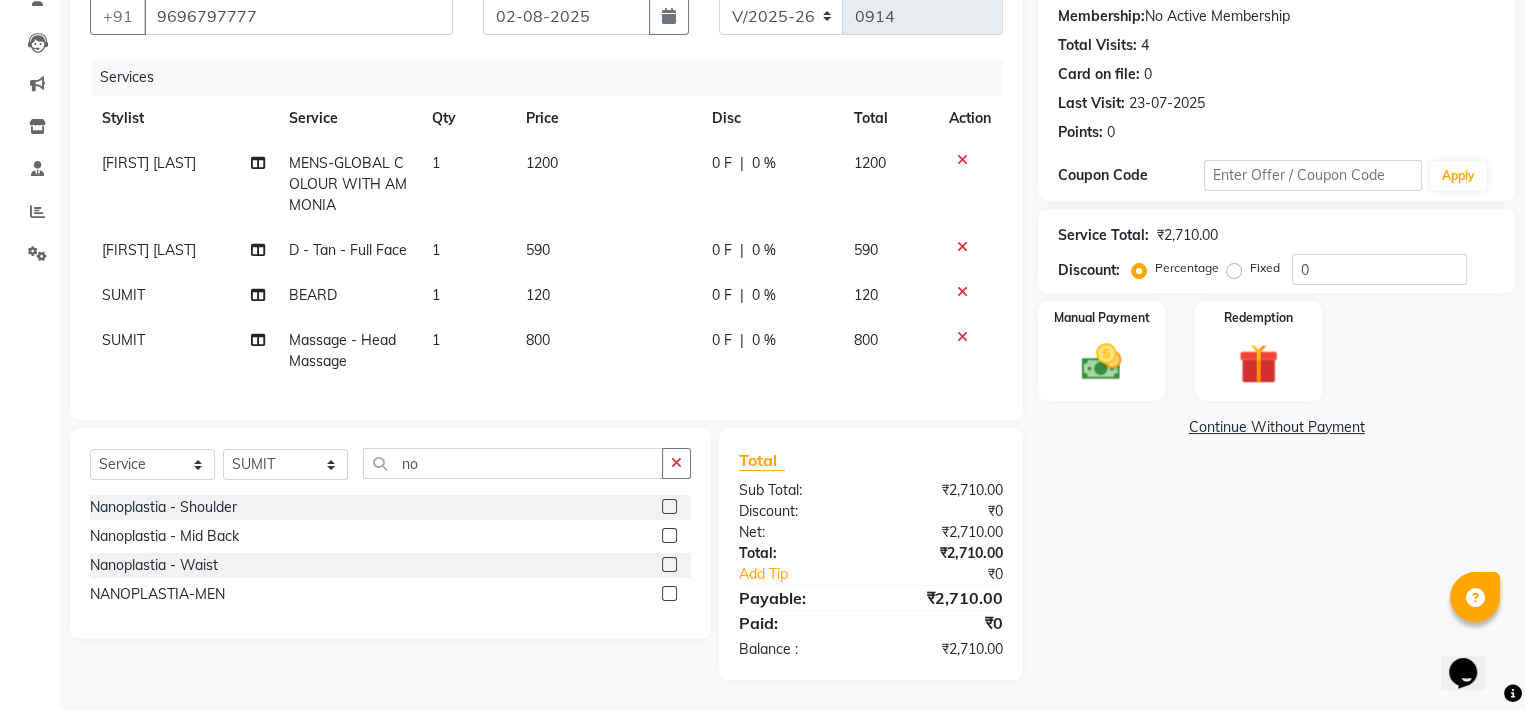 click on "590" 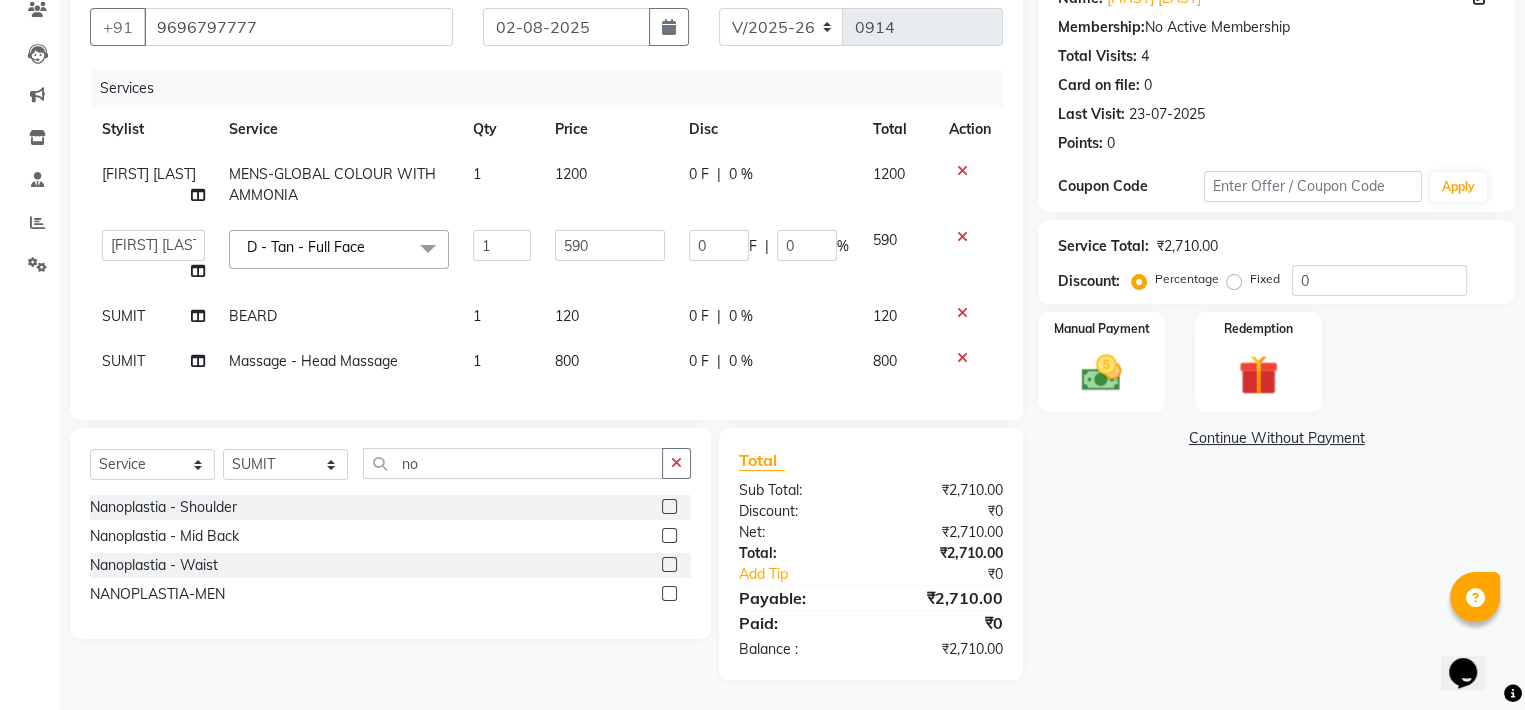 scroll, scrollTop: 193, scrollLeft: 0, axis: vertical 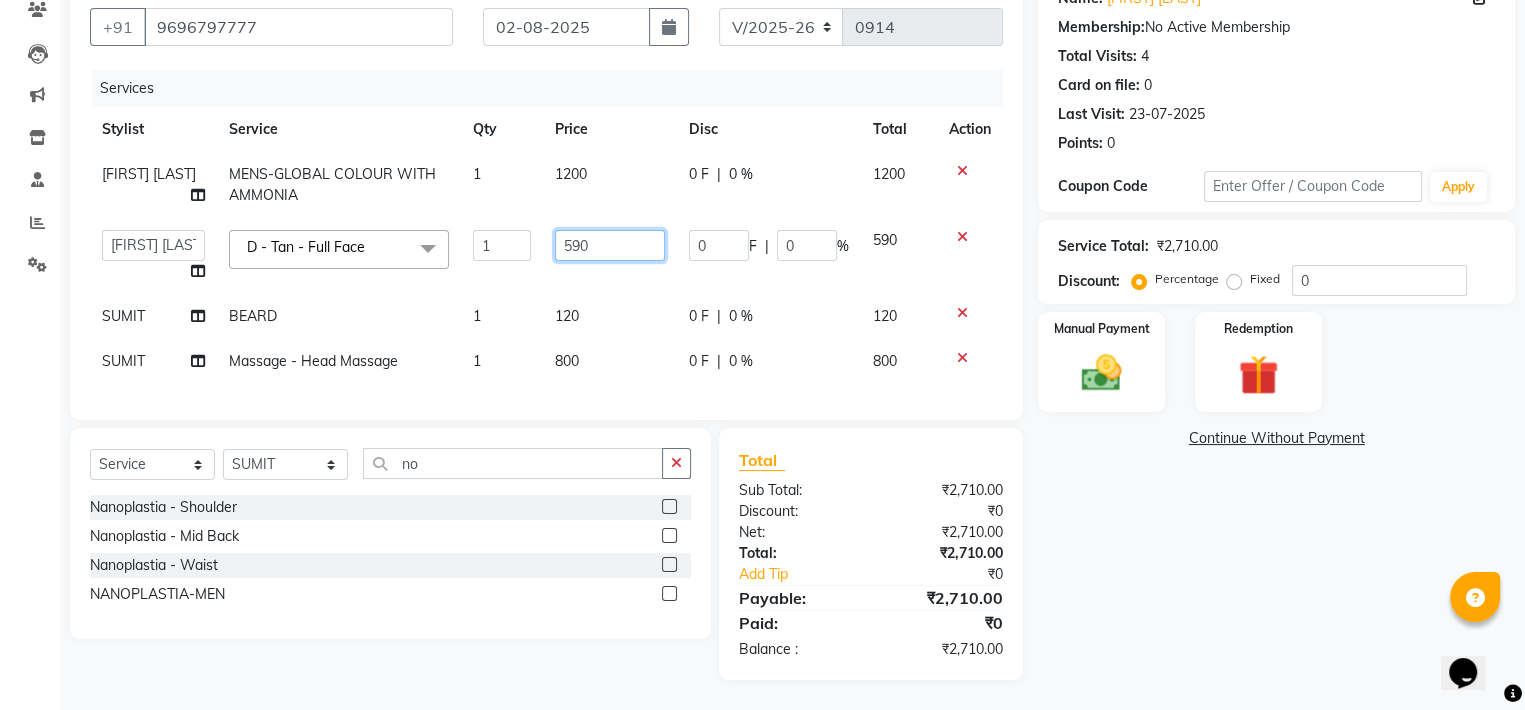 click on "590" 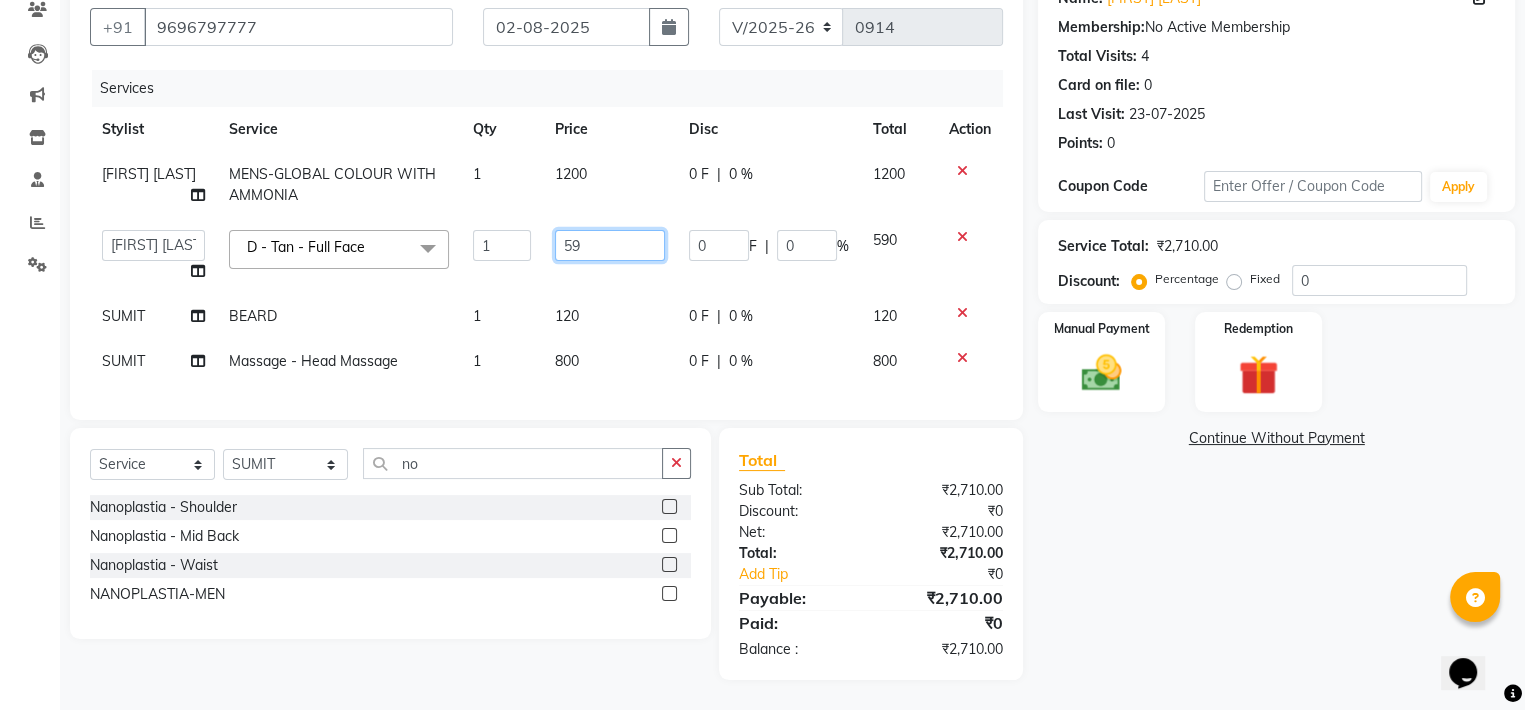 type on "5" 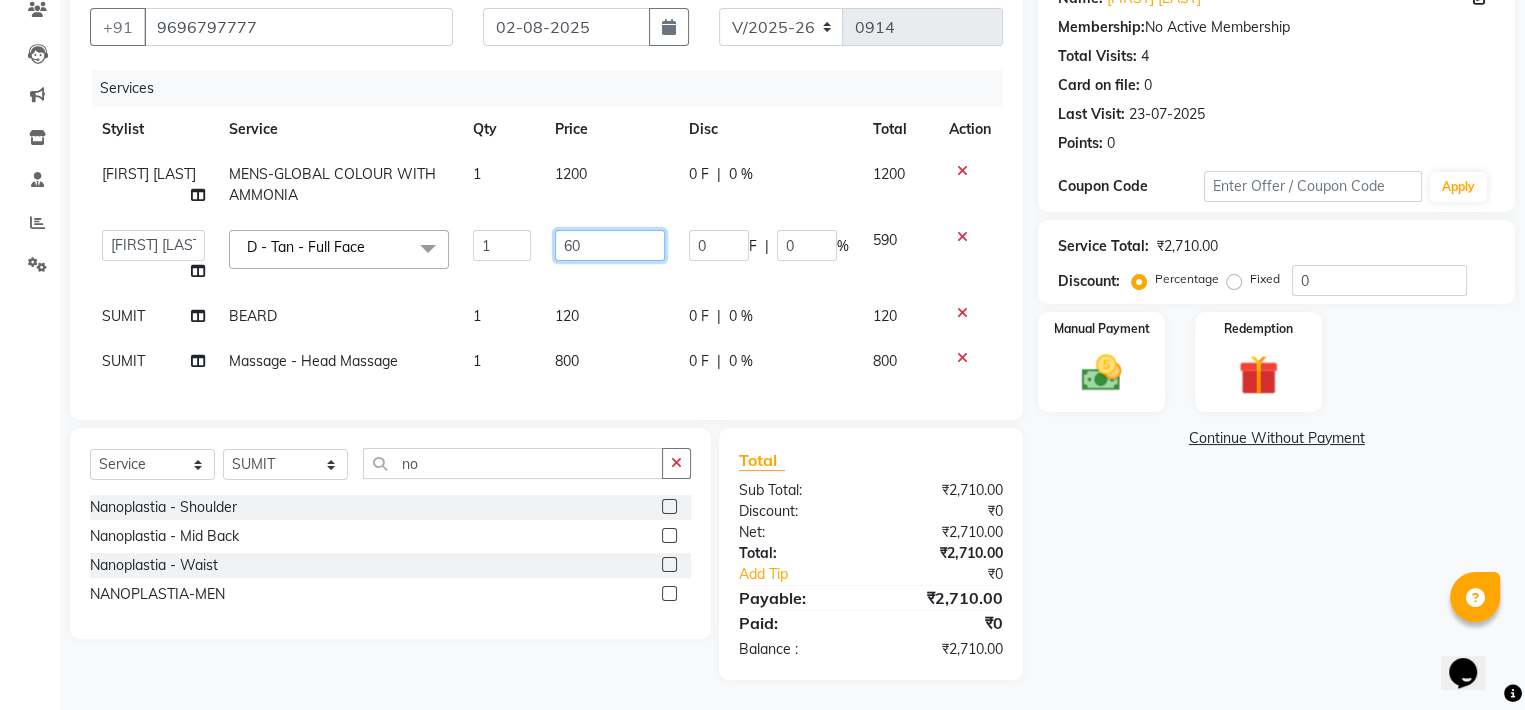 type on "600" 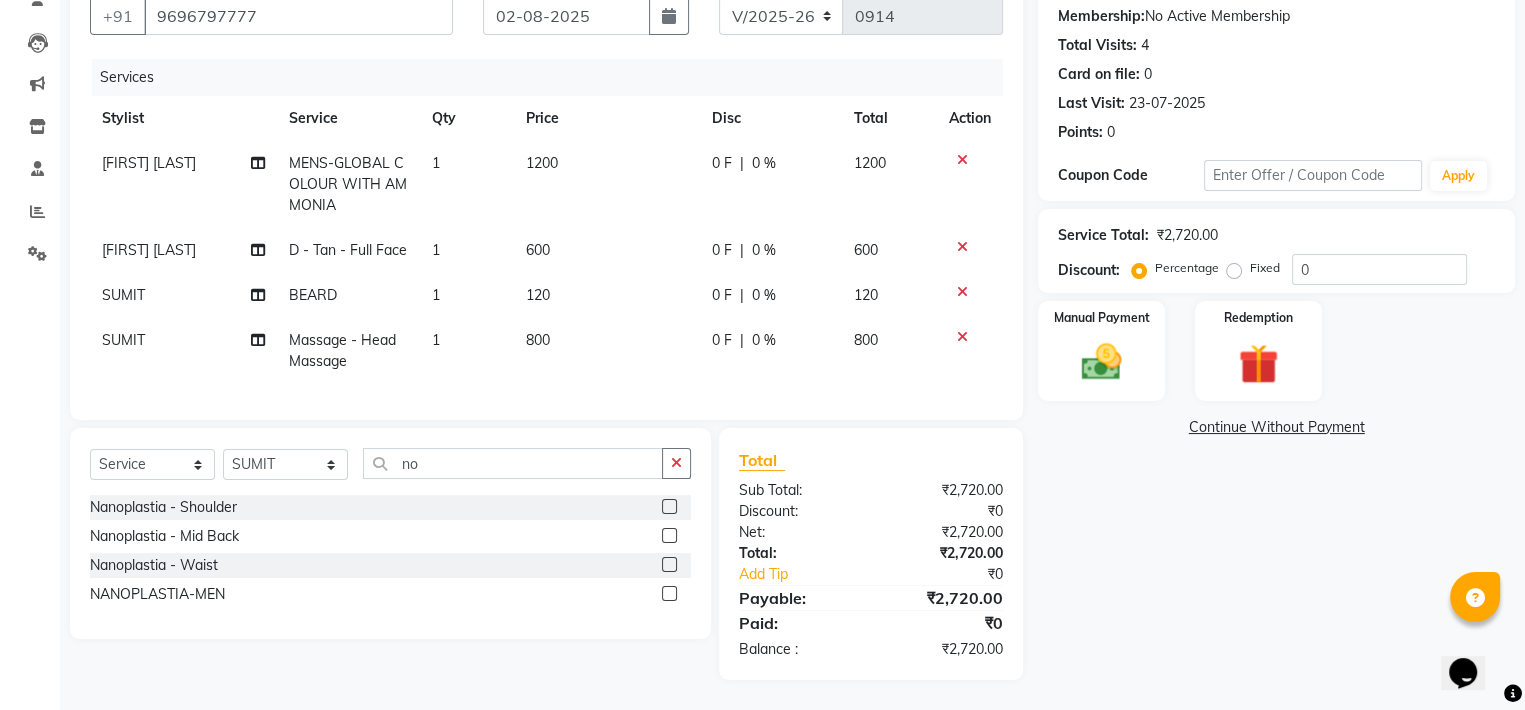 click on "120" 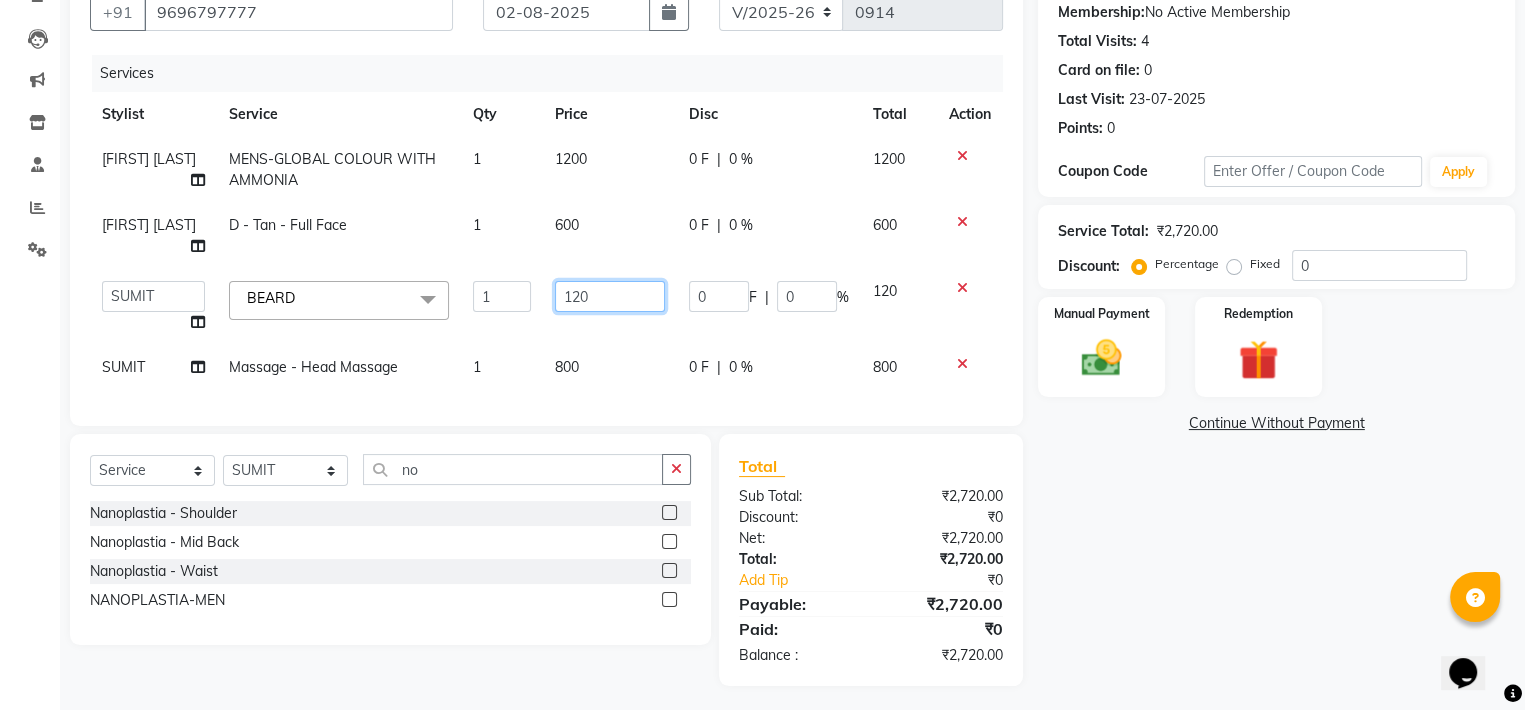 click on "120" 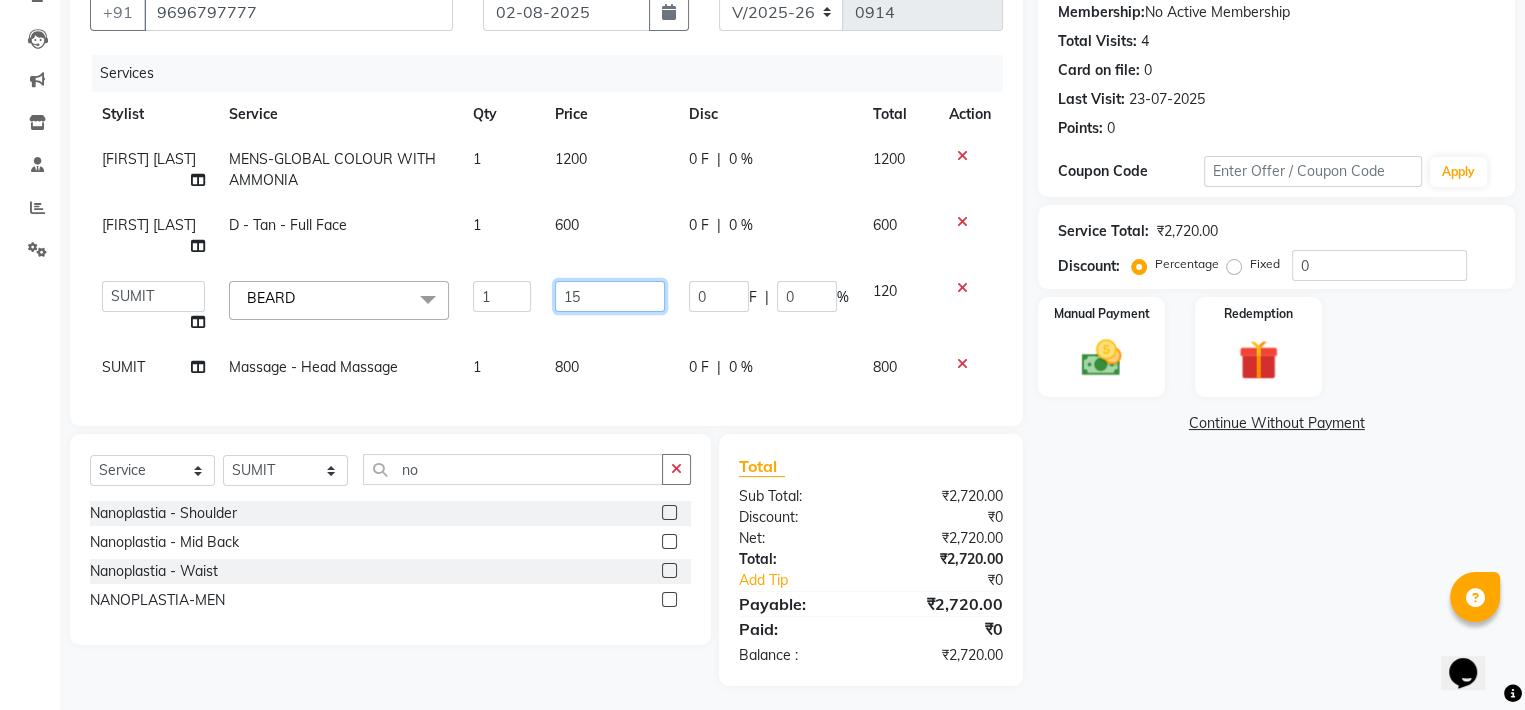 type on "150" 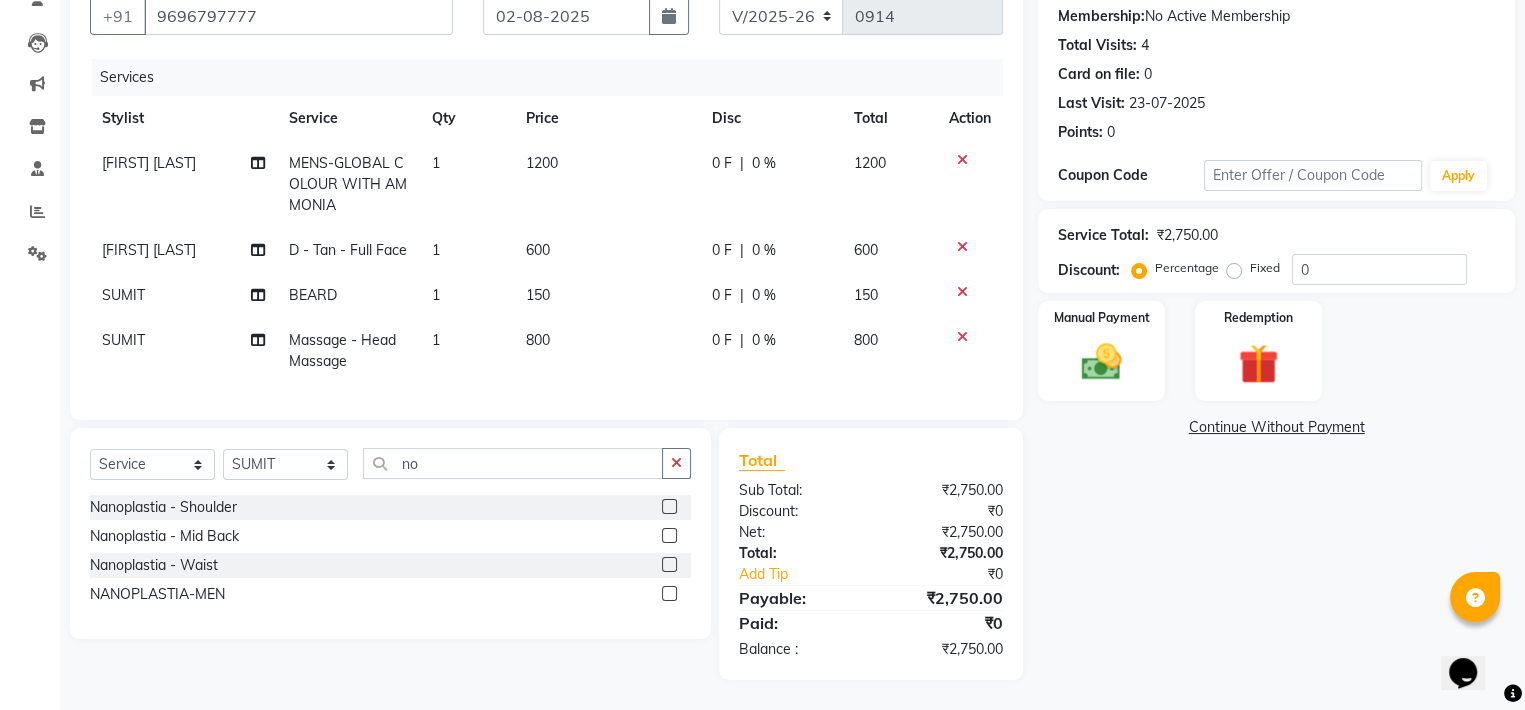 click on "800" 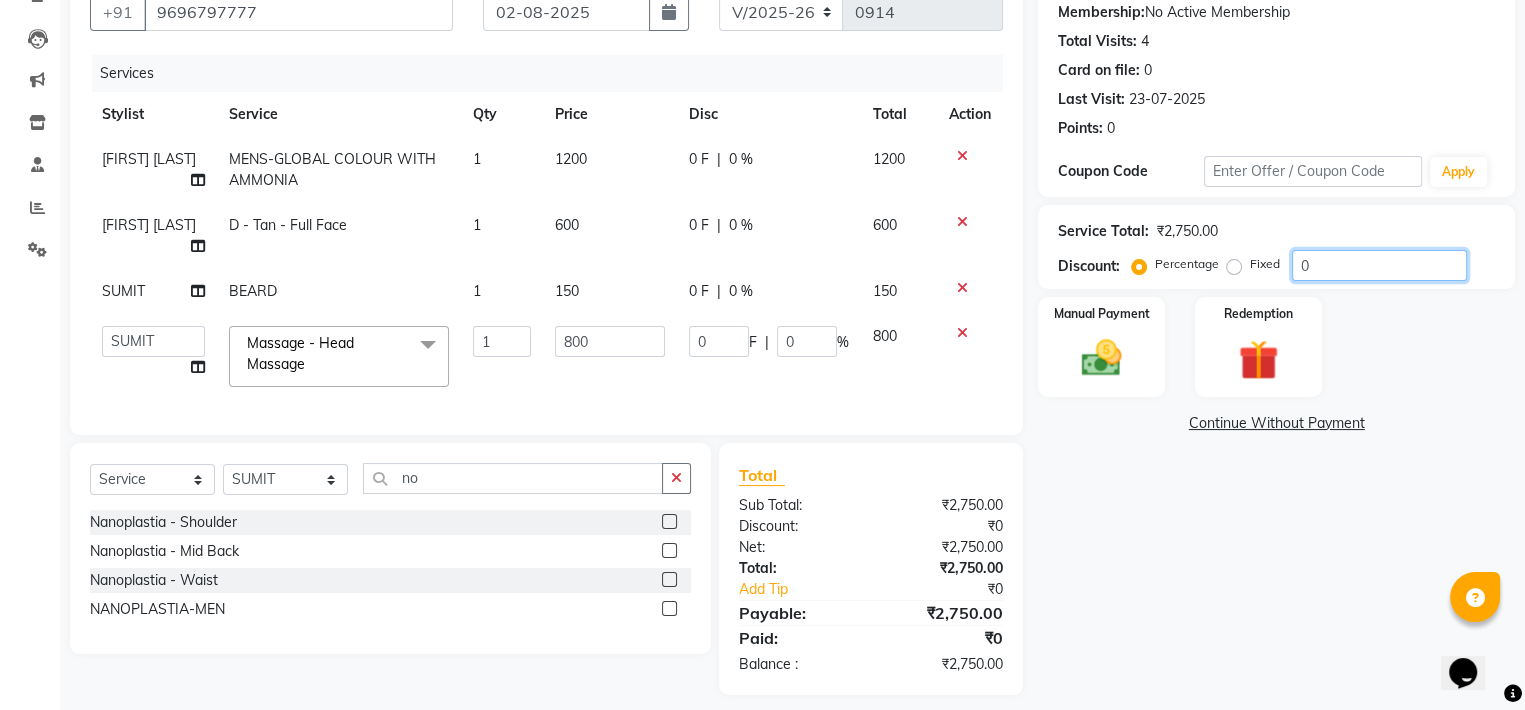 click on "0" 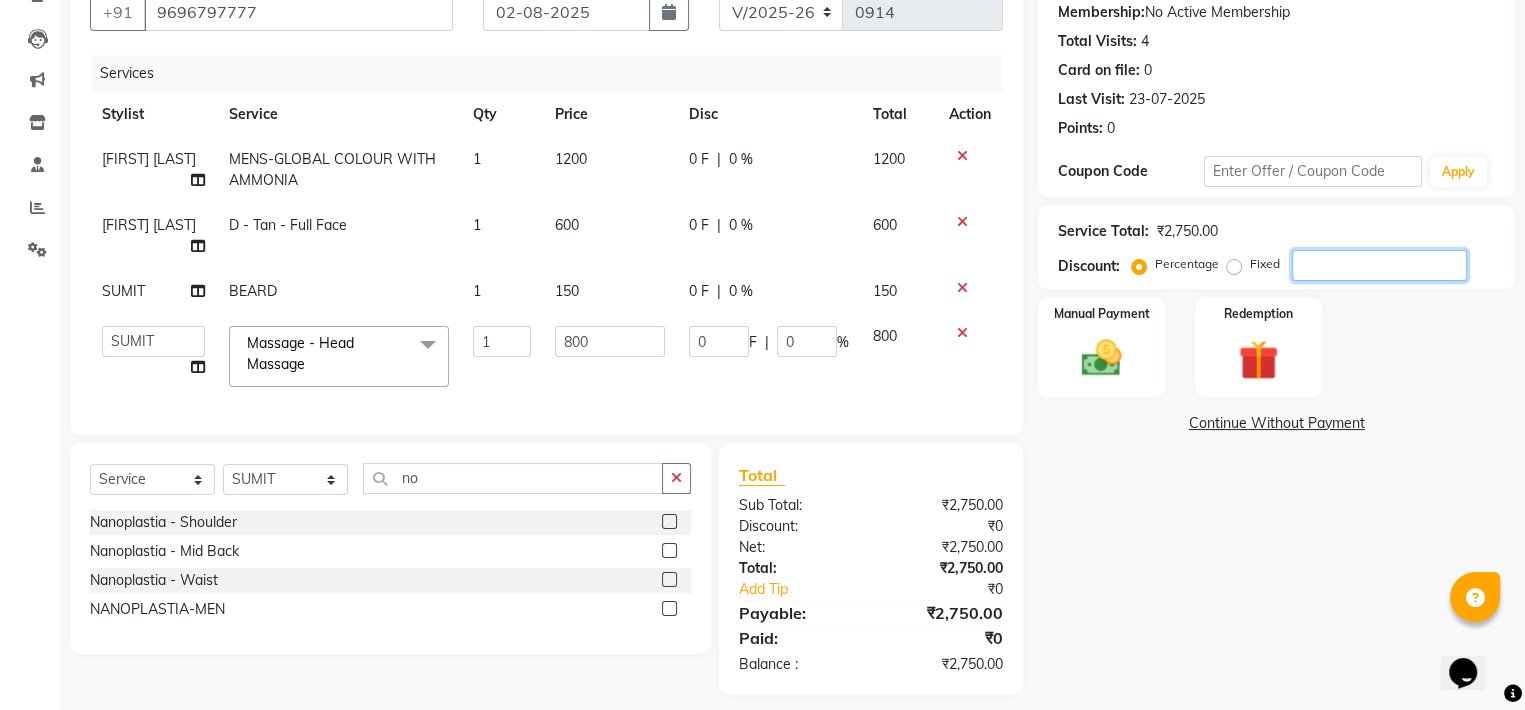 type on "1" 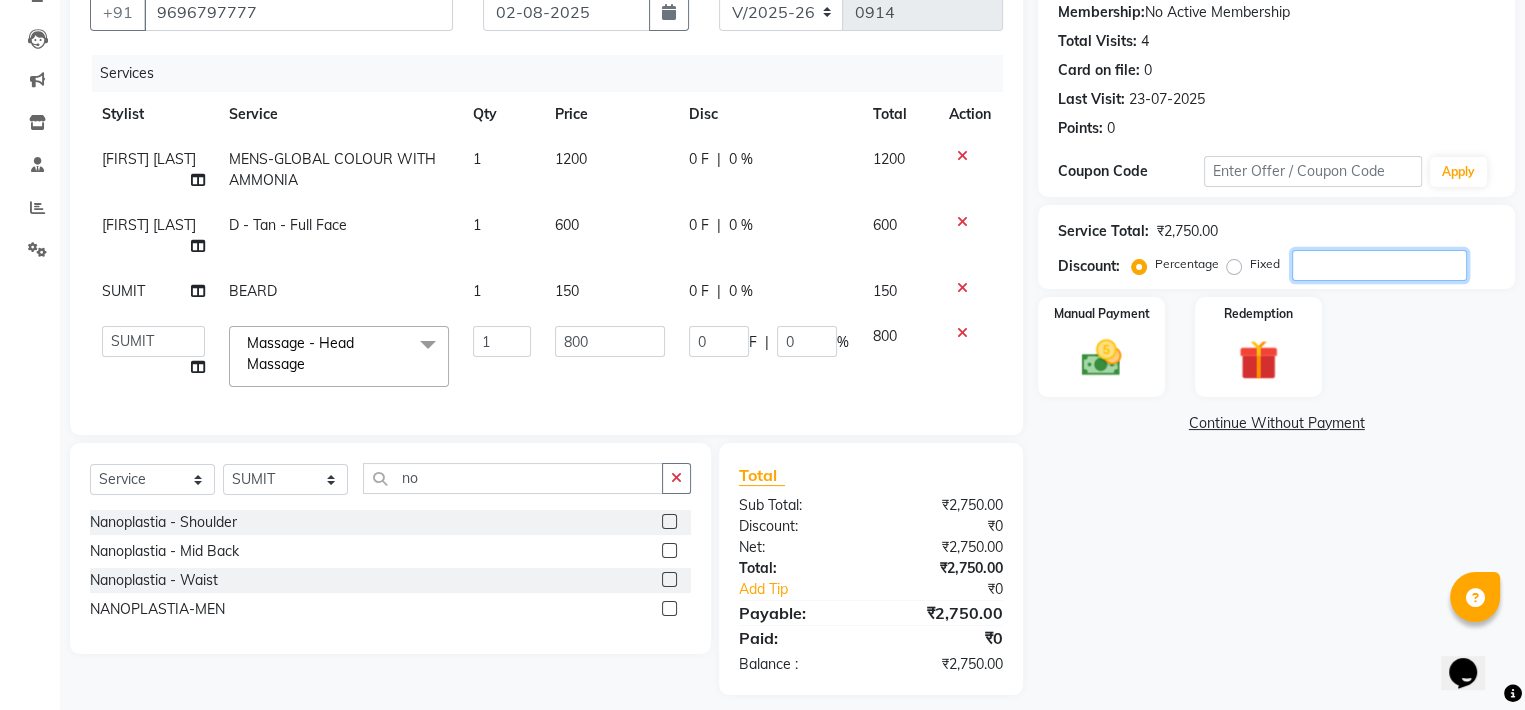 type on "8" 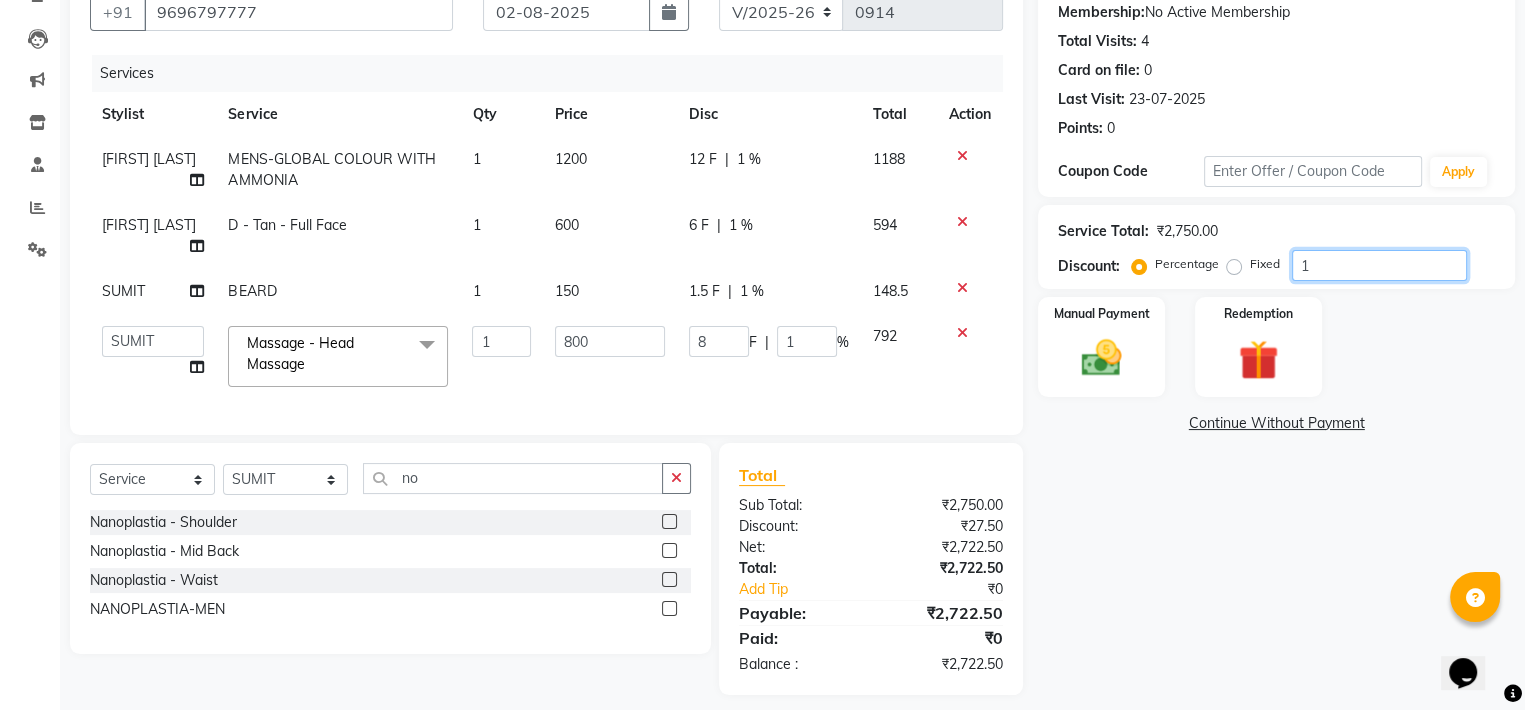 type on "15" 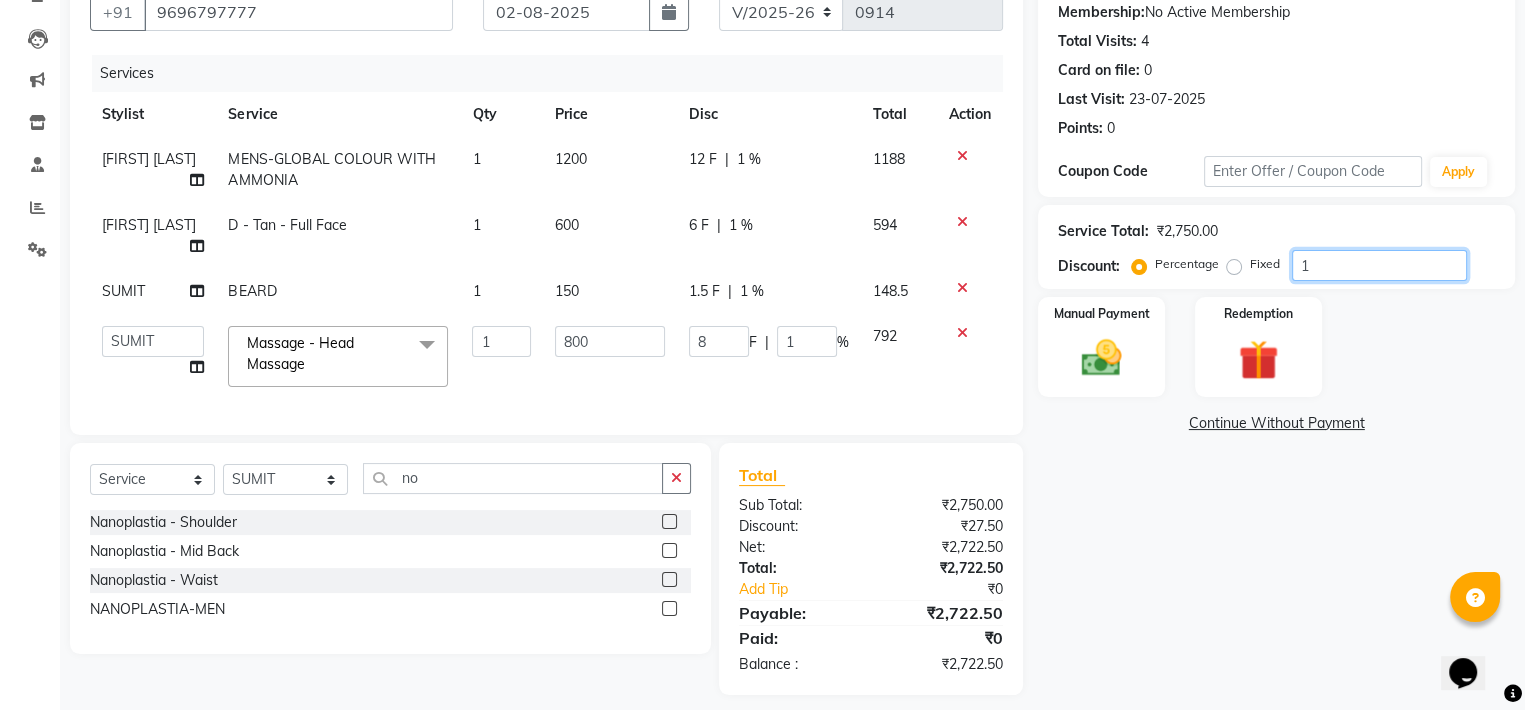 type on "120" 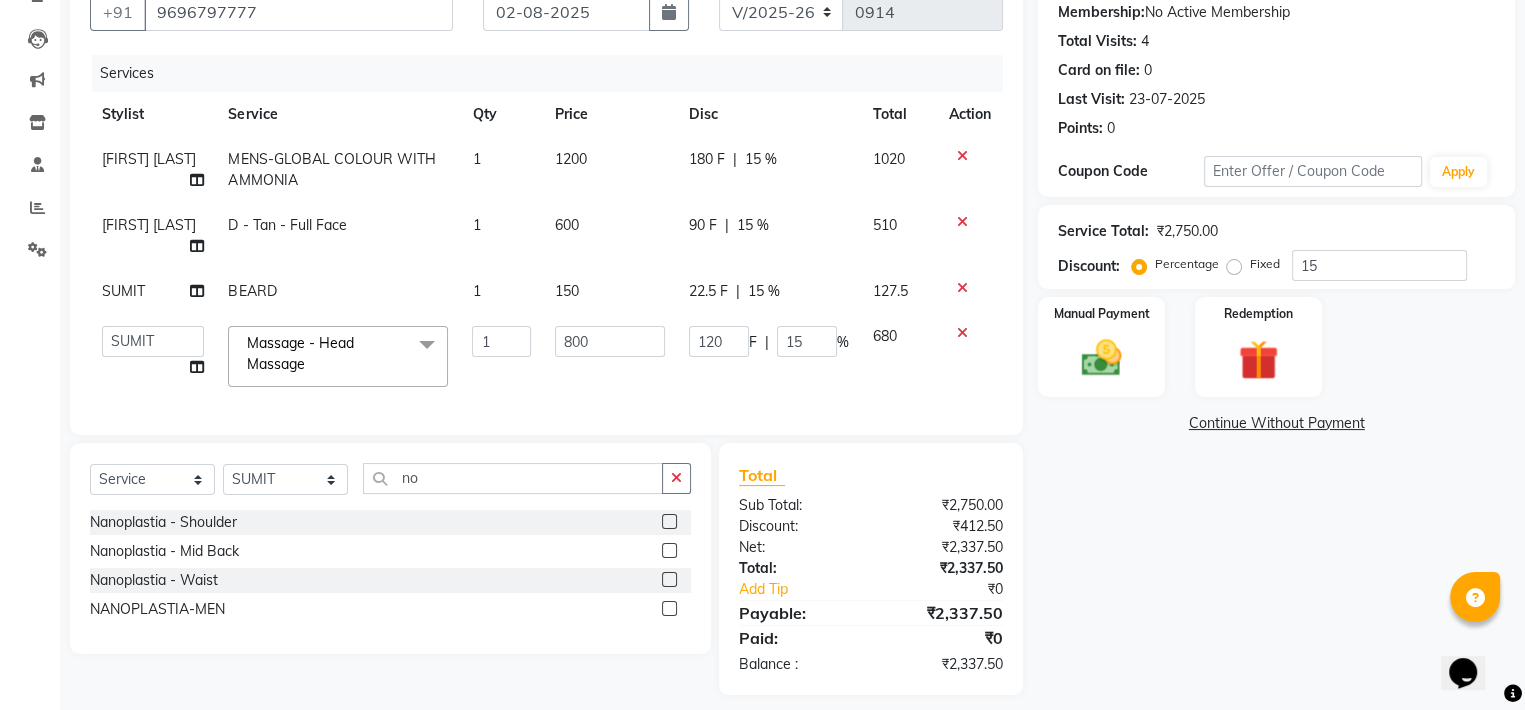 click on "Manual Payment Redemption" 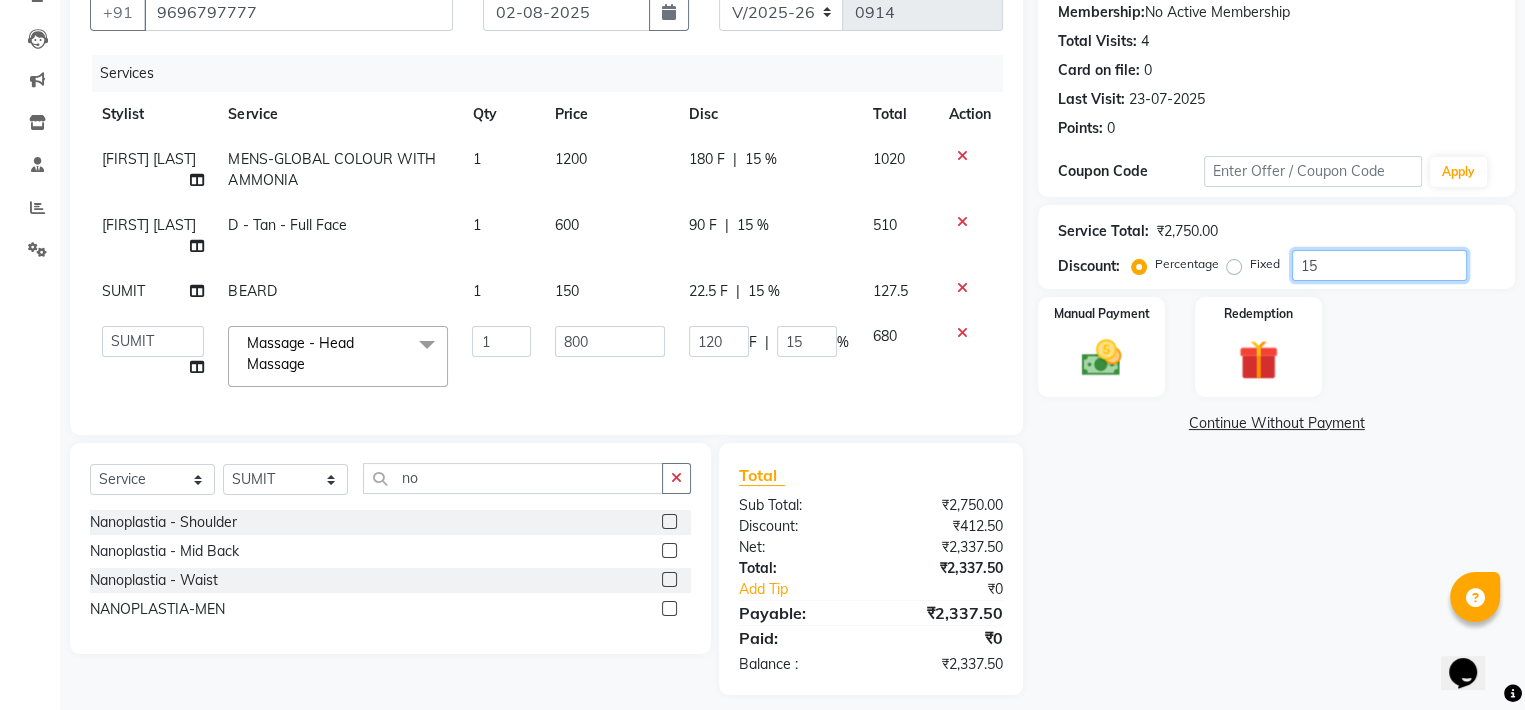 click on "15" 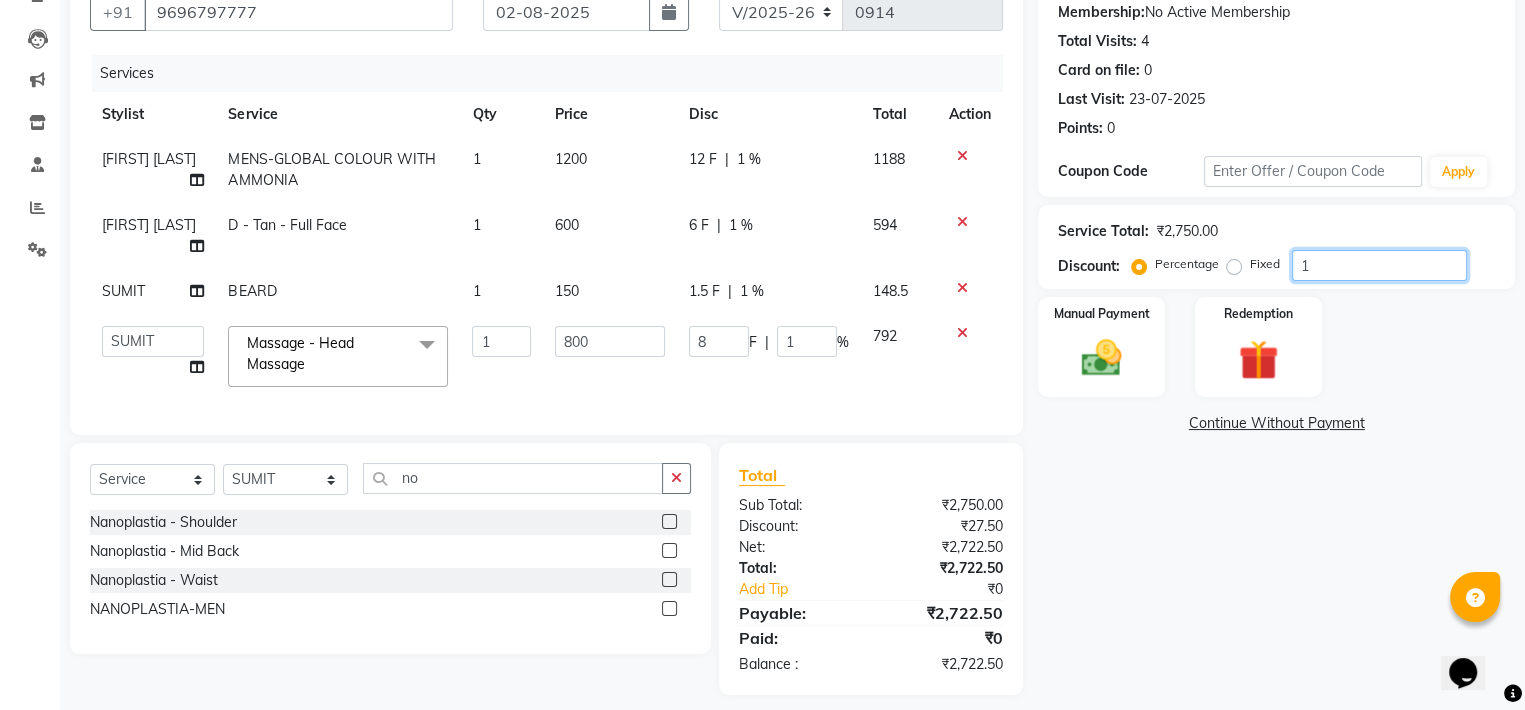 type on "17" 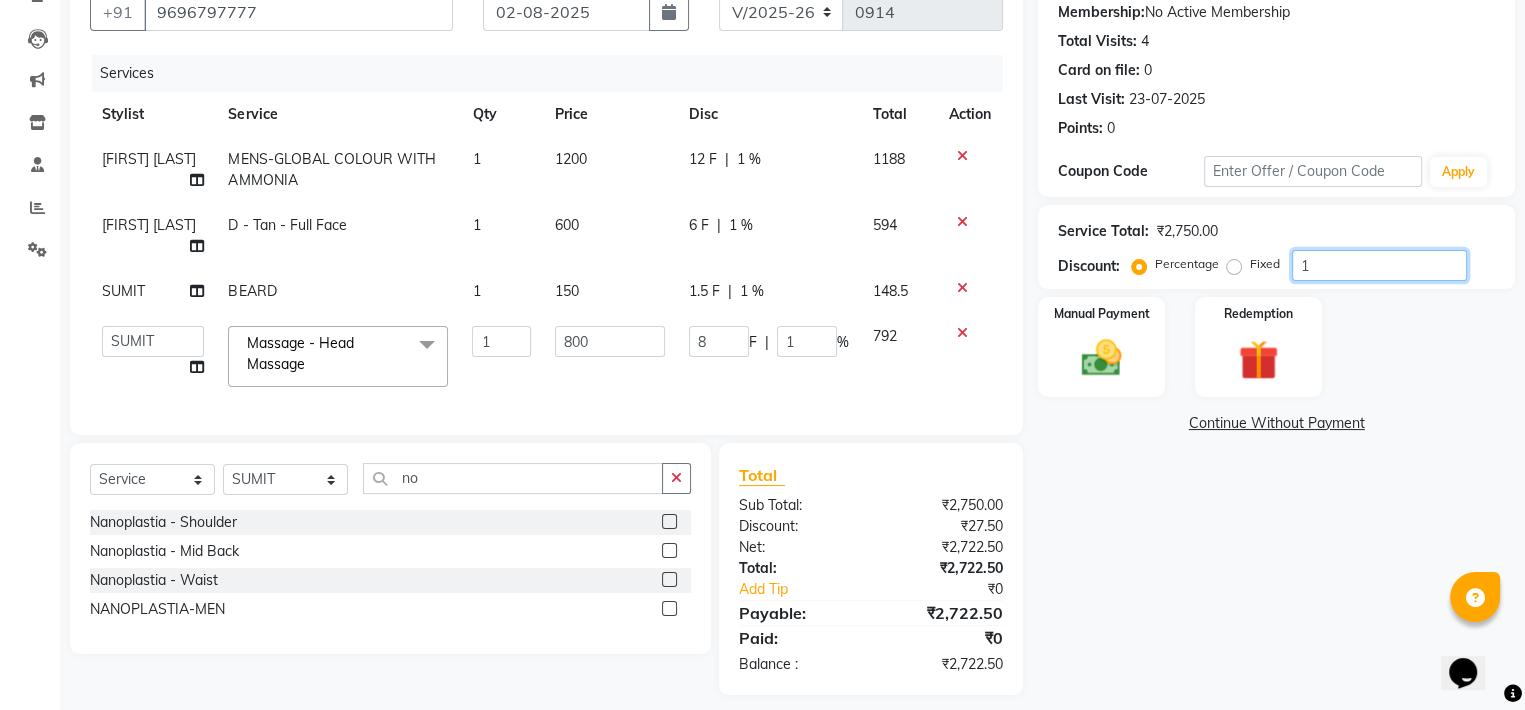 type on "136" 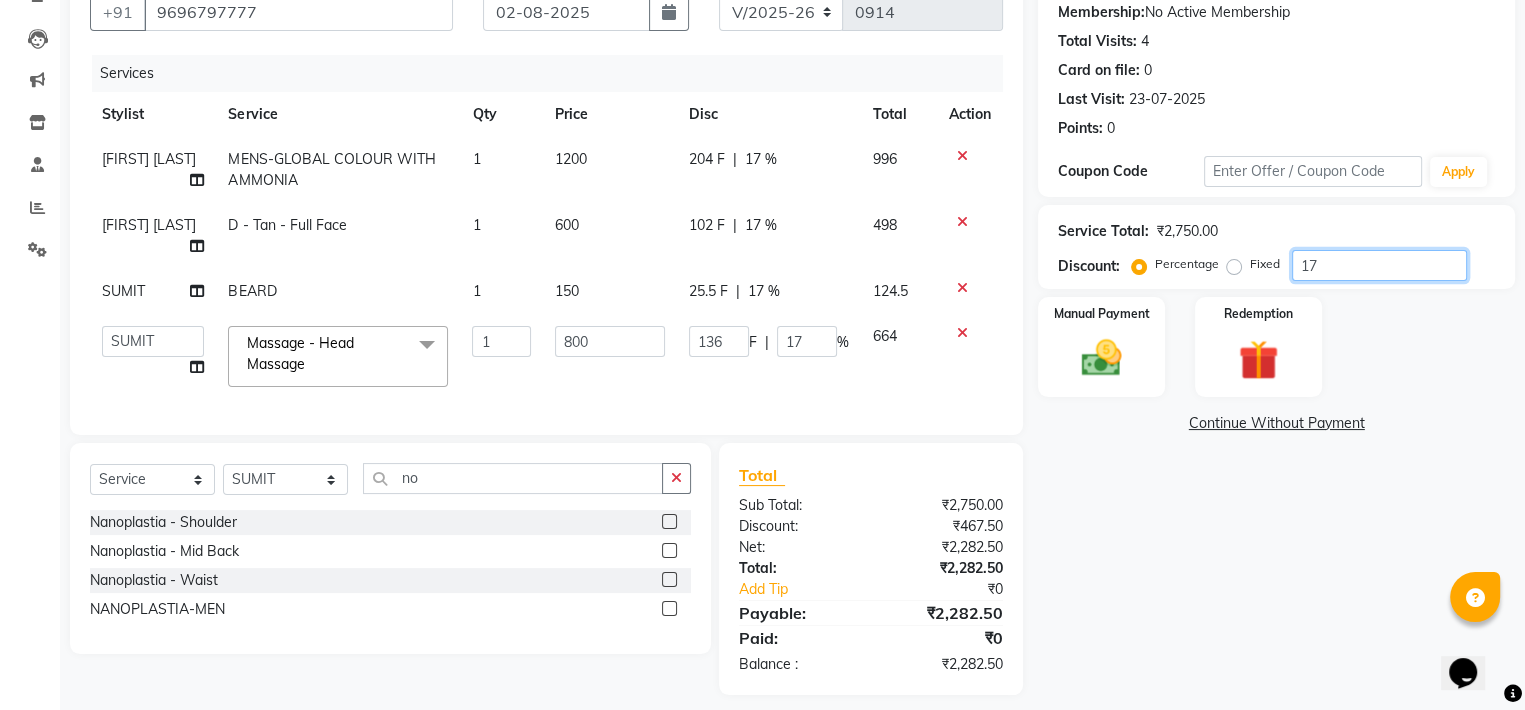 type on "1" 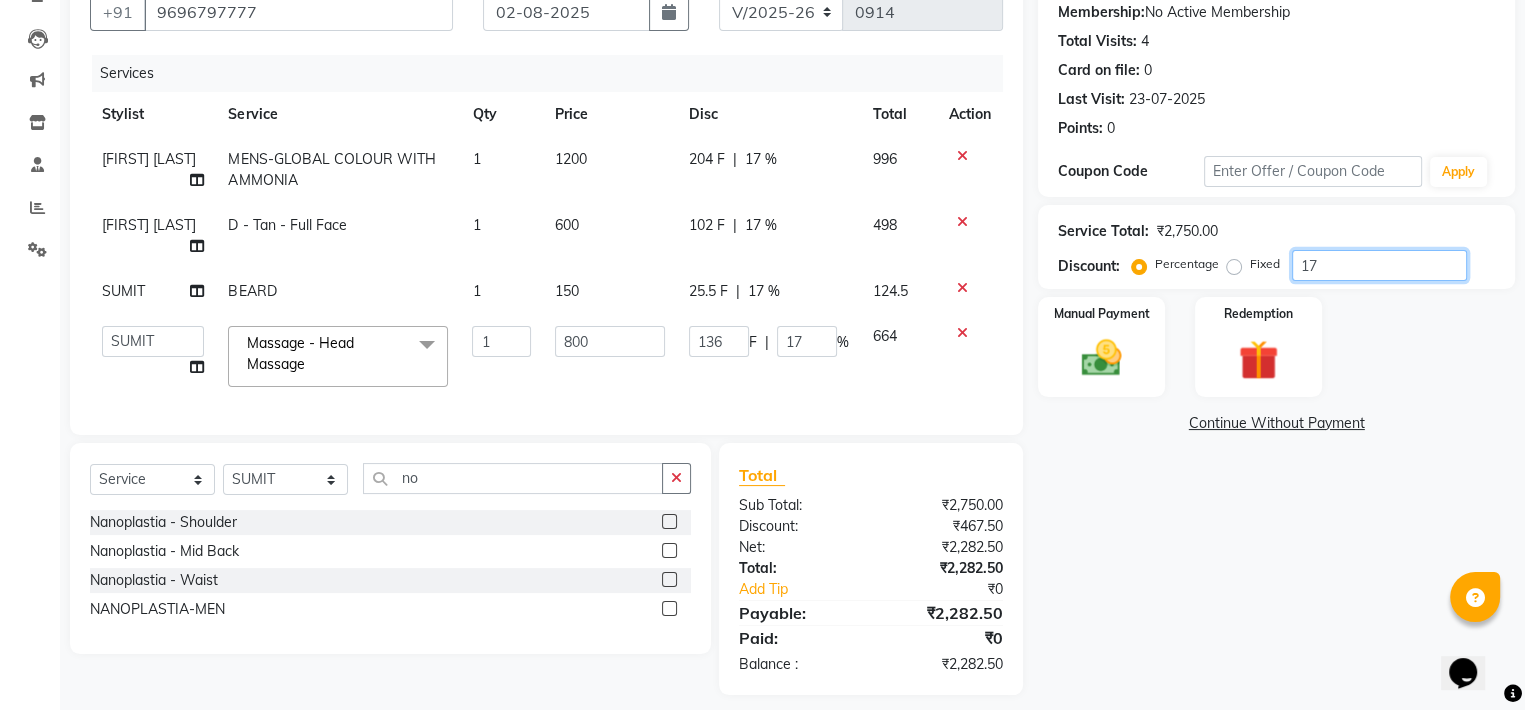type on "8" 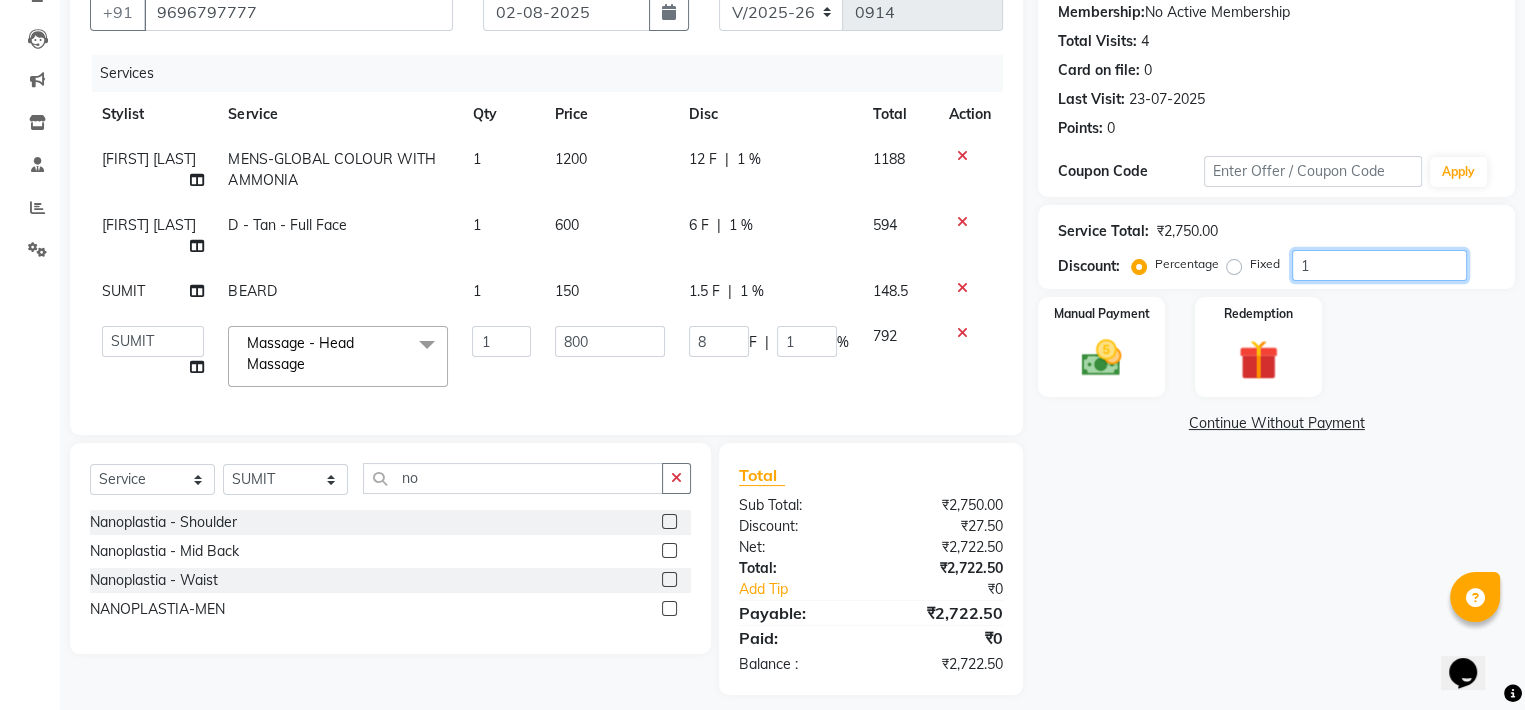 type on "16" 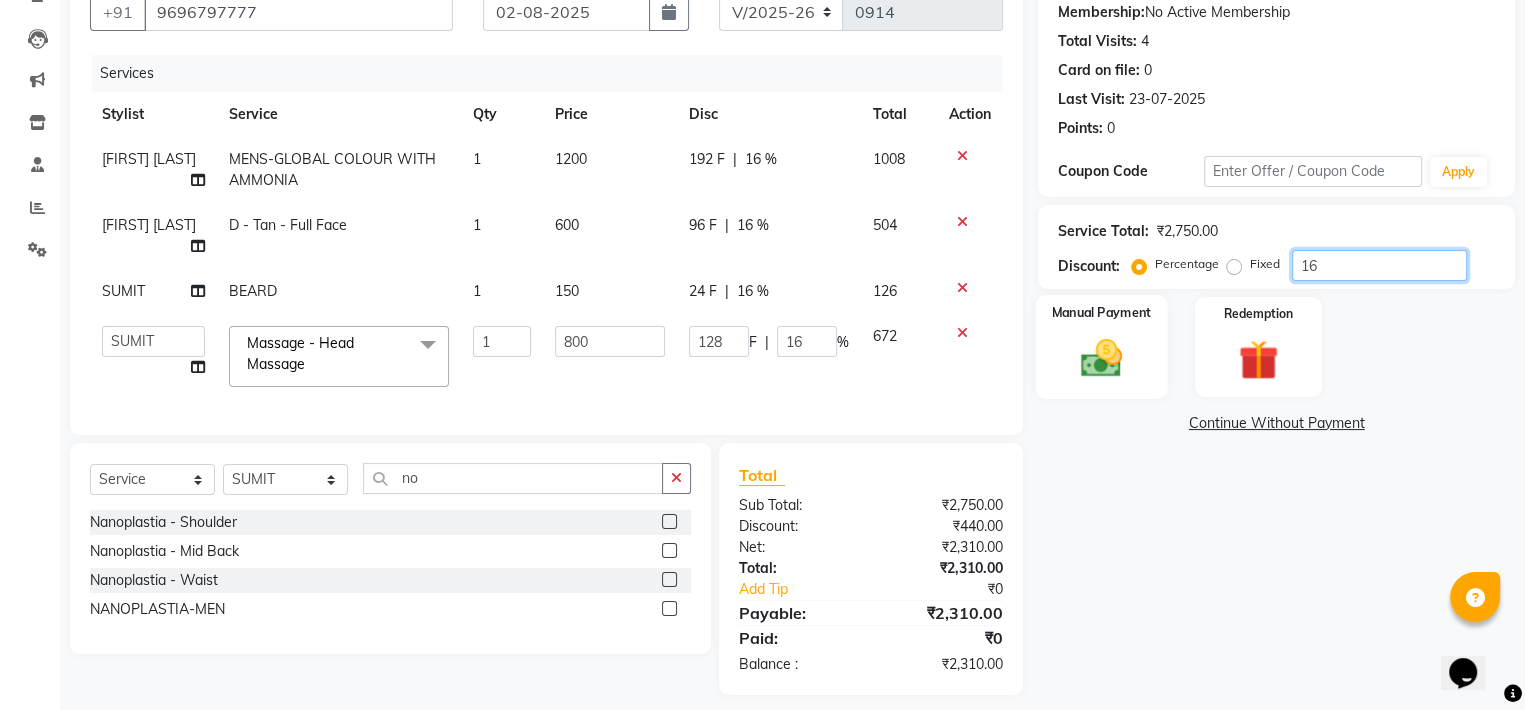 type on "16" 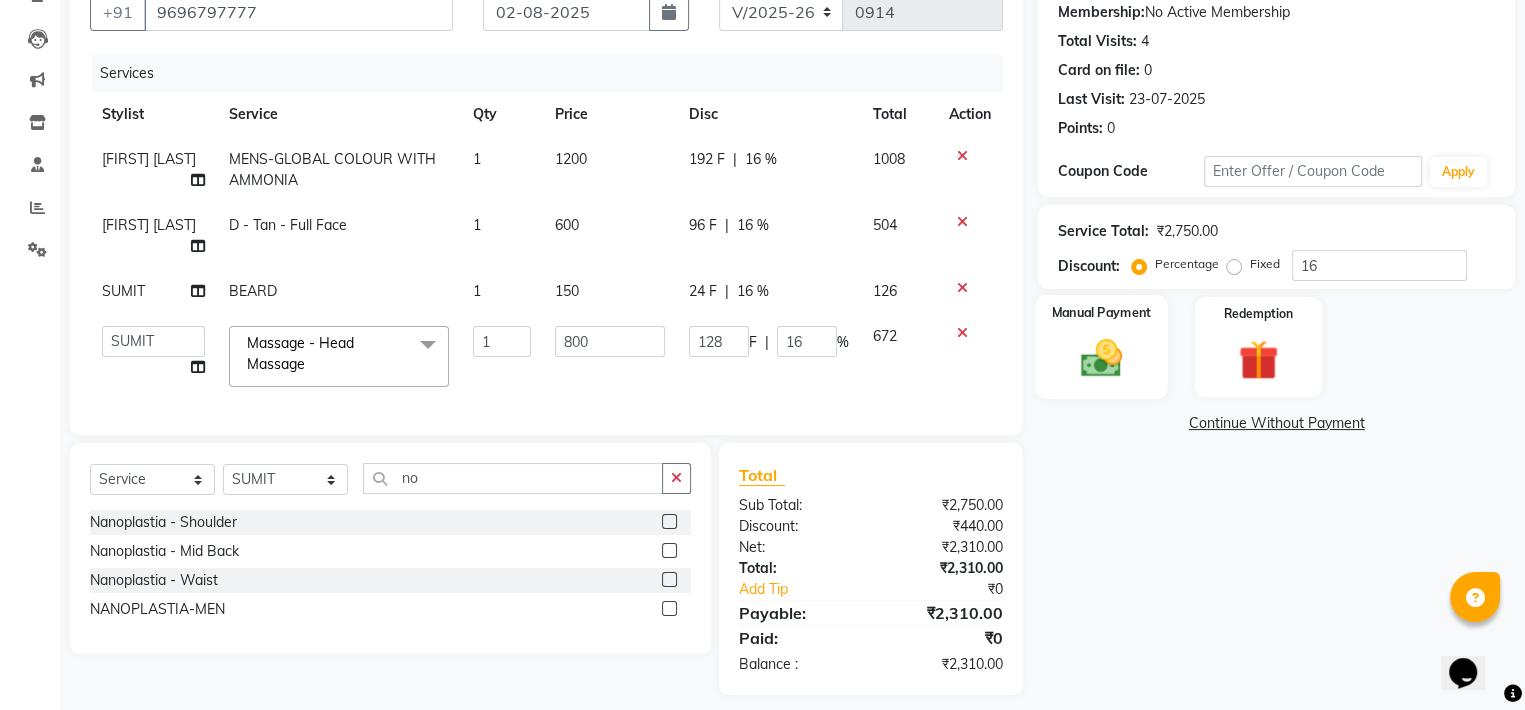 click 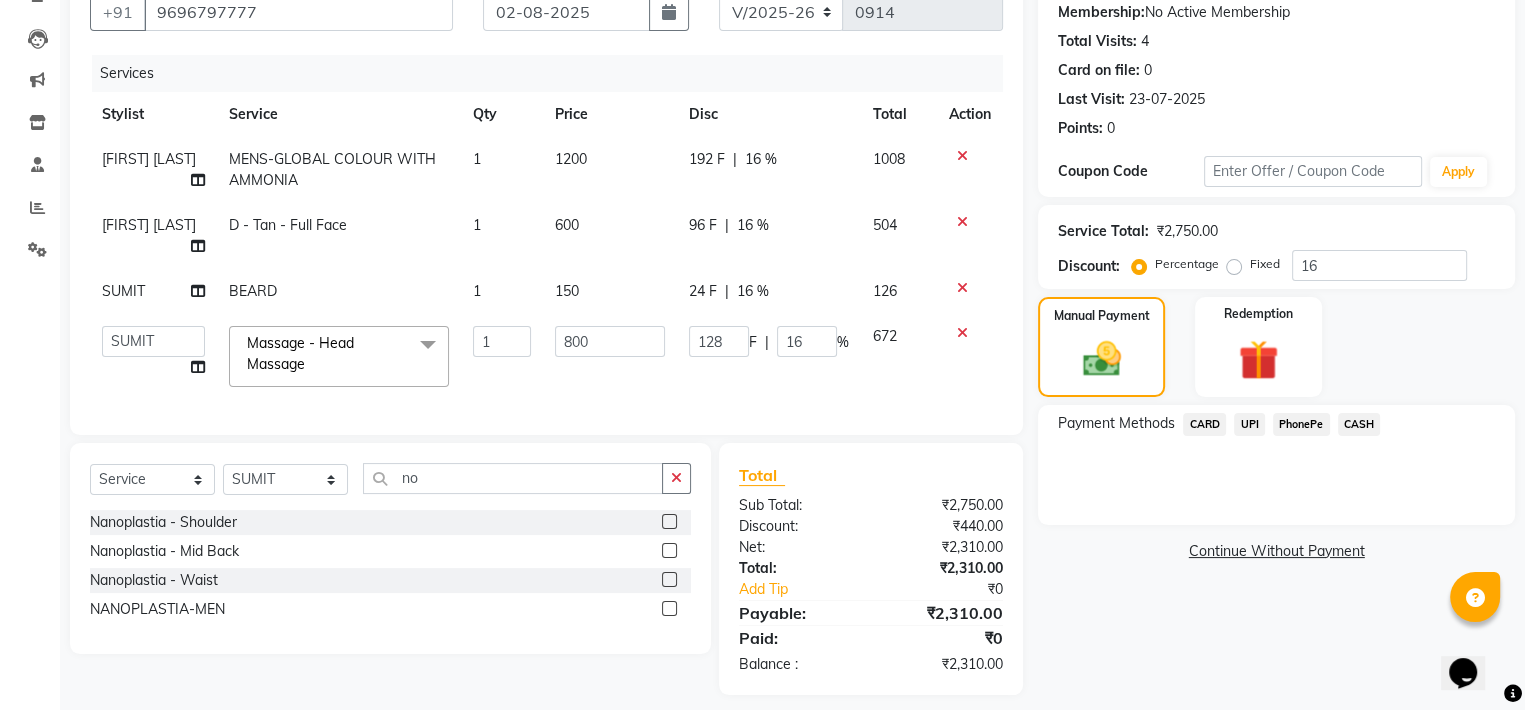 click on "CASH" 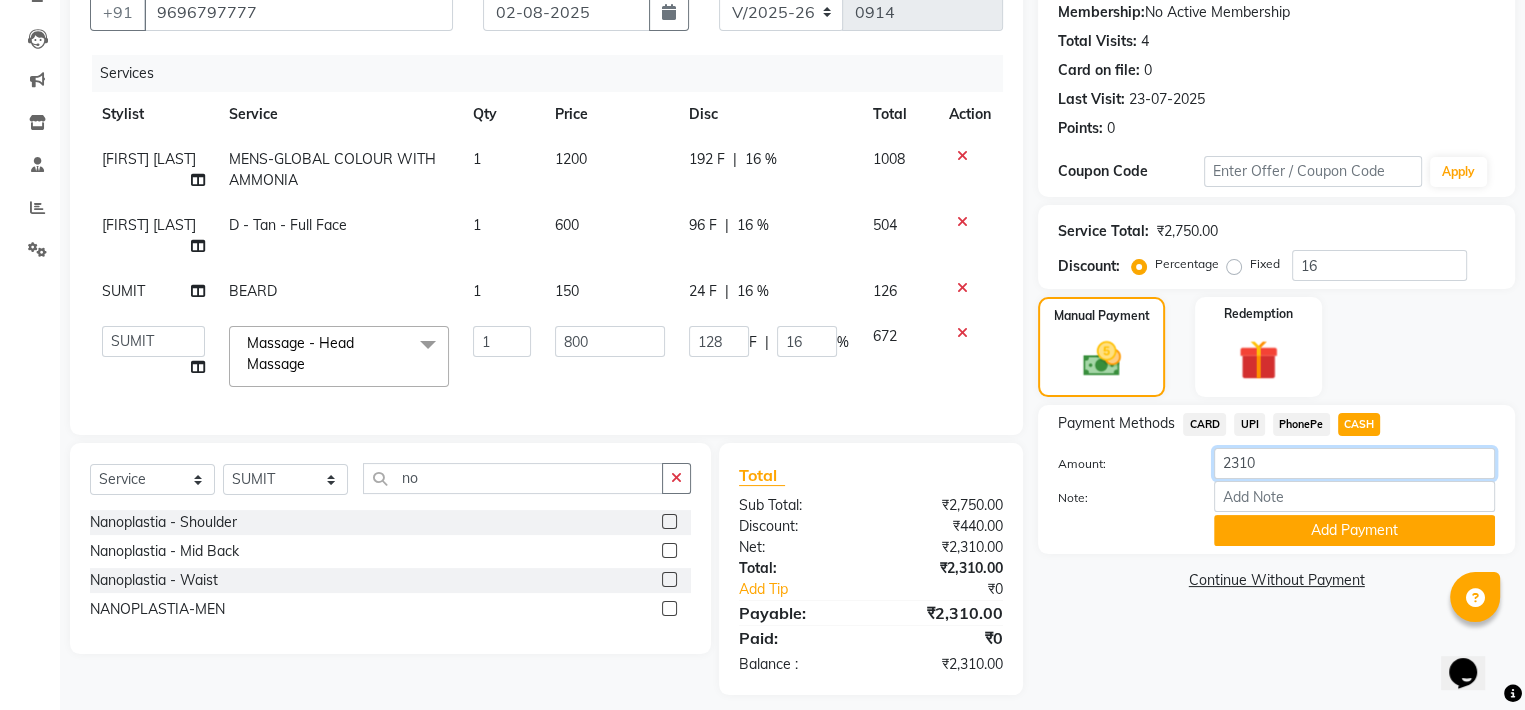 click on "2310" 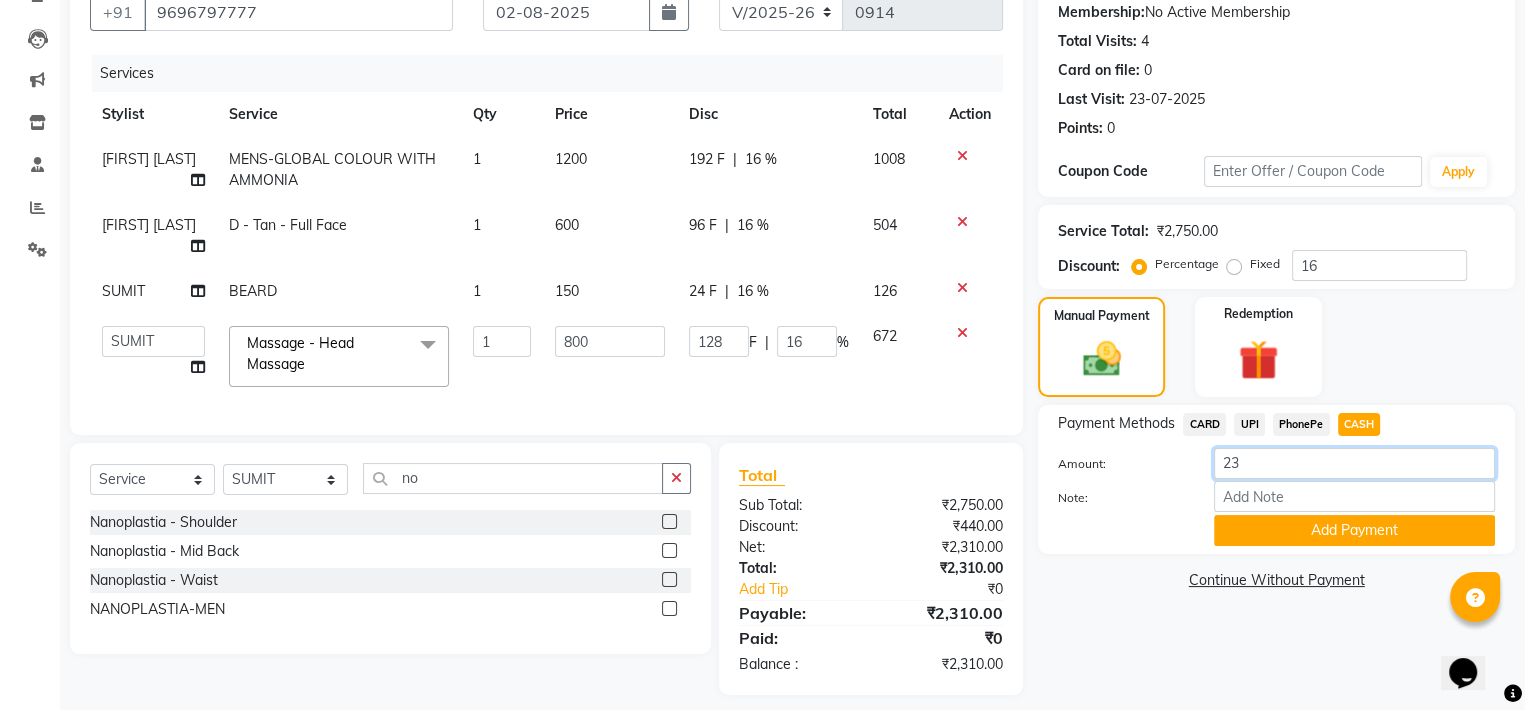 type on "2" 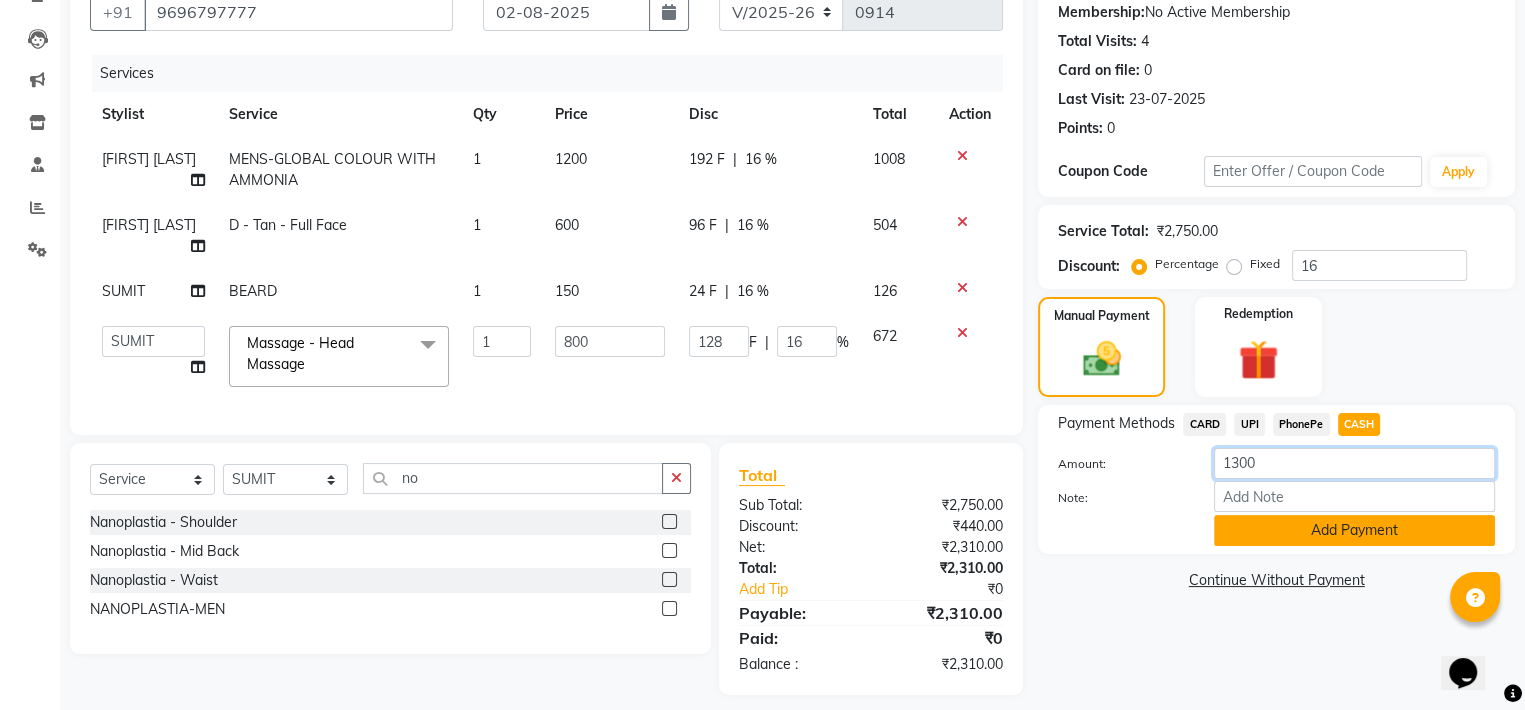 type on "1300" 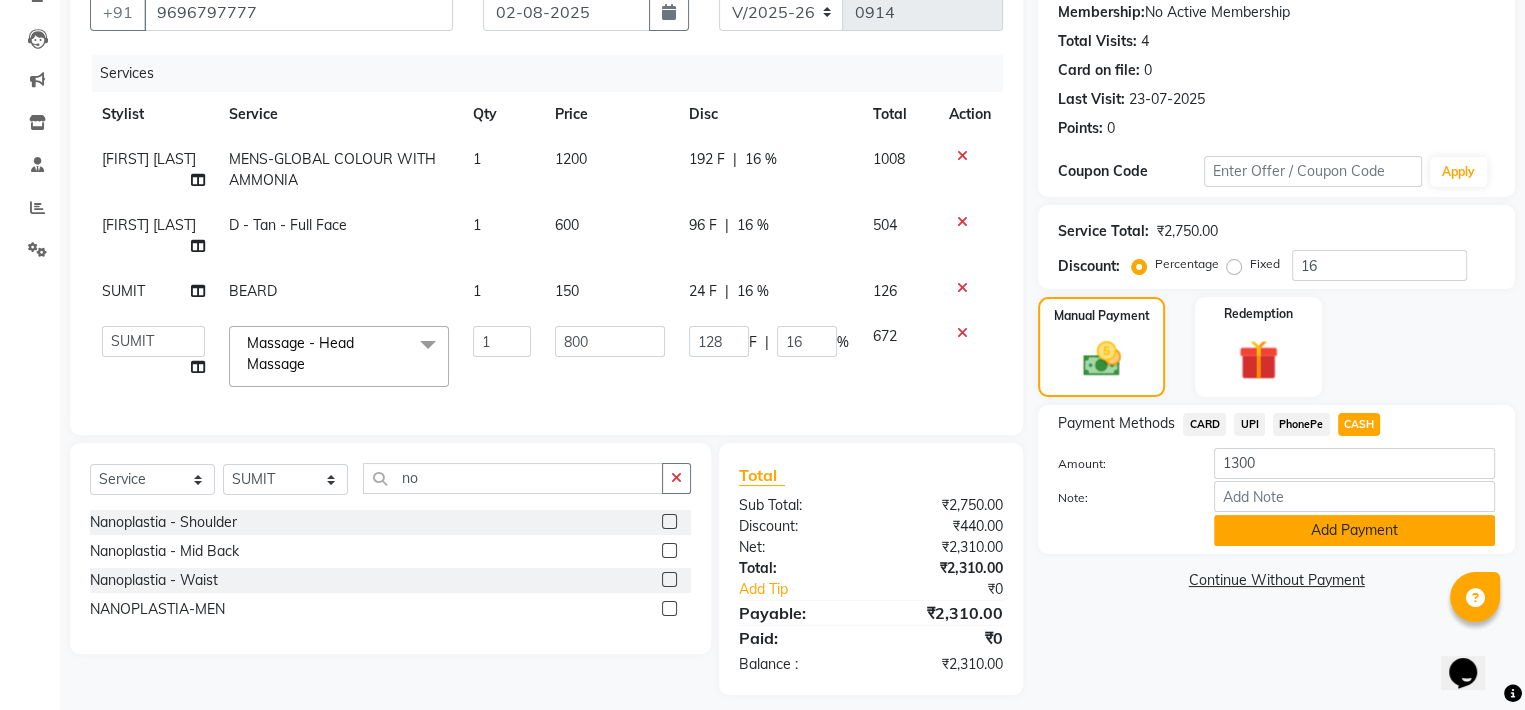 click on "Add Payment" 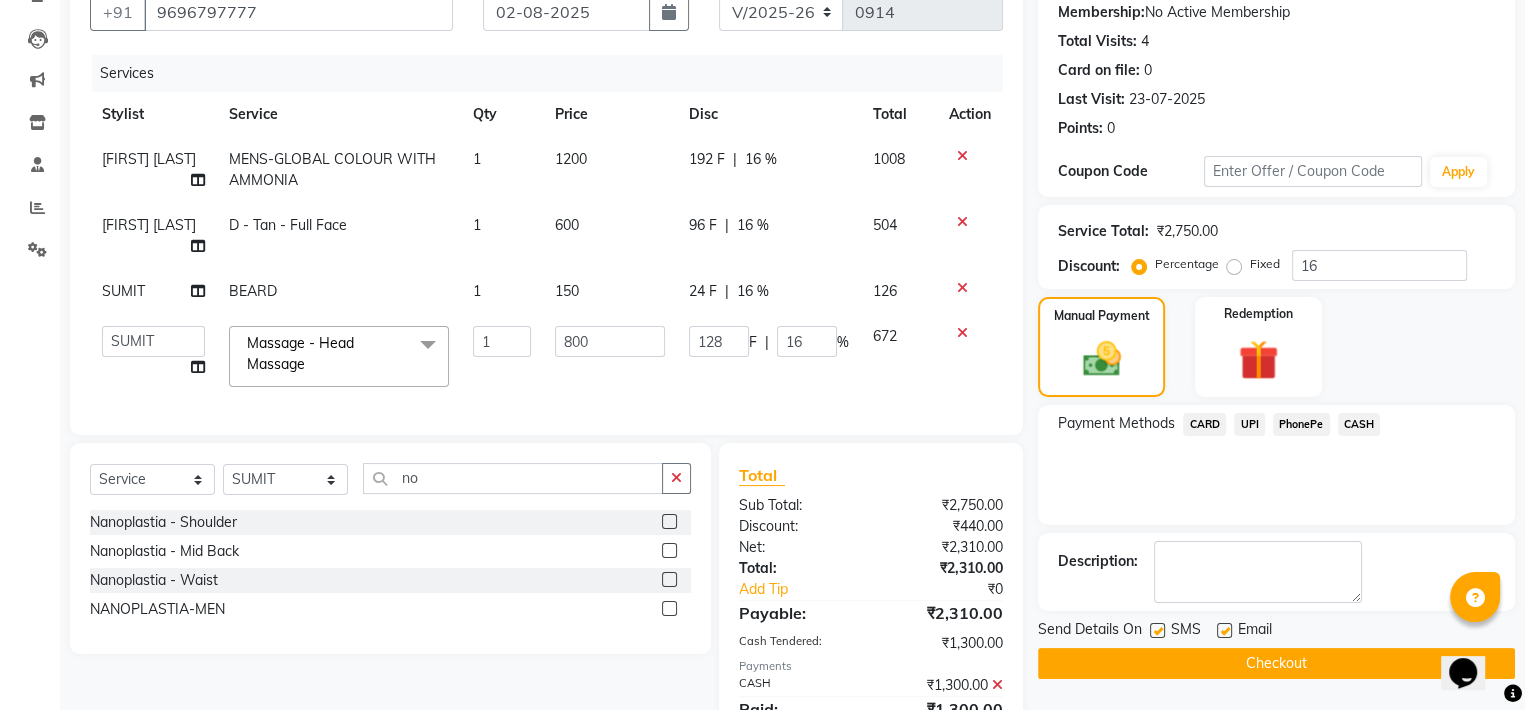 click on "UPI" 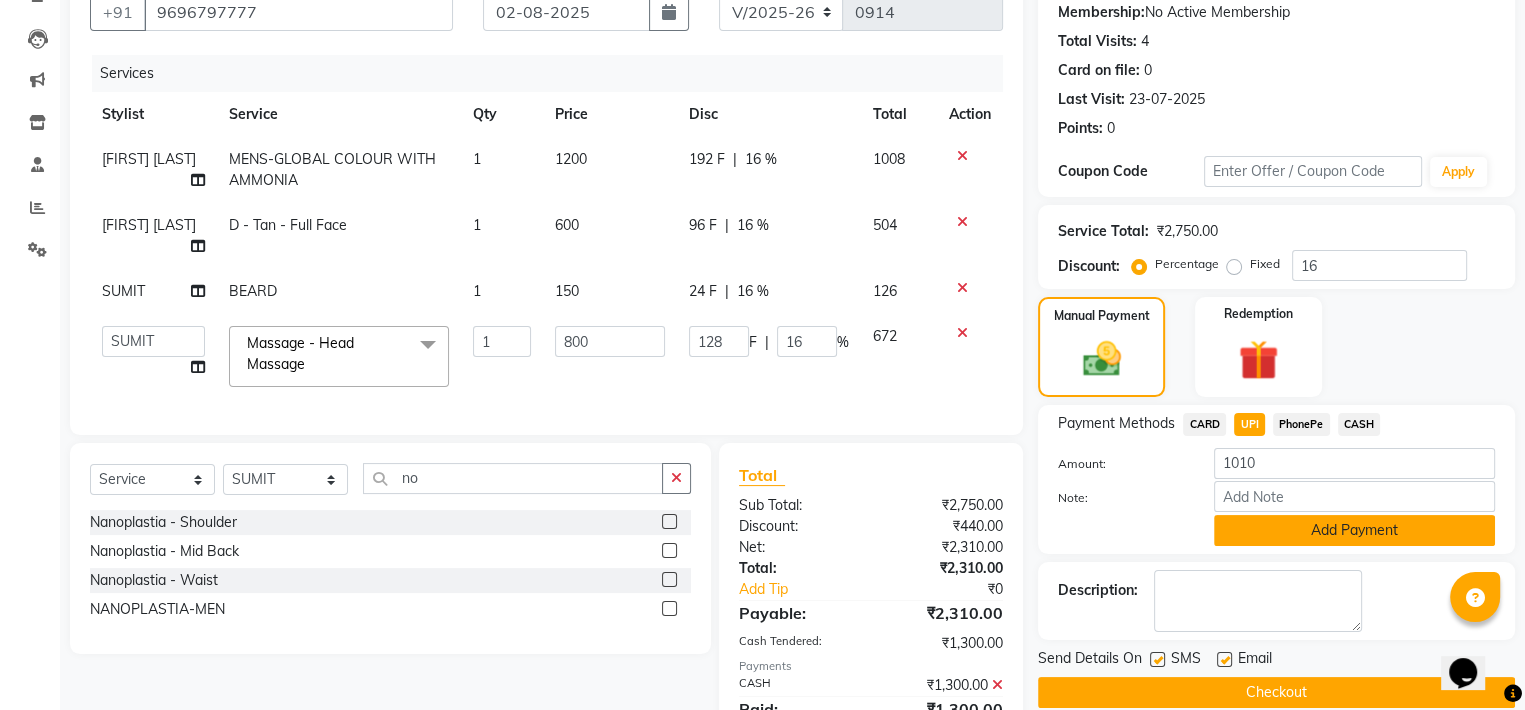 click on "Add Payment" 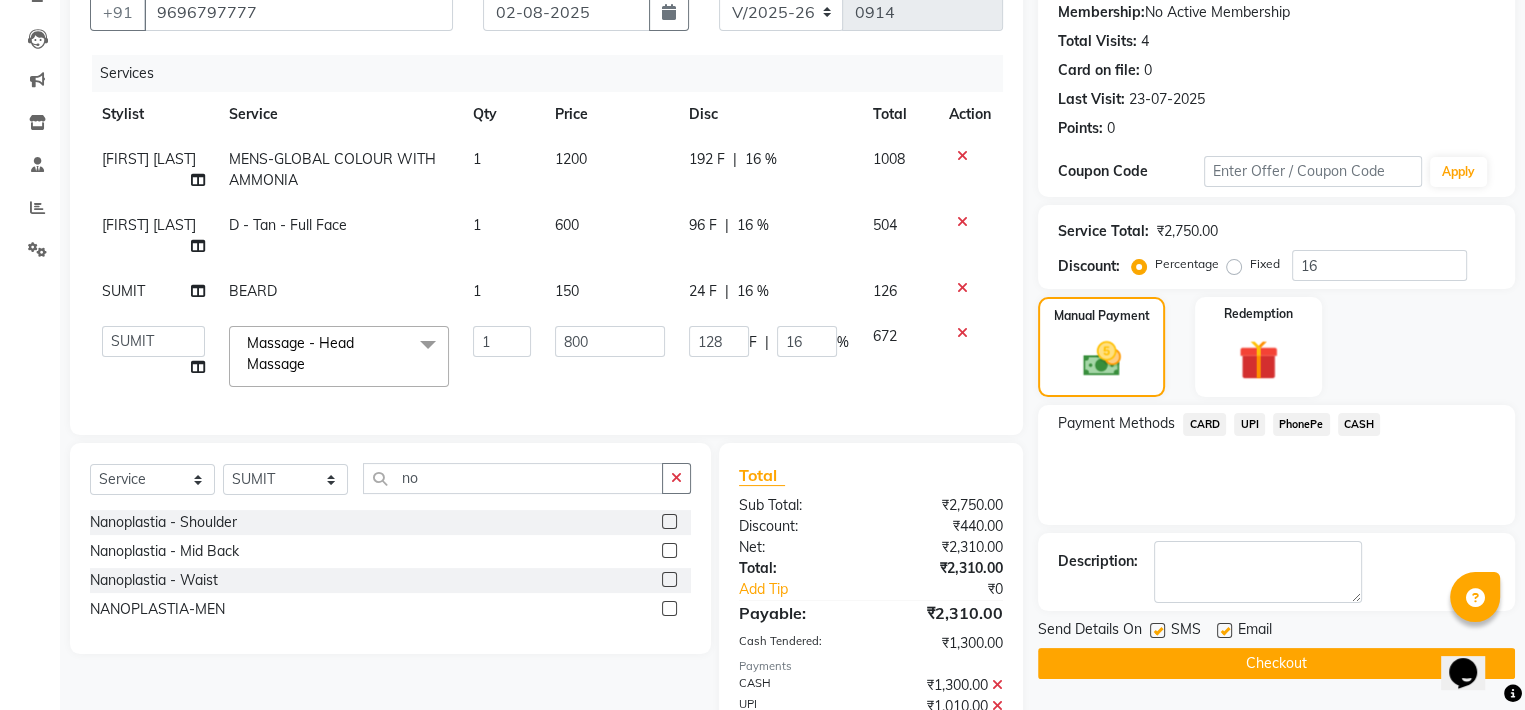 click on "Checkout" 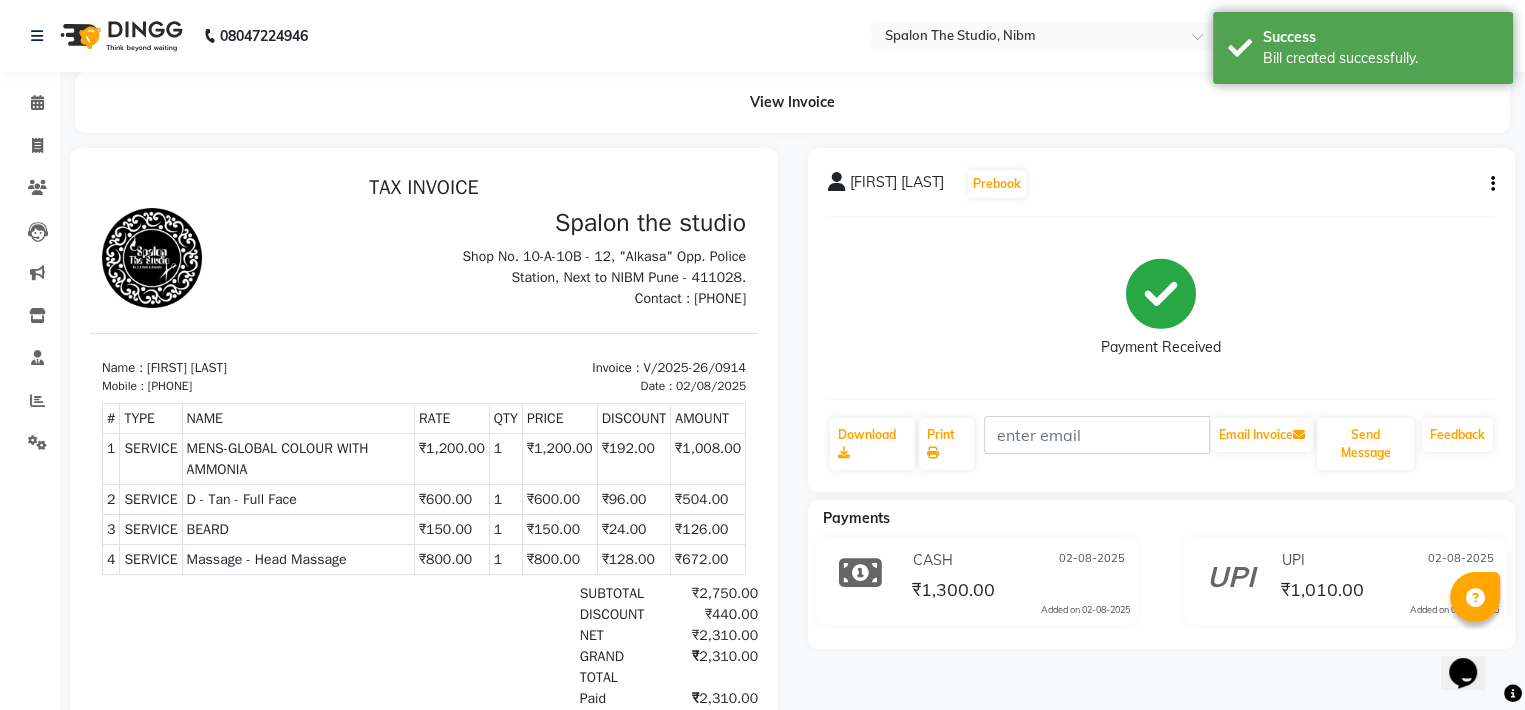 scroll, scrollTop: 0, scrollLeft: 0, axis: both 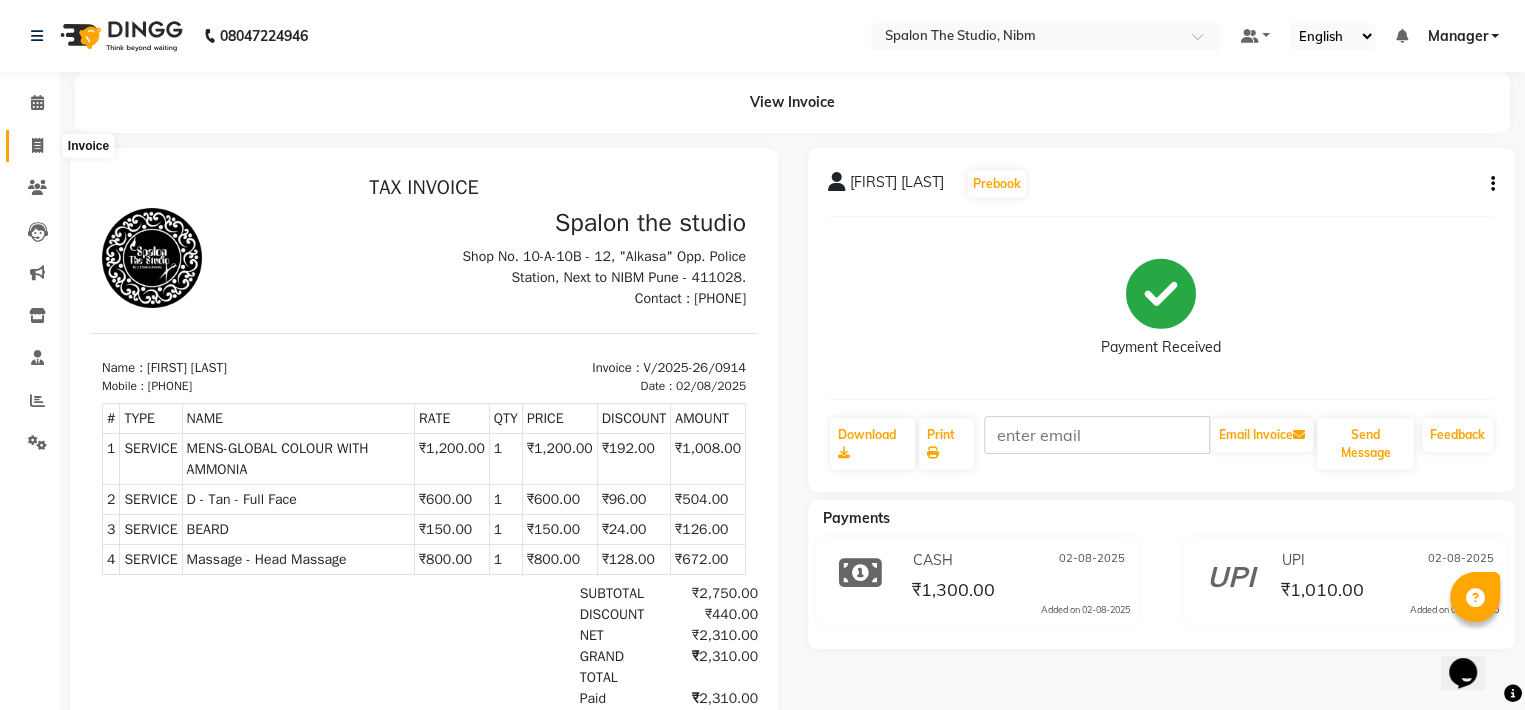 click 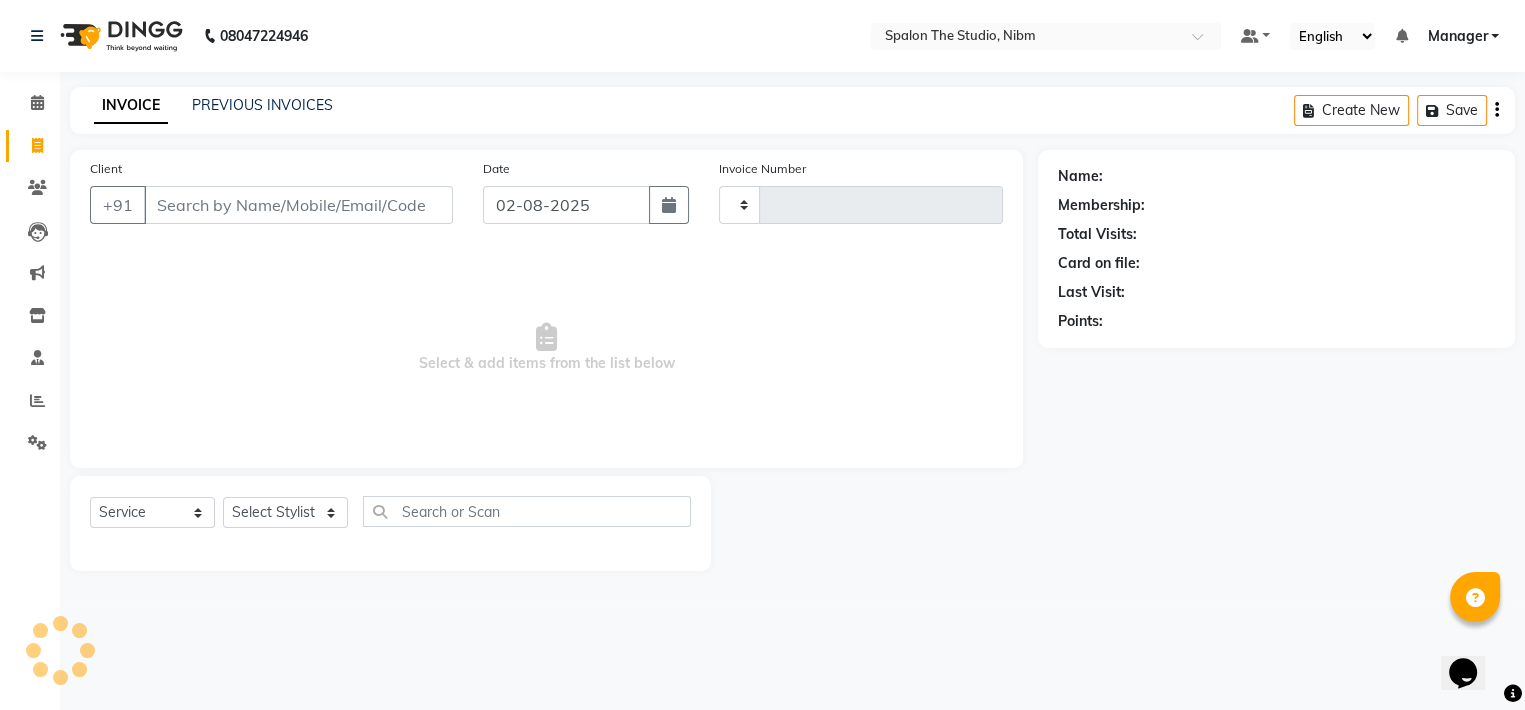 type on "0915" 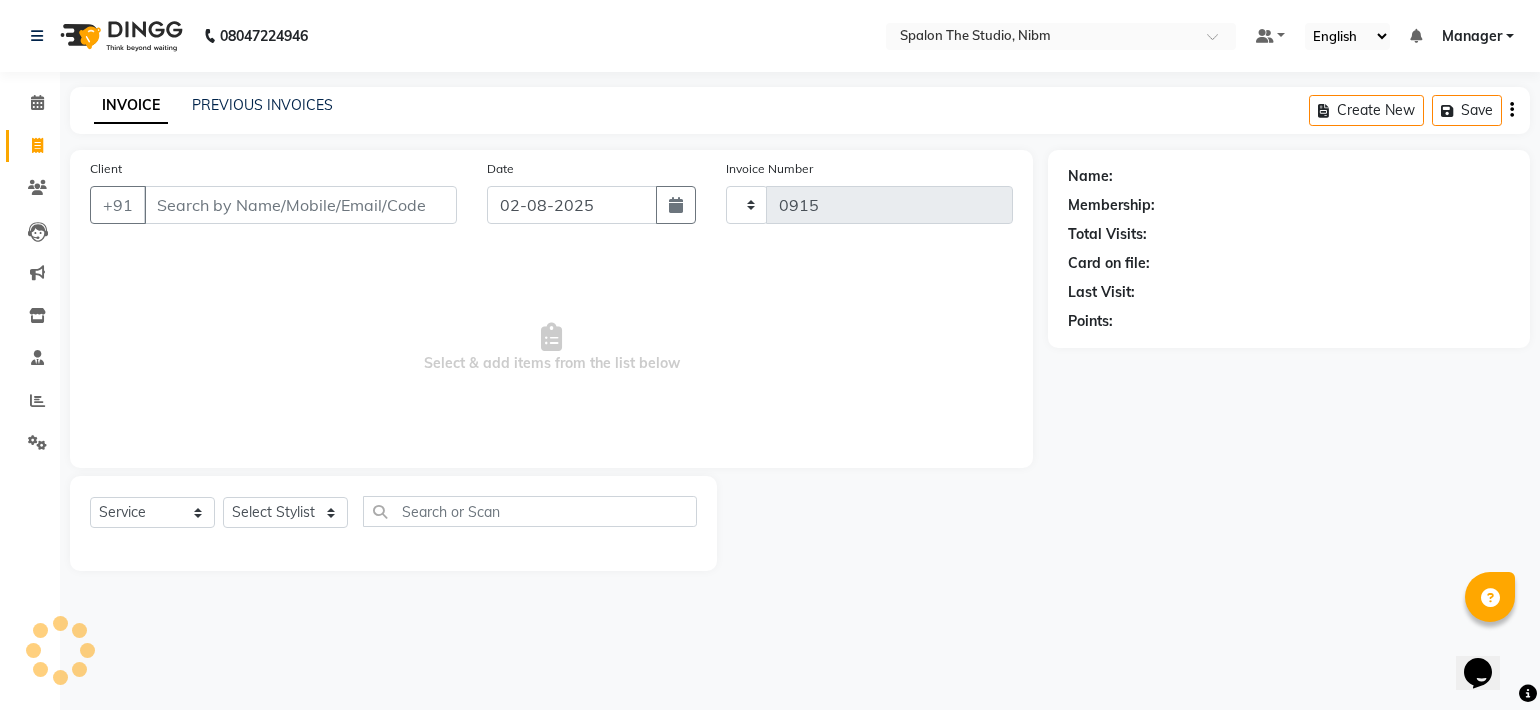 select on "6119" 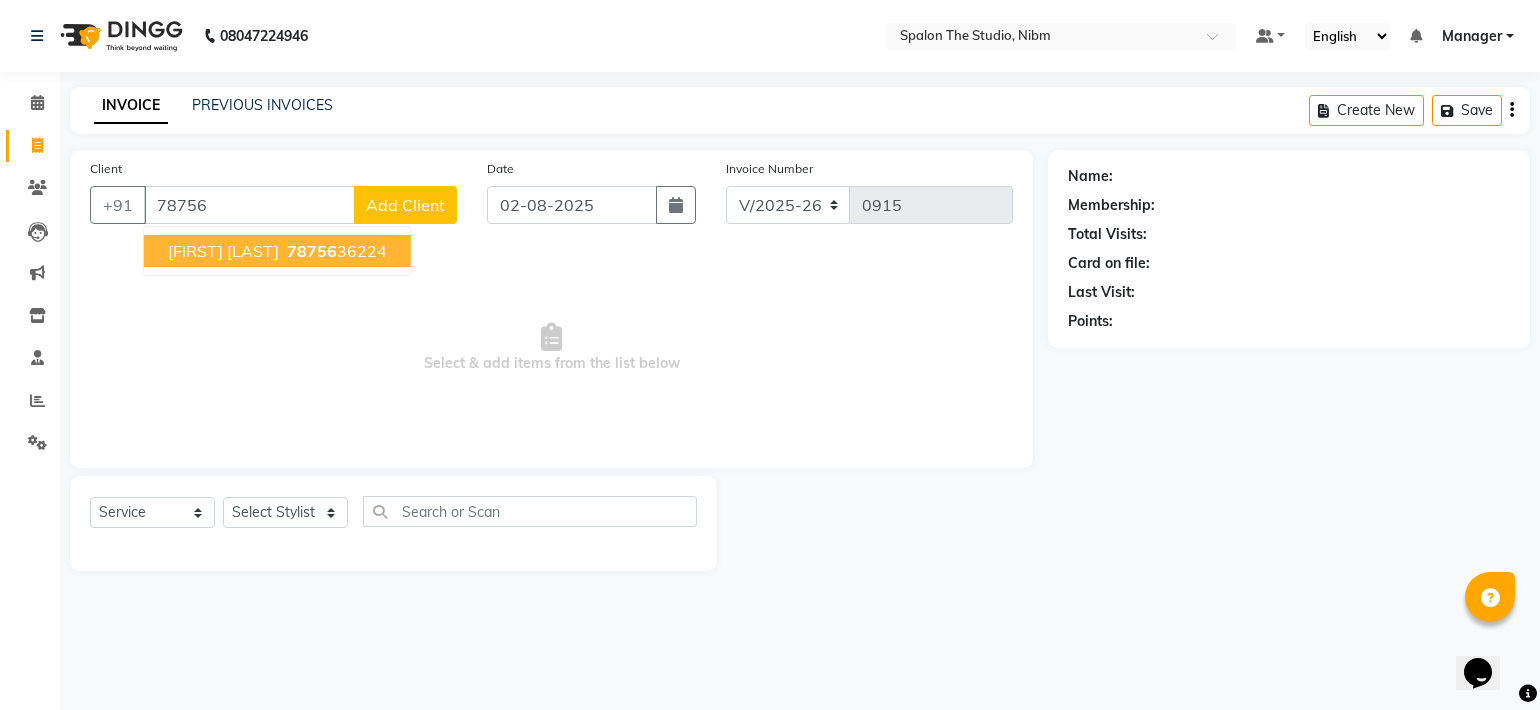 click on "[FIRST] [LAST]" at bounding box center (223, 251) 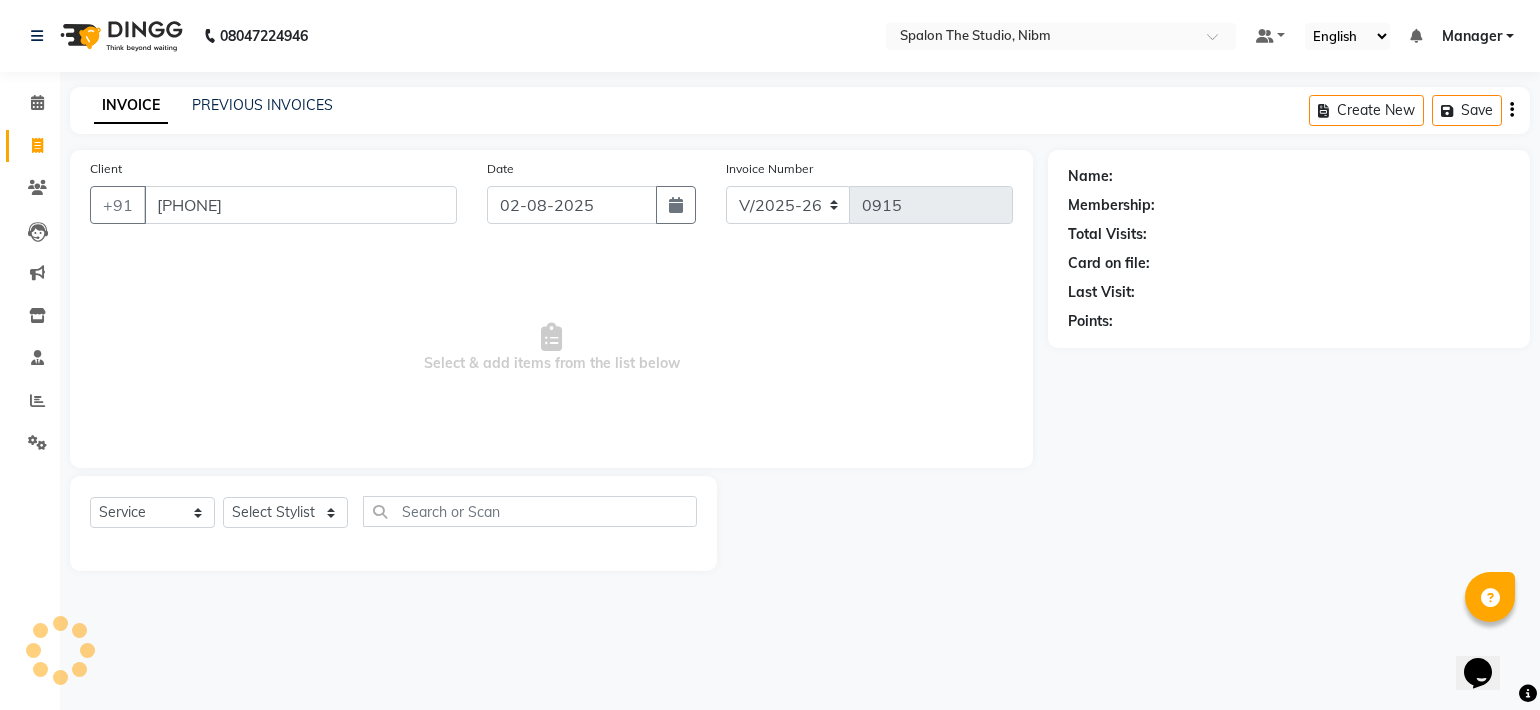 type on "[PHONE]" 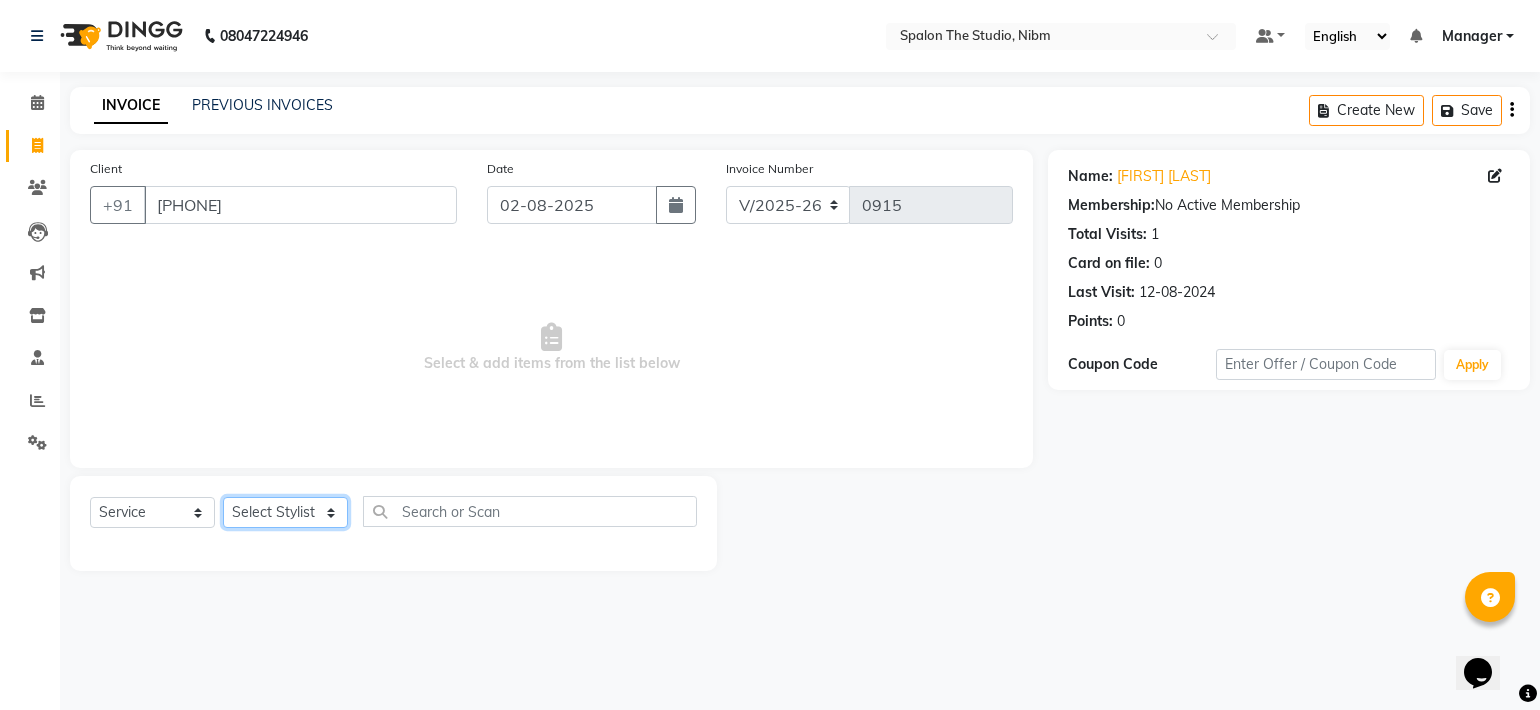 click on "Select Stylist [FIRST] [LAST] [FIRST] [LAST] [FIRST] [LAST] [LAST] [FIRST] [FIRST] [LAST] [FIRST] [FIRST] SUMIT [FIRST] [LAST] MENS-HAIR CUT(WITH WASH x Threading - Eyebrows Threading - Upperlip Threading - Lower Lip Threading - Chin Threading - Side Lock Threading - Forehead Threading - Jawline RF MACHIN COLOUR EXTRA USED FULL THREADING FULL WAXING Peel Off Waxing - Eyebrow Peel Off Waxing - Upperlip/Lowerlip Peel Off Waxing - Forehead Peel Off Waxing - Chin Peel Off Waxing - Sidelock Peel Off Waxing - Face Peel Off Waxing - Underarm Peel Off Waxing - Jawline Manicure - basic Manicure - Chocolate Manicure - Aroma Manicure - Spa Pedicure - basic Pedicure - Chocolate Pedicure - Aroma Pedicure - Spa Cleanup - Herbal CleanUp Cleanup - Aroma cleanUp Cleanup - Premium Clean Up Cleanup - Dermis Layer Clean Up Cleanup - Brightening Peel Off Mask Cleanup - Smoothing Top-up Mask Cleanup - Fruit Clean up Facial - Herbal Facial BEARD" 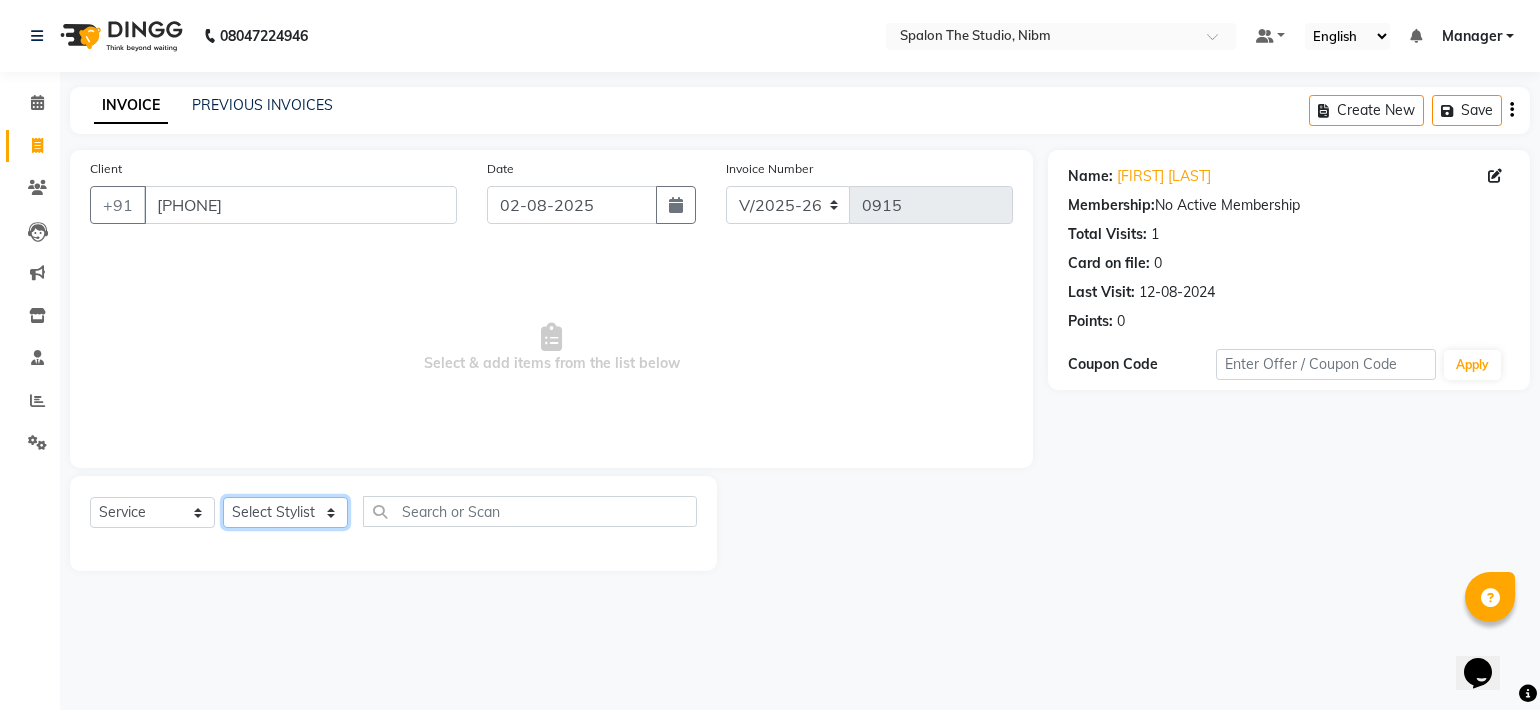 select on "62109" 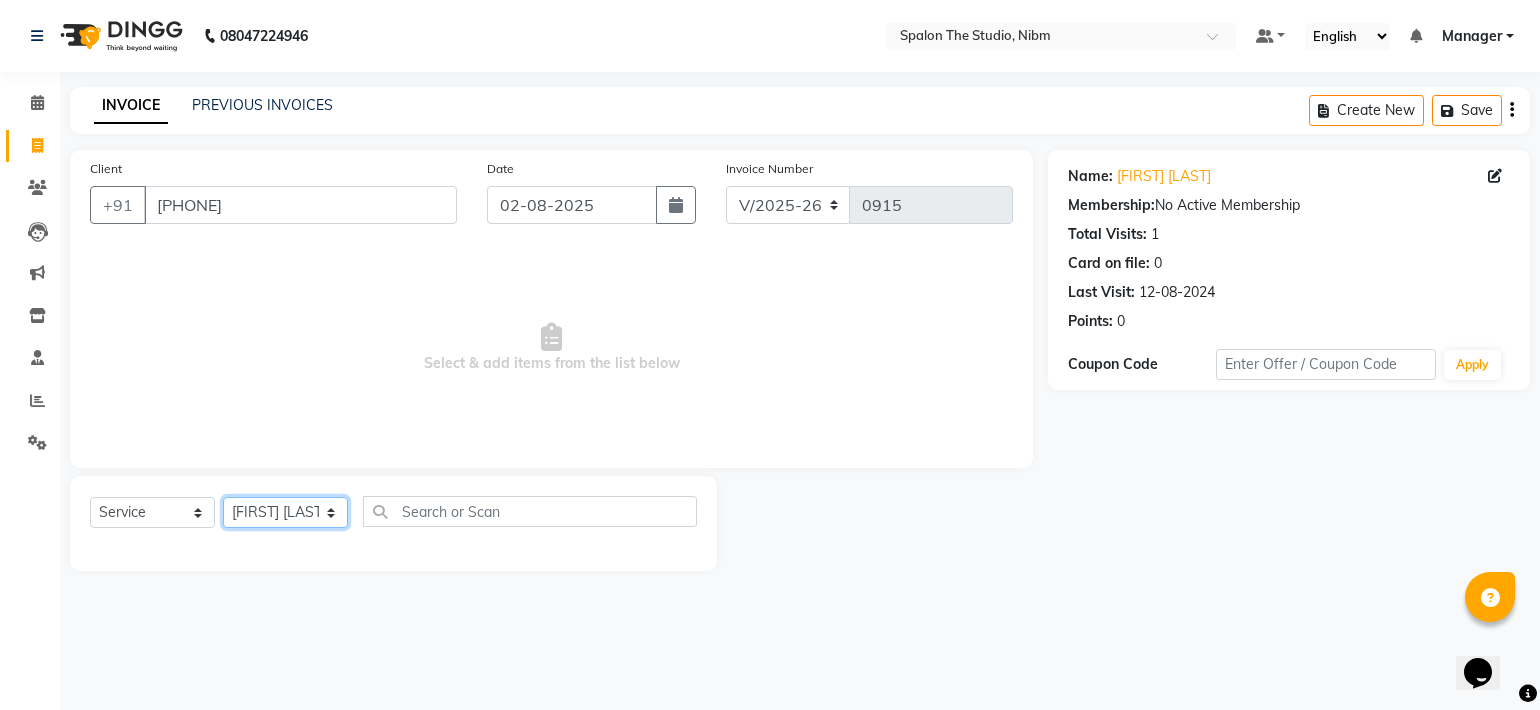 click on "Select Stylist [FIRST] [LAST] [FIRST] [LAST] [FIRST] [LAST] [LAST] [FIRST] [FIRST] [LAST] [FIRST] [FIRST] SUMIT [FIRST] [LAST] MENS-HAIR CUT(WITH WASH x Threading - Eyebrows Threading - Upperlip Threading - Lower Lip Threading - Chin Threading - Side Lock Threading - Forehead Threading - Jawline RF MACHIN COLOUR EXTRA USED FULL THREADING FULL WAXING Peel Off Waxing - Eyebrow Peel Off Waxing - Upperlip/Lowerlip Peel Off Waxing - Forehead Peel Off Waxing - Chin Peel Off Waxing - Sidelock Peel Off Waxing - Face Peel Off Waxing - Underarm Peel Off Waxing - Jawline Manicure - basic Manicure - Chocolate Manicure - Aroma Manicure - Spa Pedicure - basic Pedicure - Chocolate Pedicure - Aroma Pedicure - Spa Cleanup - Herbal CleanUp Cleanup - Aroma cleanUp Cleanup - Premium Clean Up Cleanup - Dermis Layer Clean Up Cleanup - Brightening Peel Off Mask Cleanup - Smoothing Top-up Mask Cleanup - Fruit Clean up Facial - Herbal Facial BEARD" 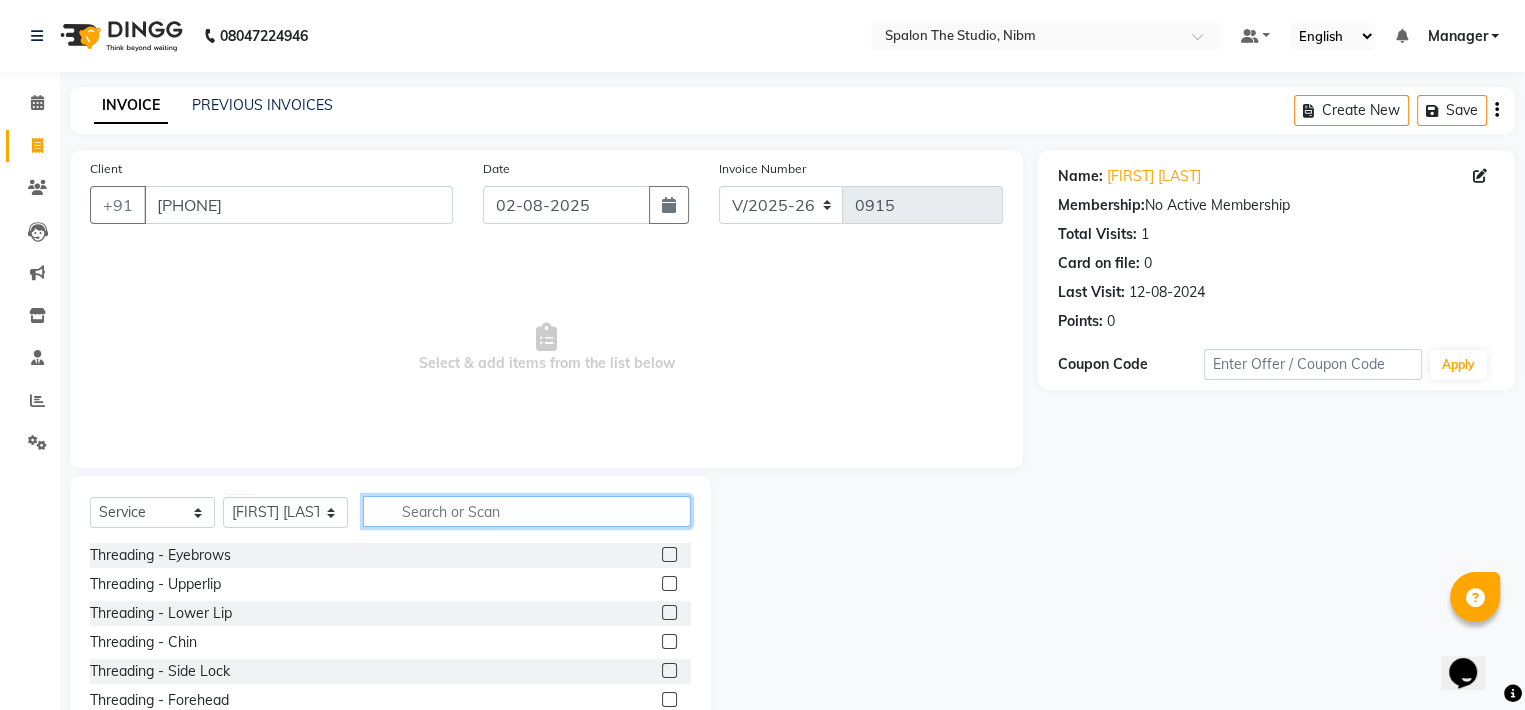 click 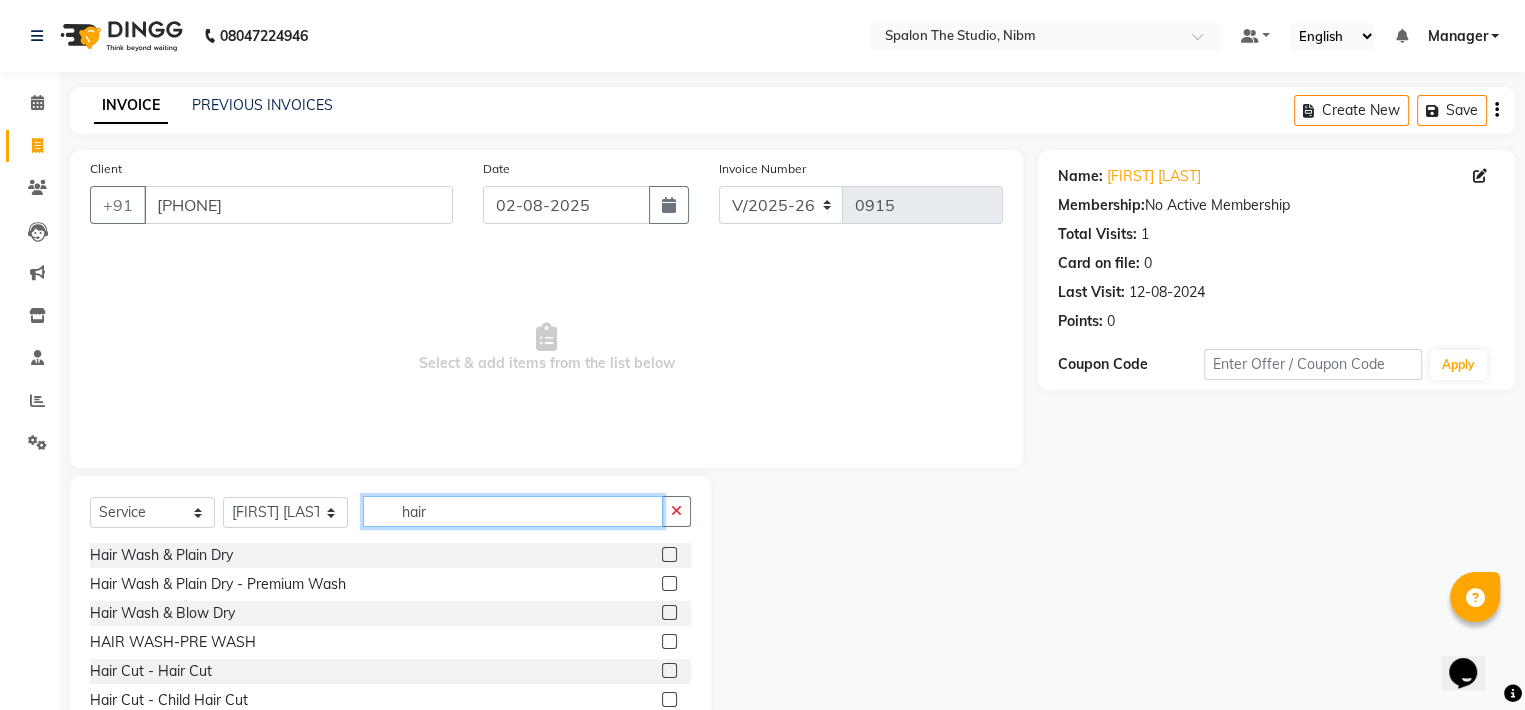 type on "hair" 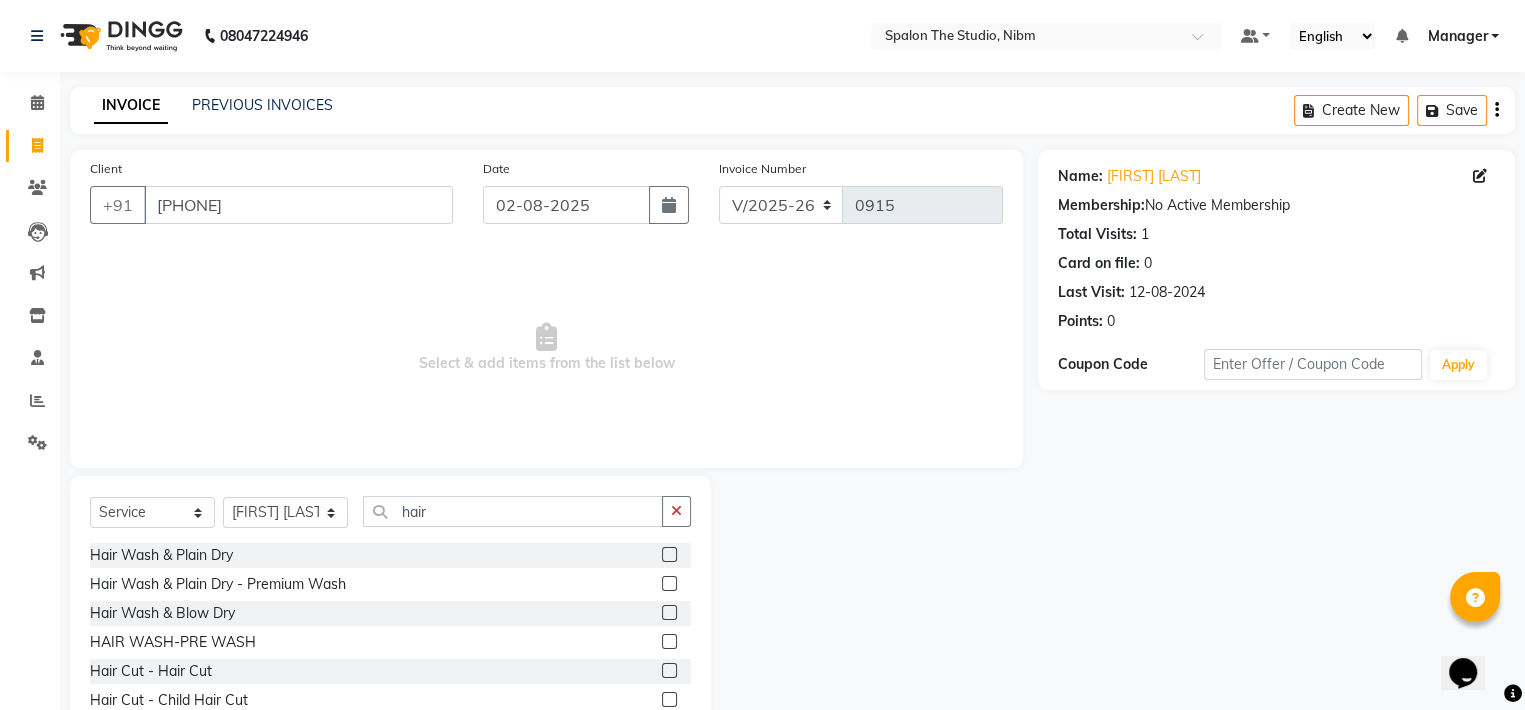 click 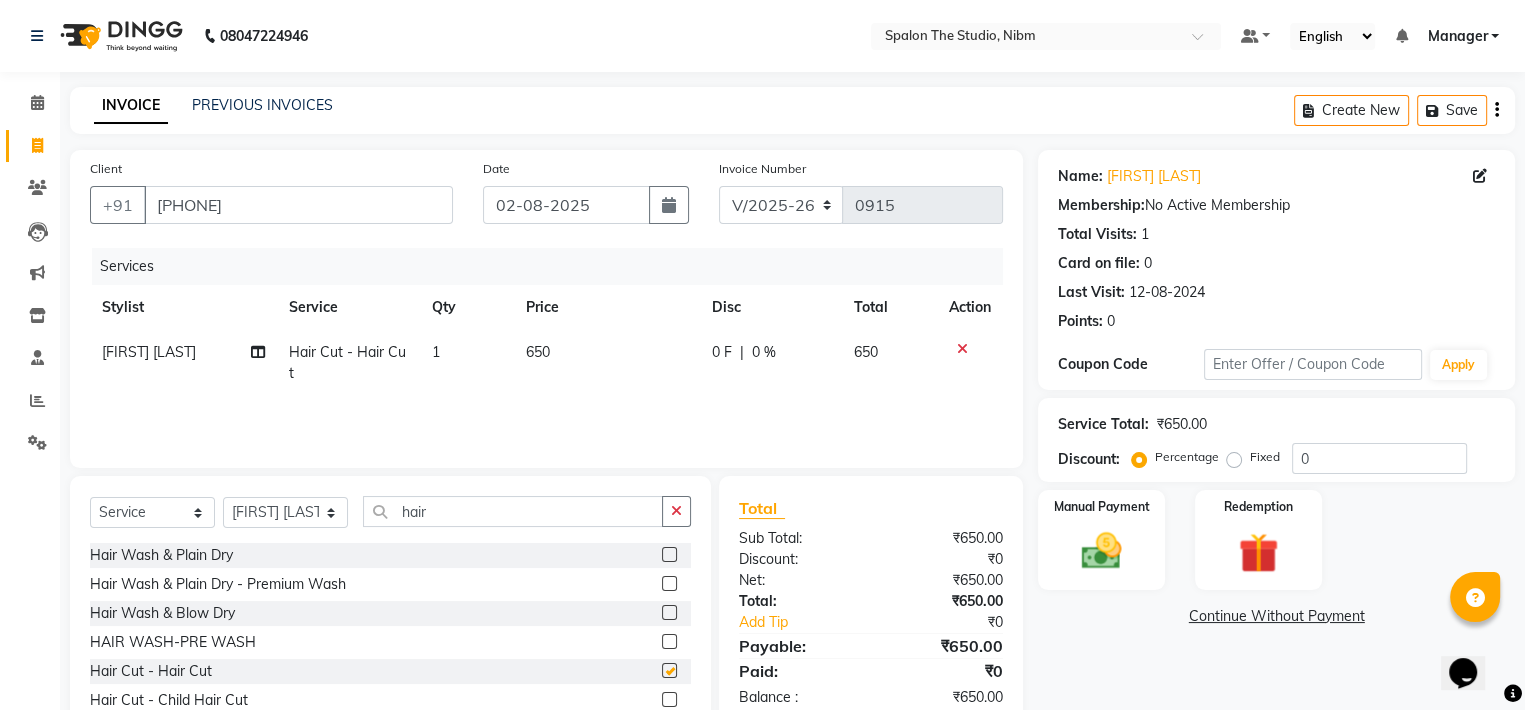 checkbox on "false" 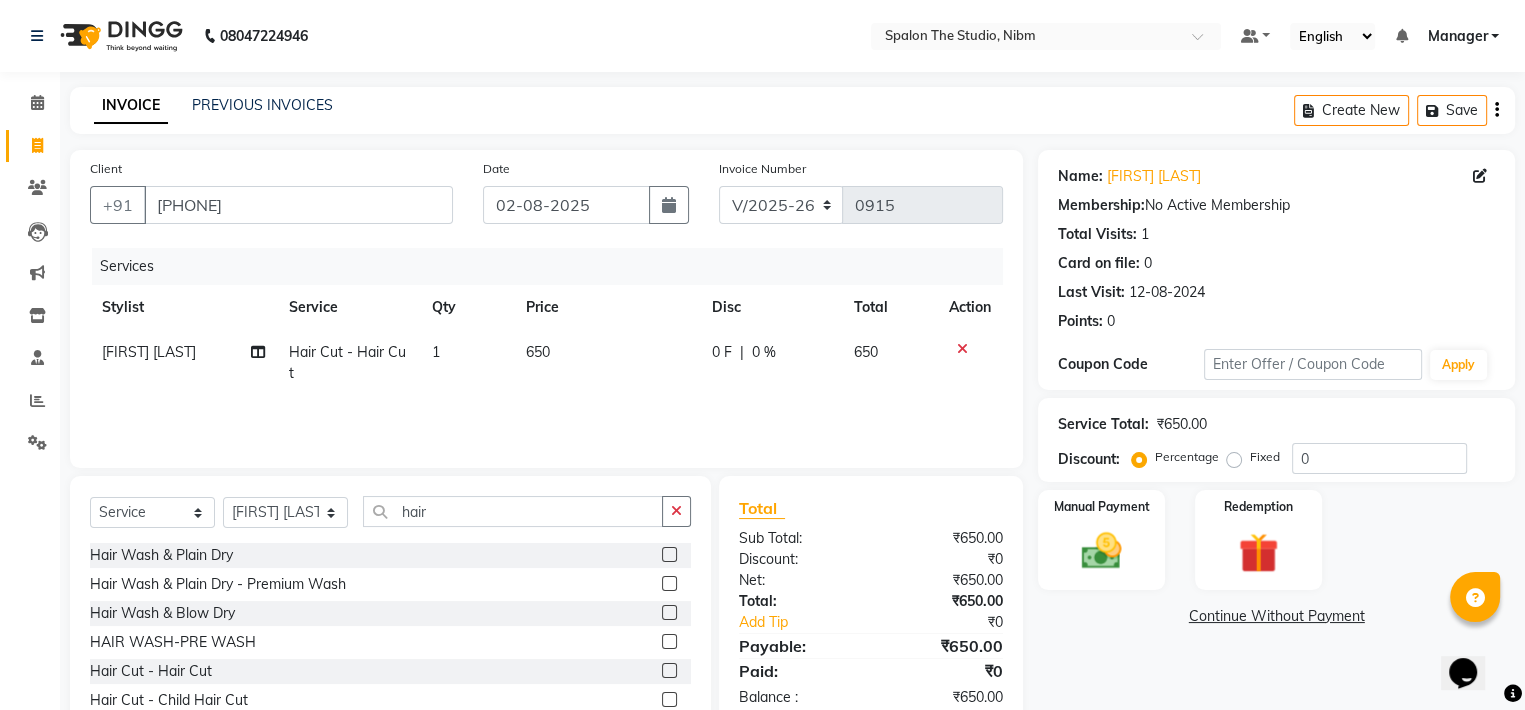 click on "650" 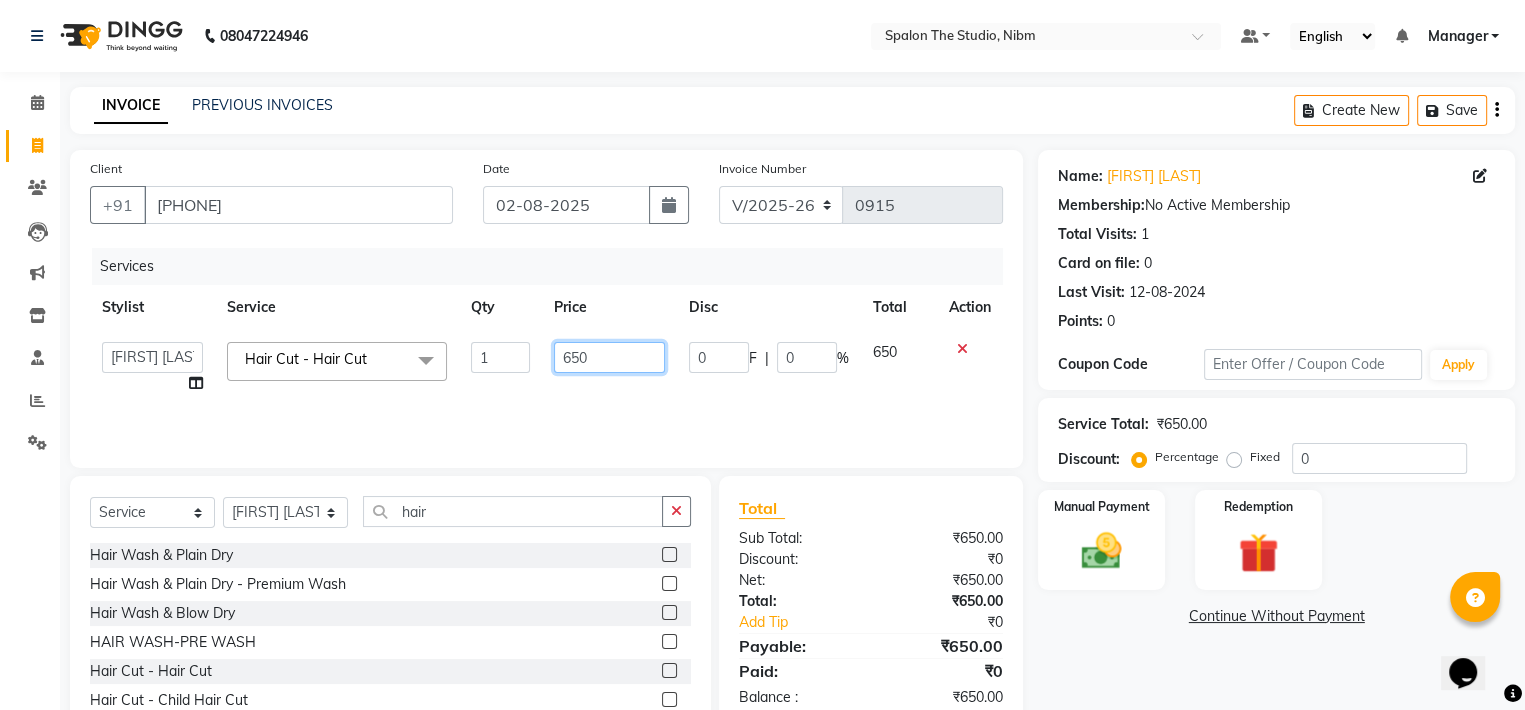 click on "650" 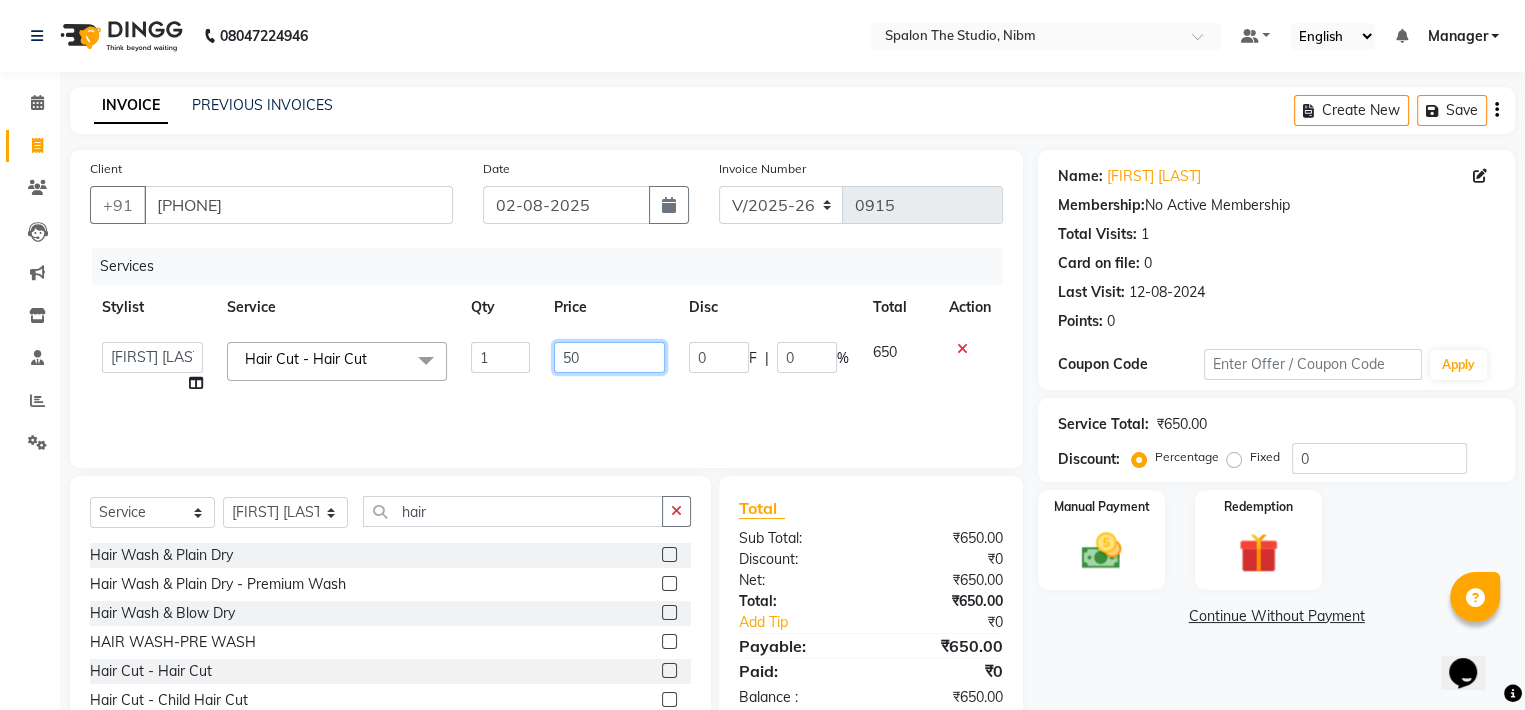 type on "750" 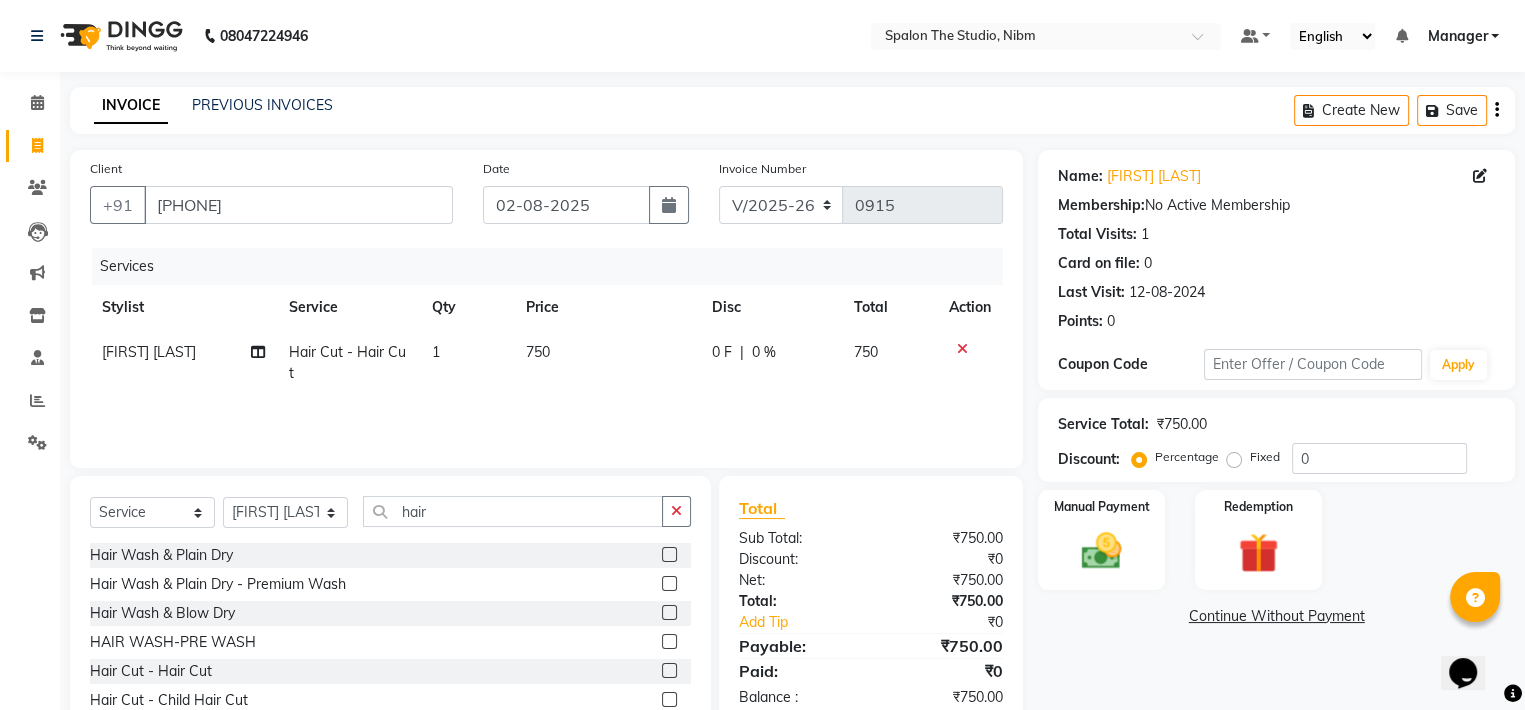 click on "750" 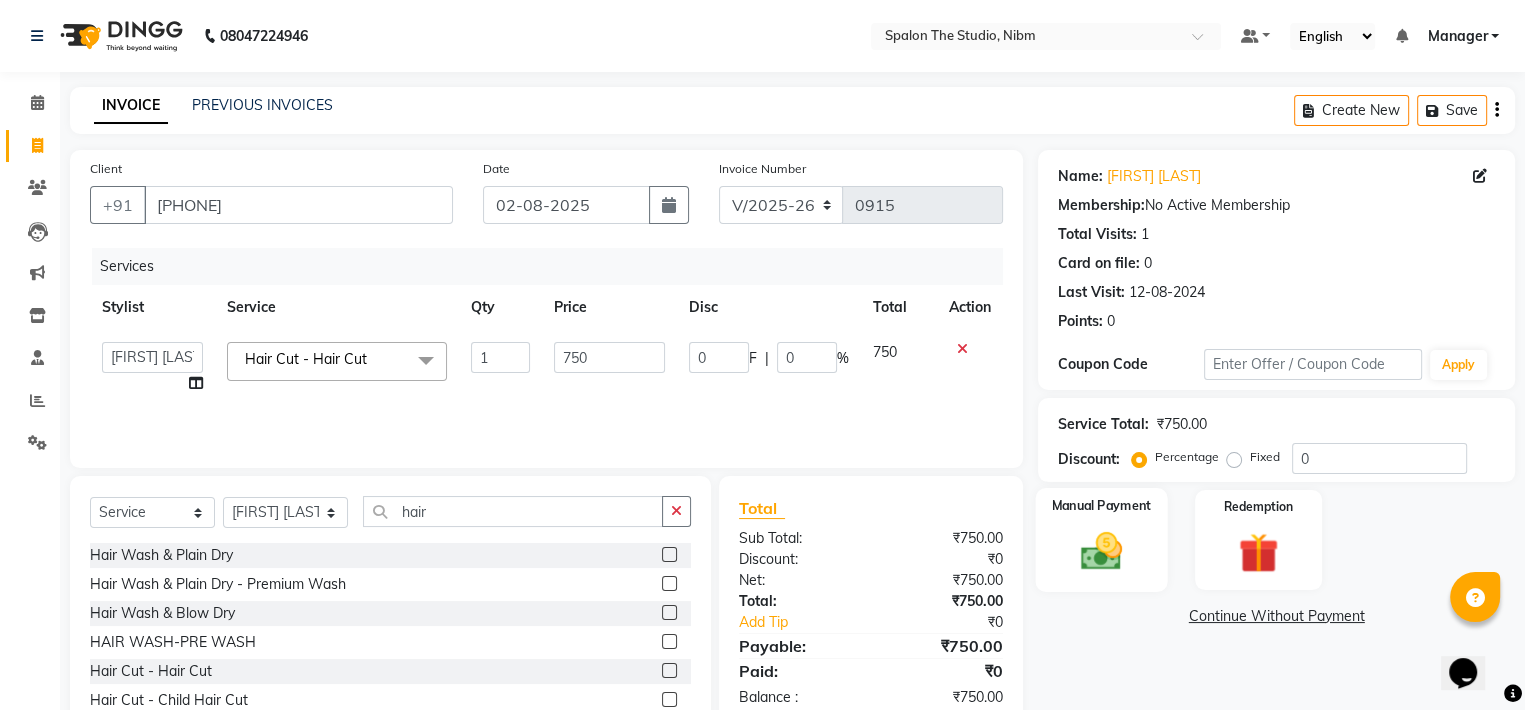 click 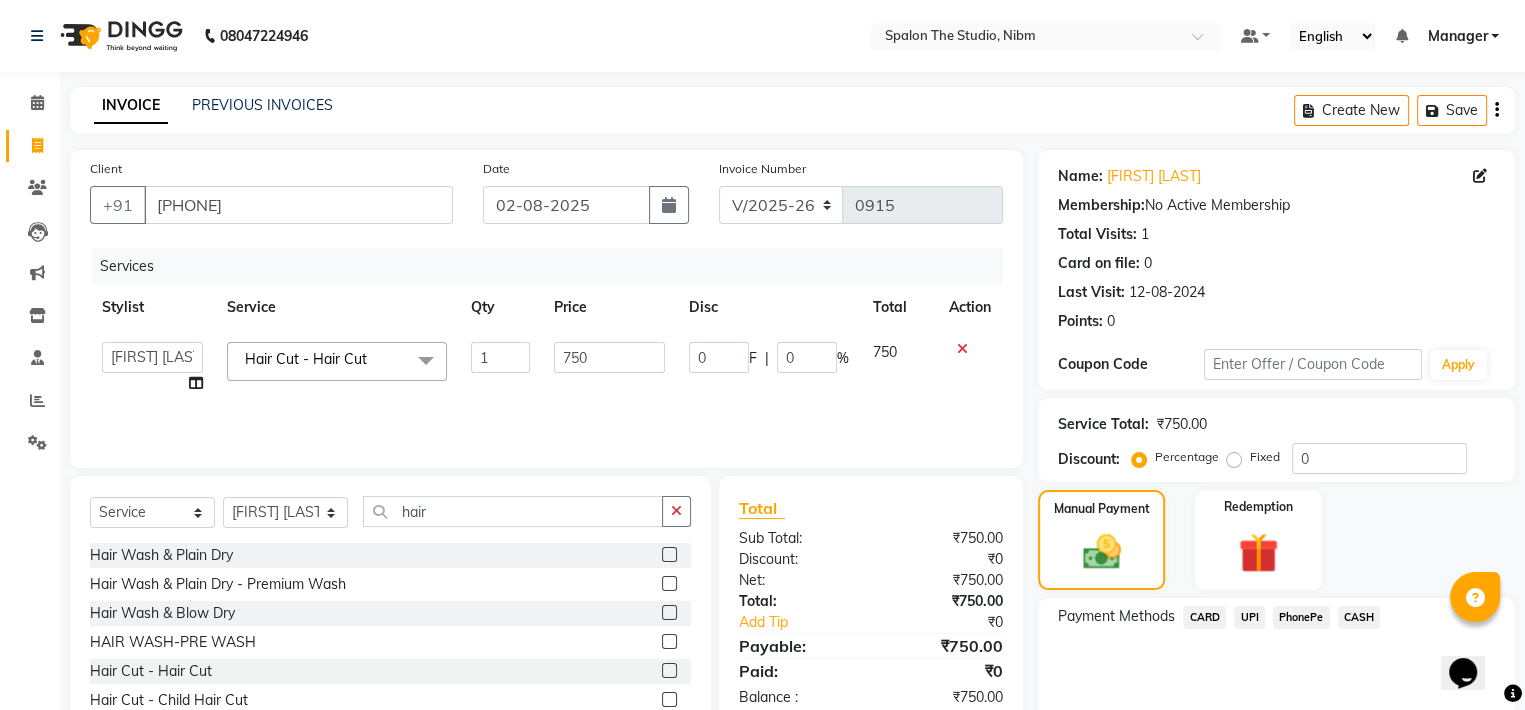 click on "CASH" 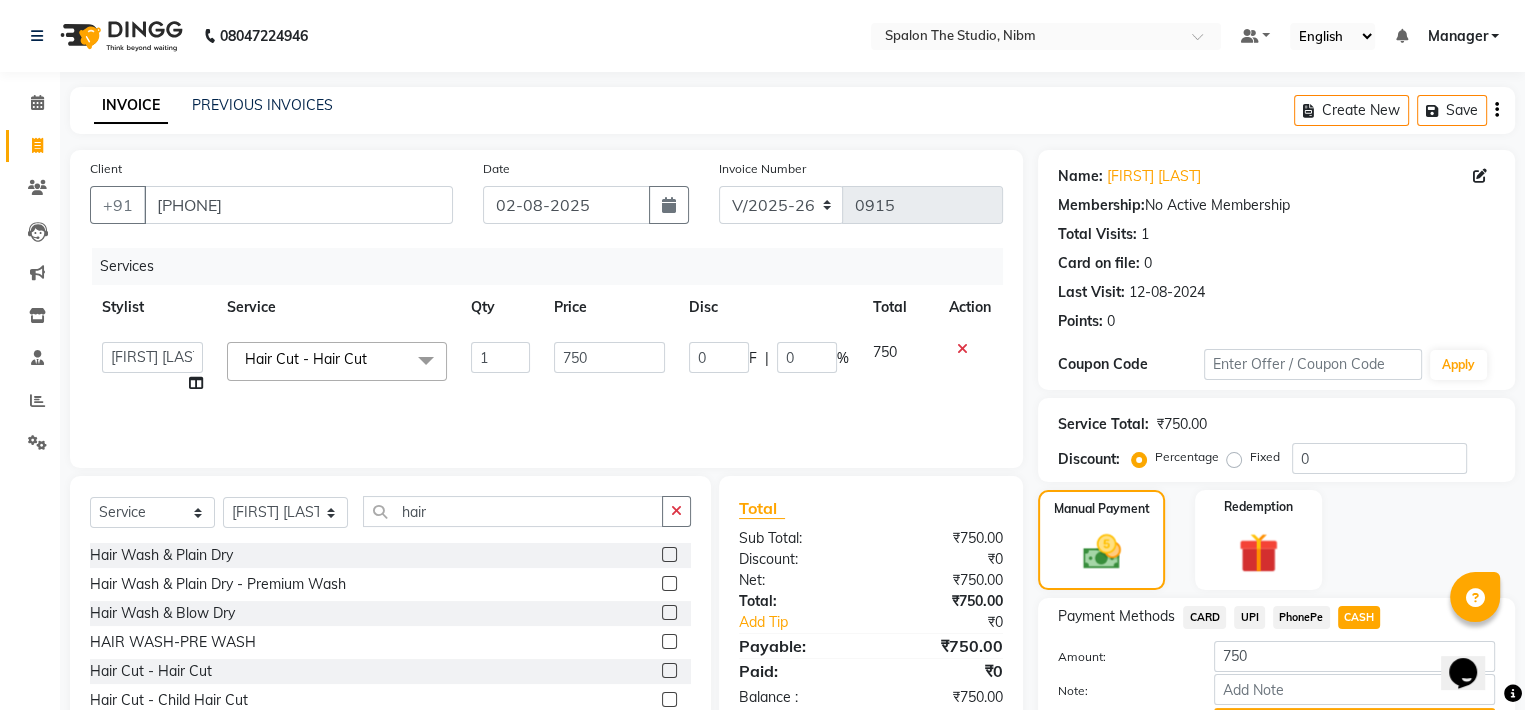 click on "CASH" 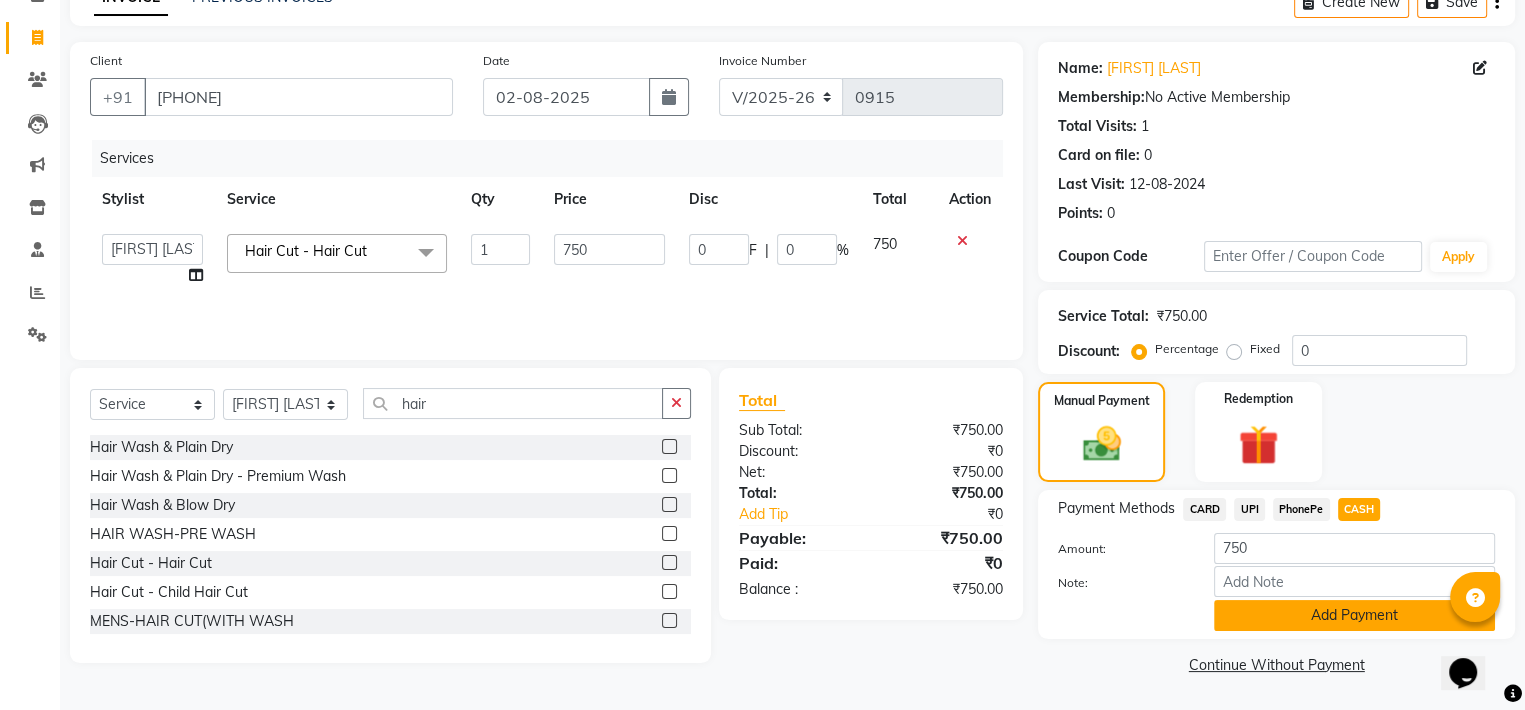 click on "Add Payment" 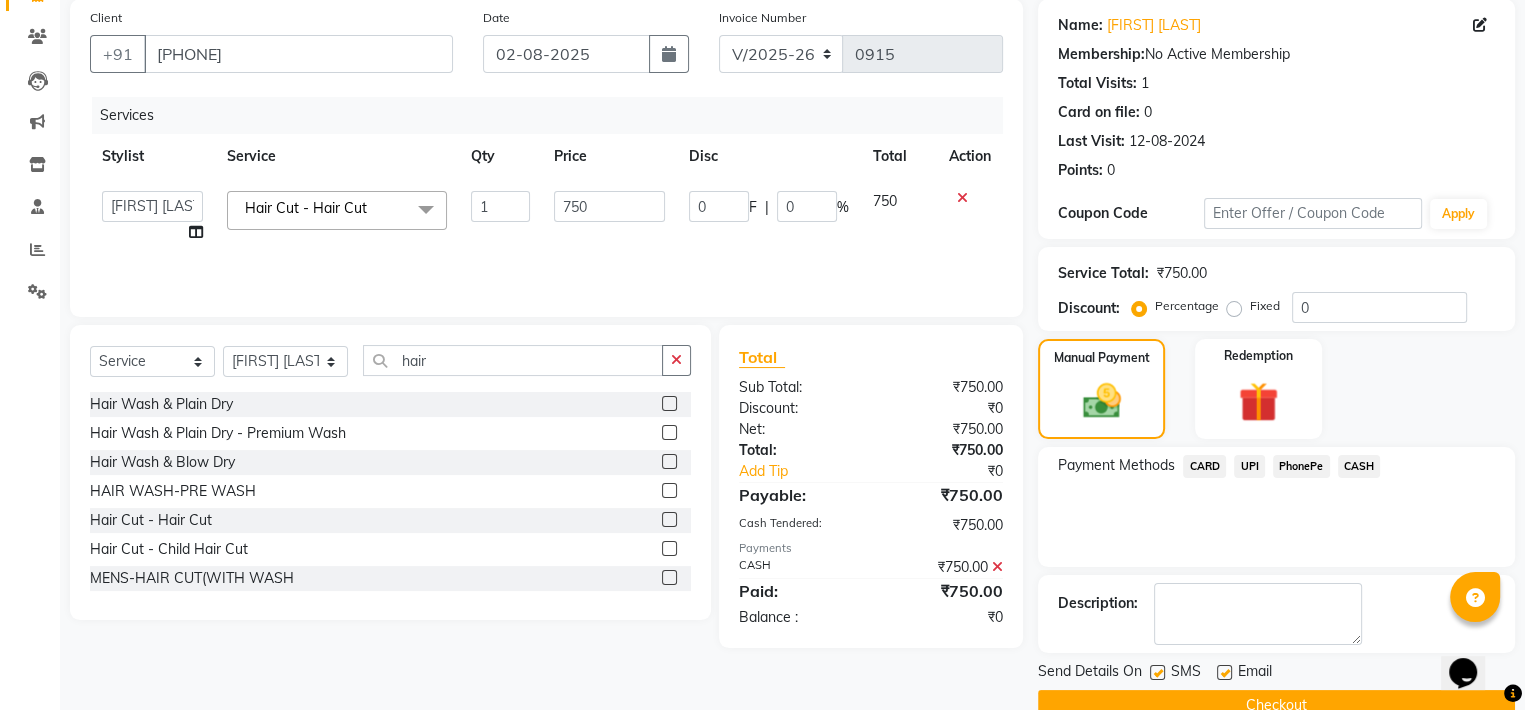 scroll, scrollTop: 190, scrollLeft: 0, axis: vertical 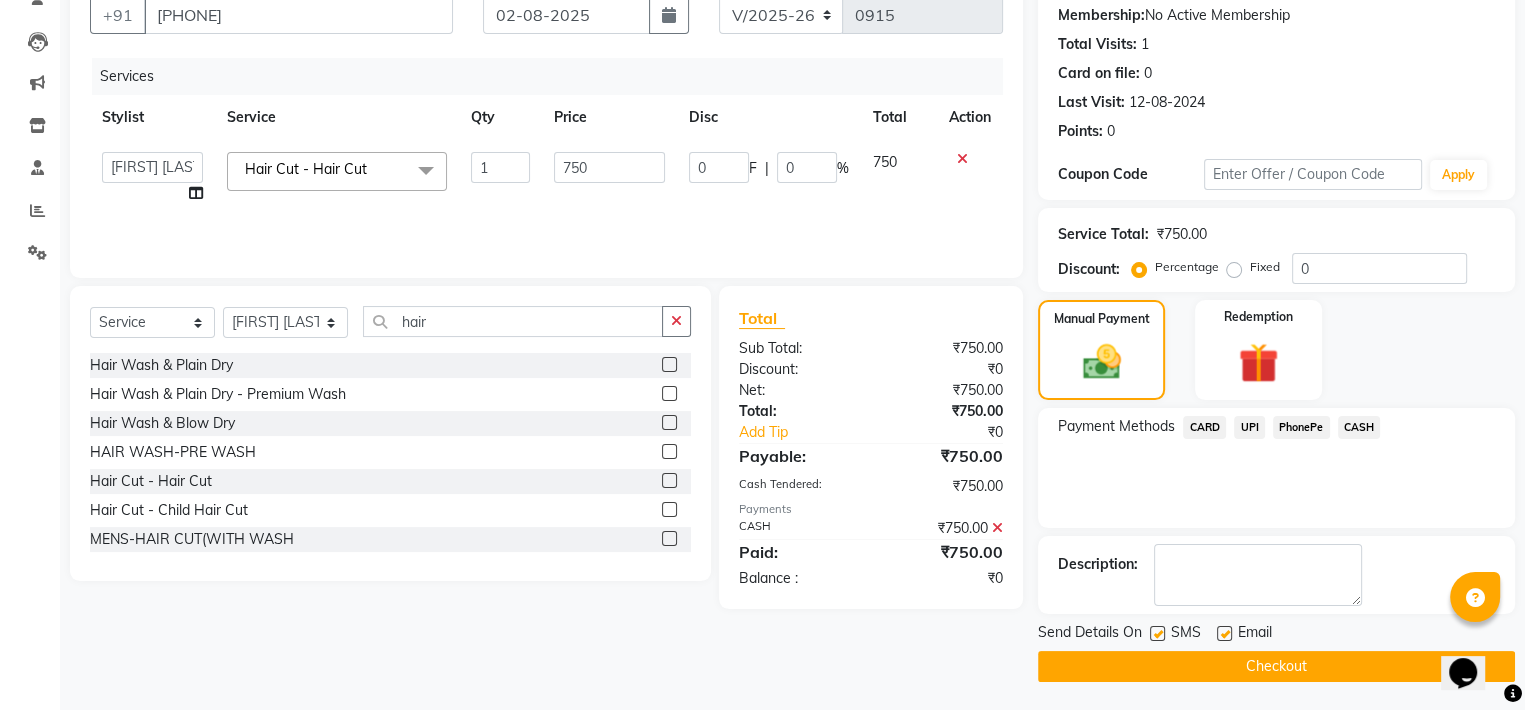 click on "Checkout" 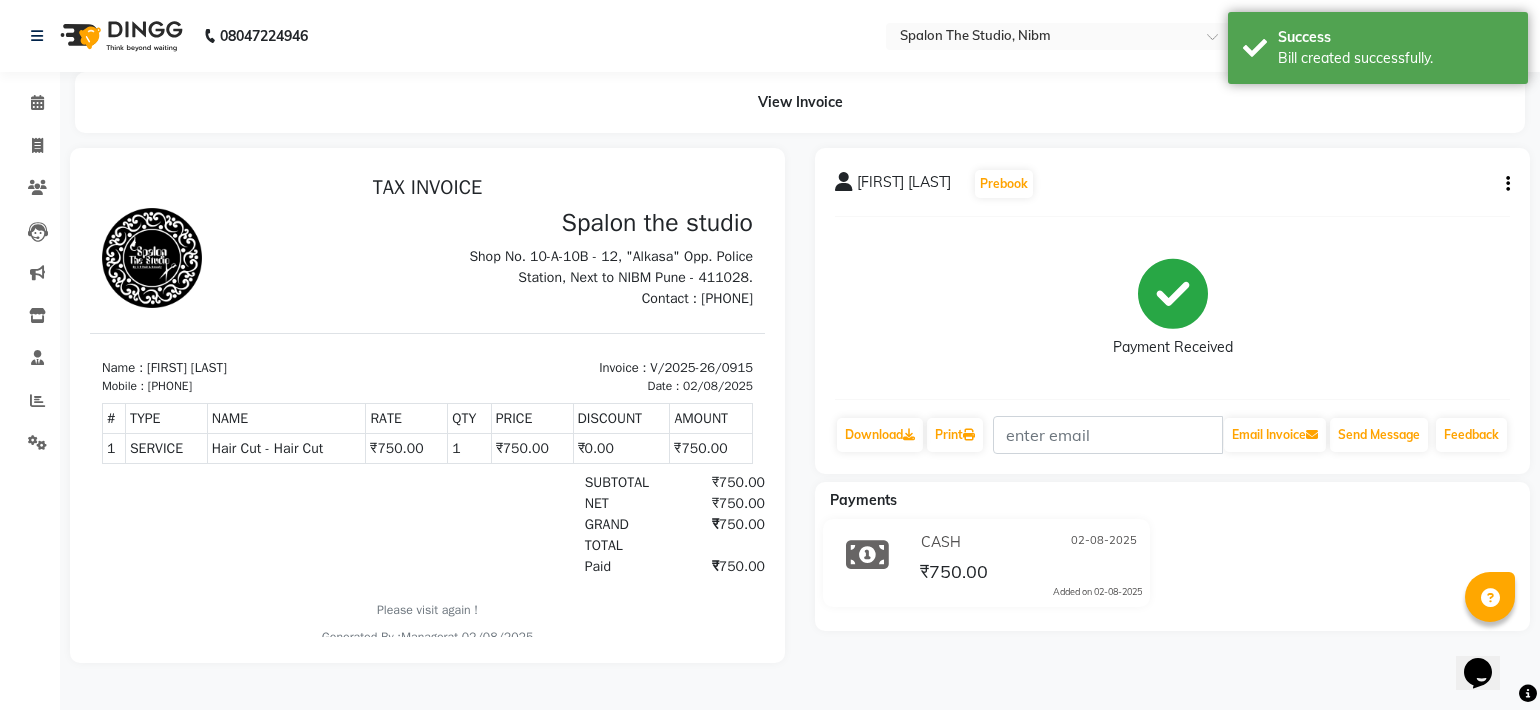 scroll, scrollTop: 0, scrollLeft: 0, axis: both 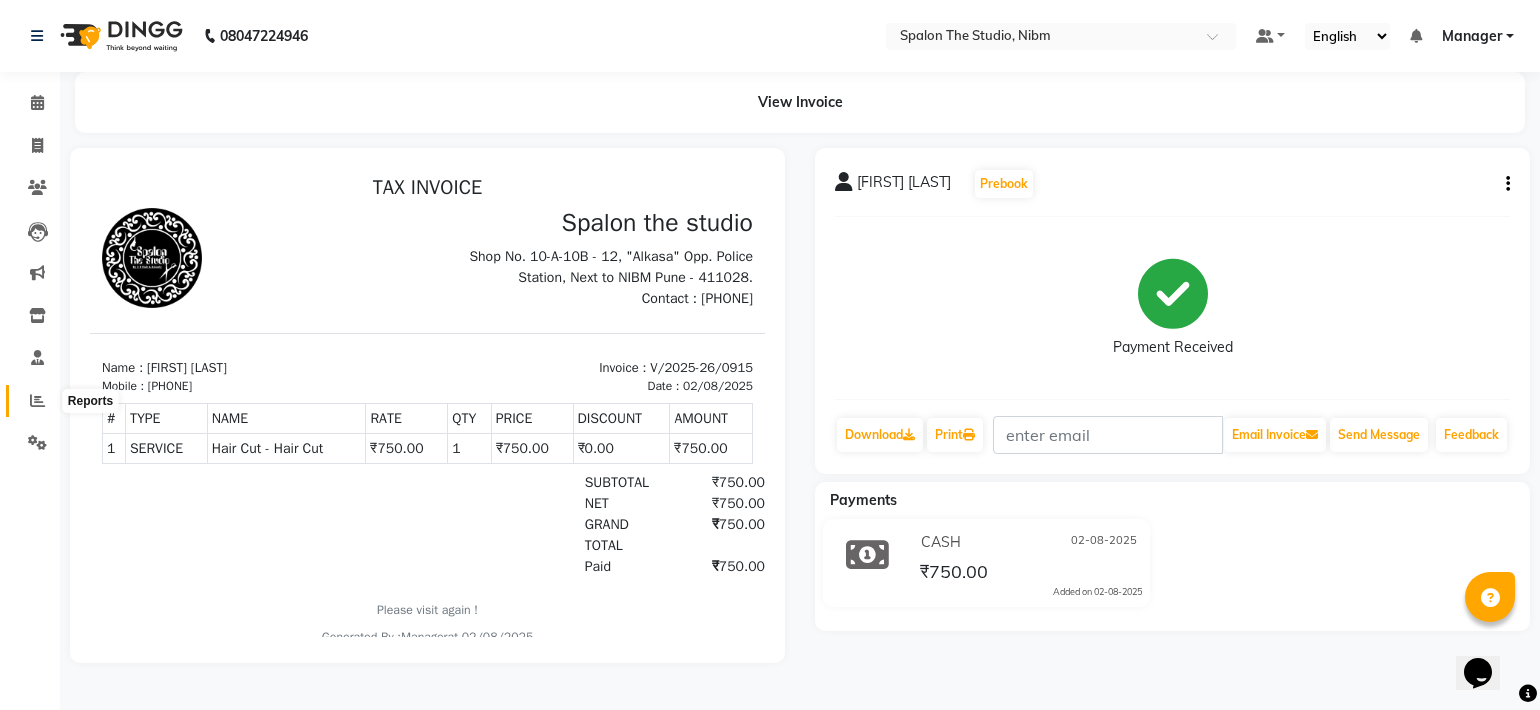 click 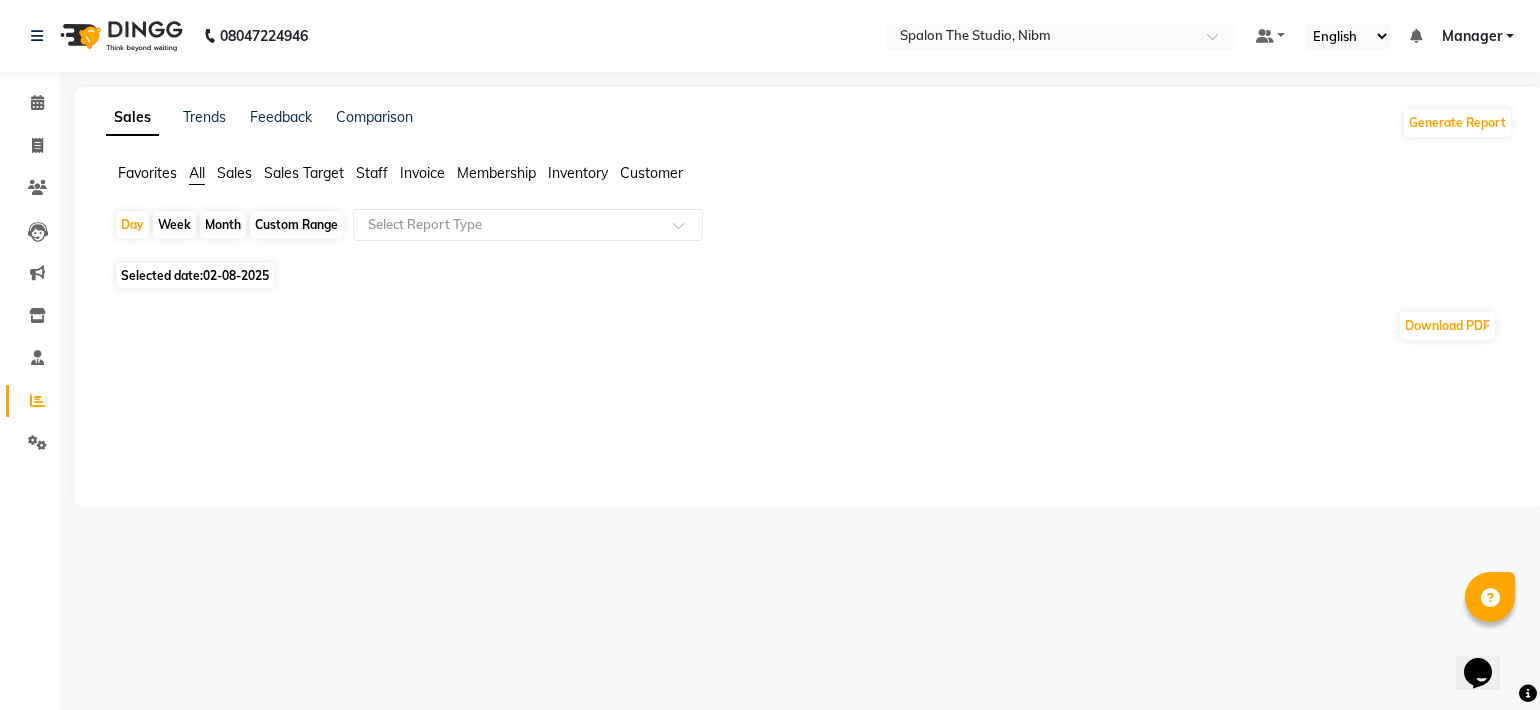 click on "Sales Target" 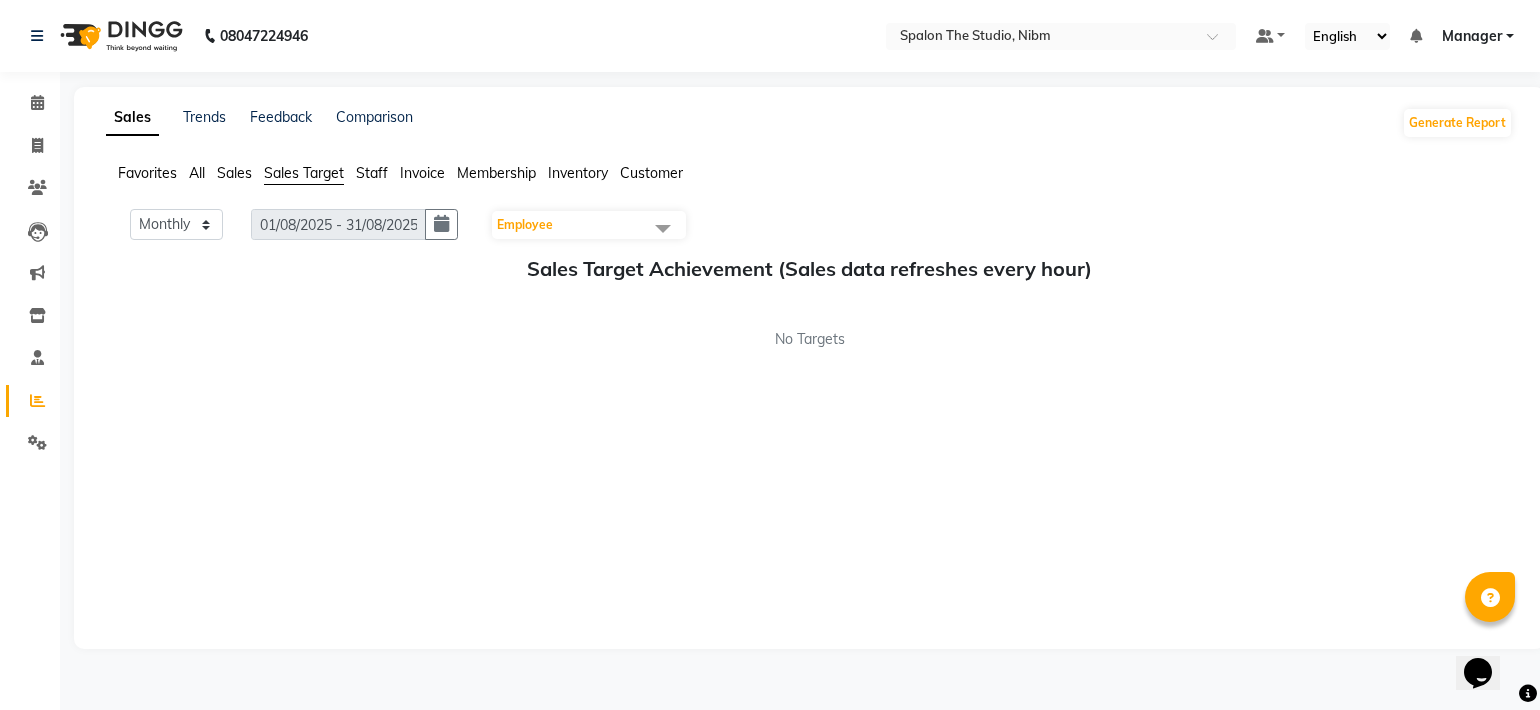click on "Sales" 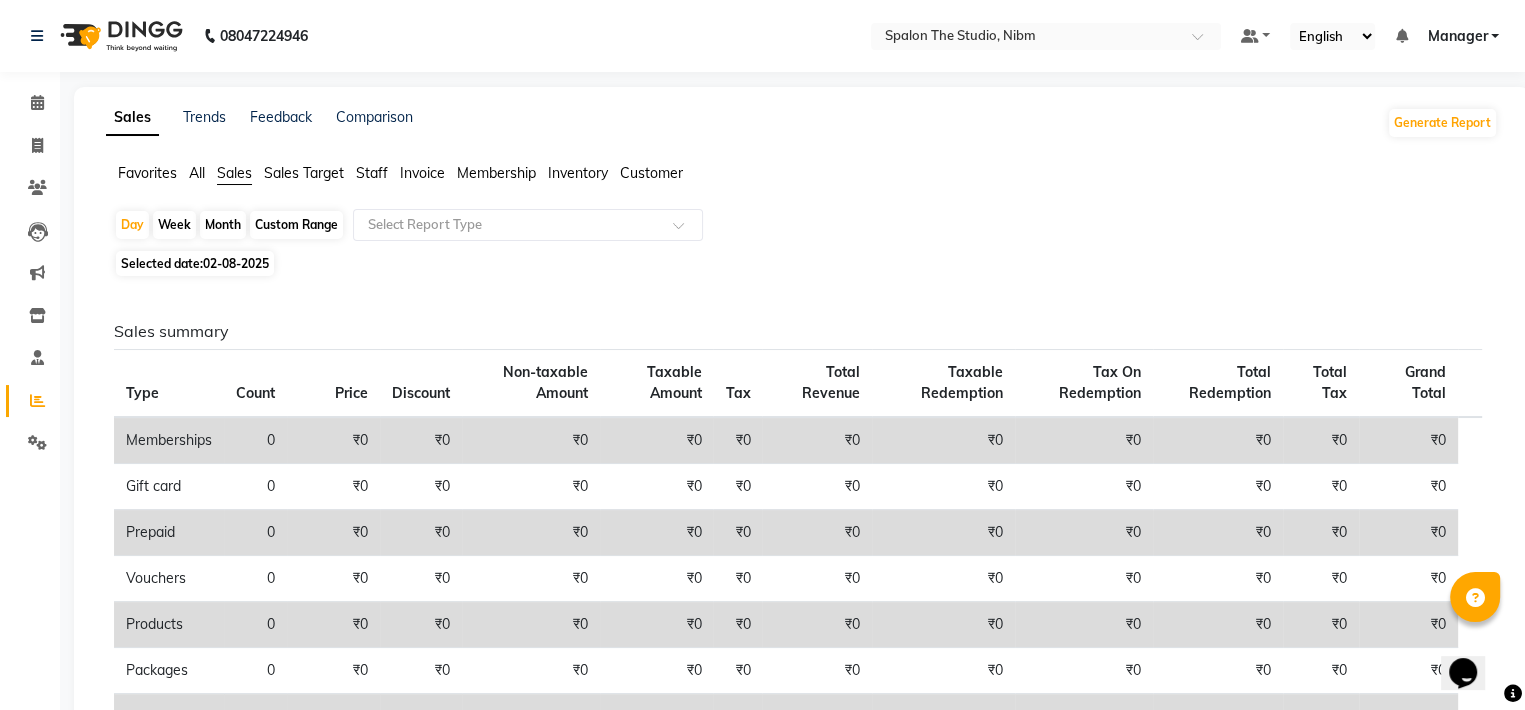 click on "All" 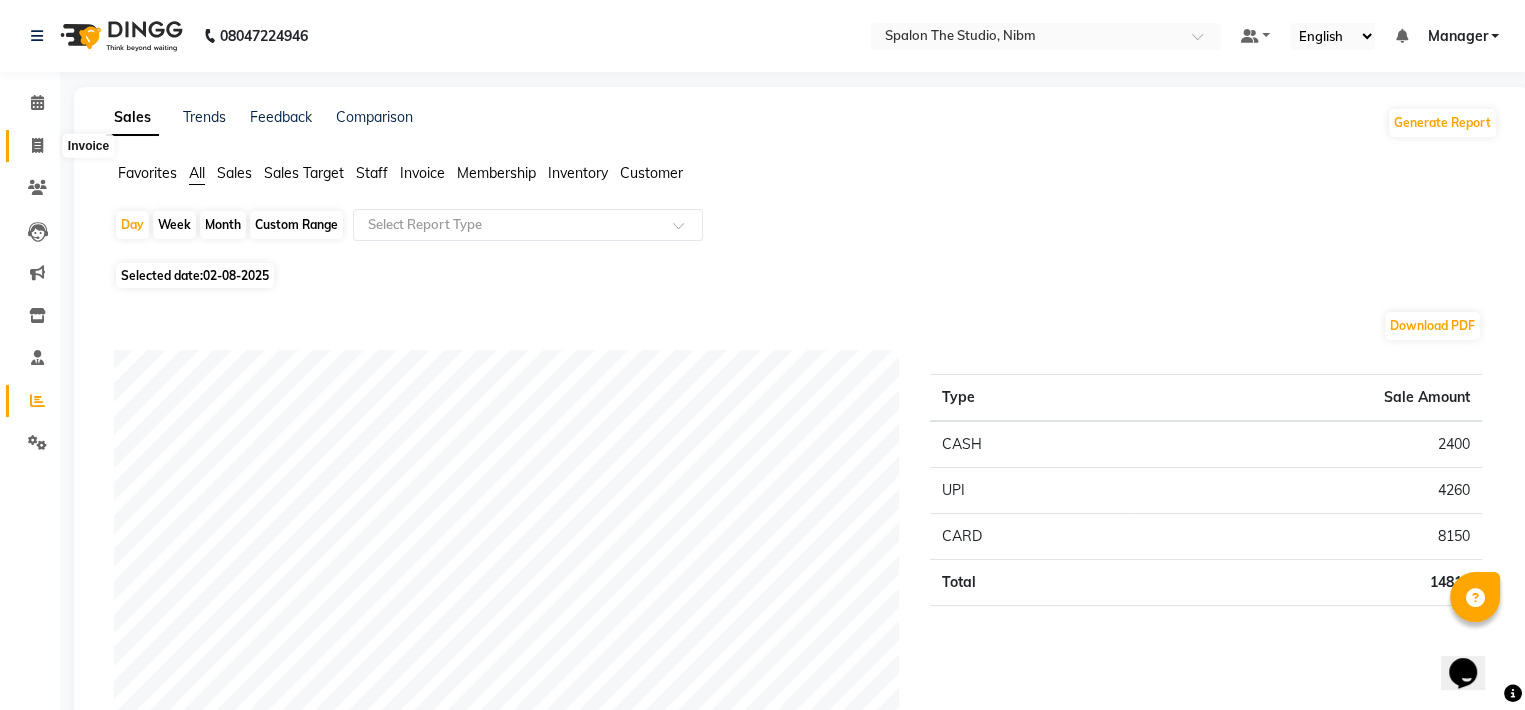 click 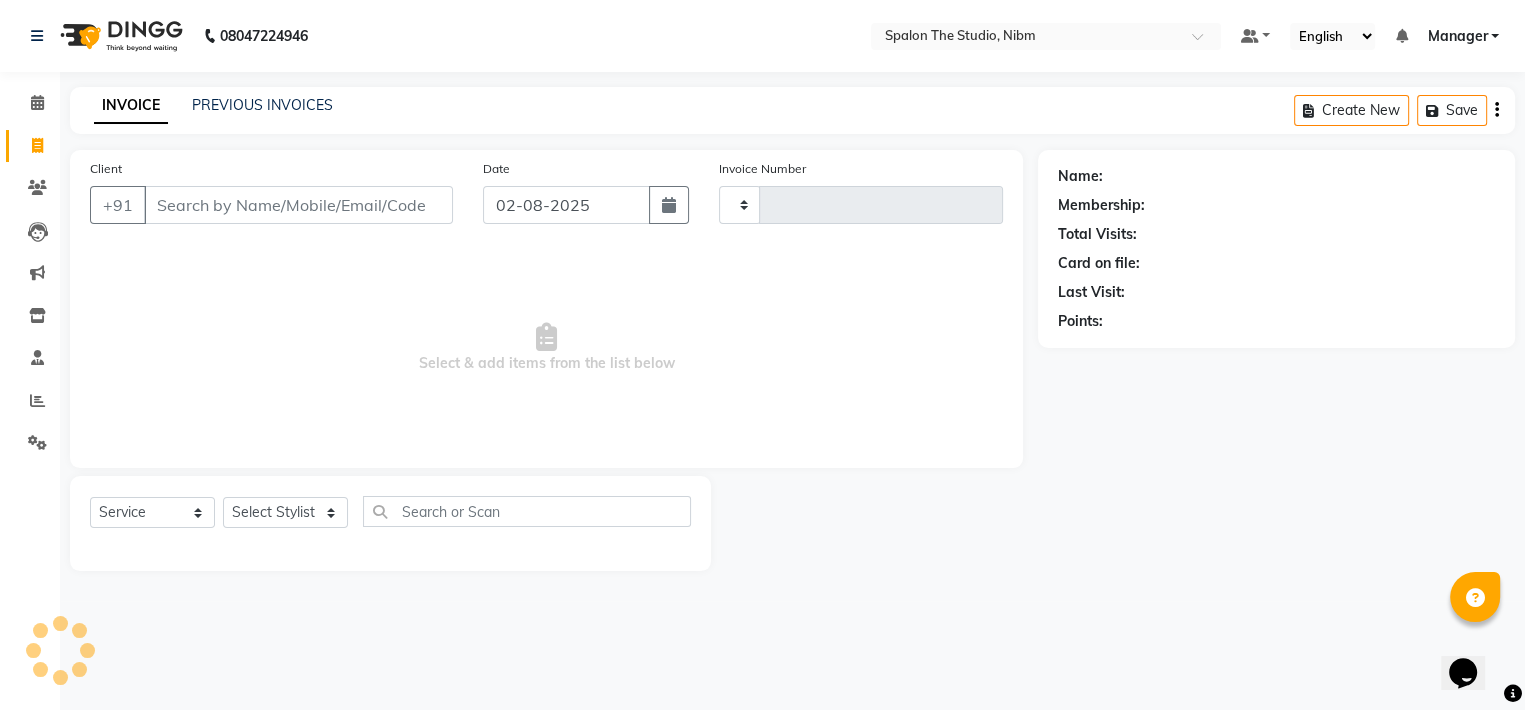 type on "0916" 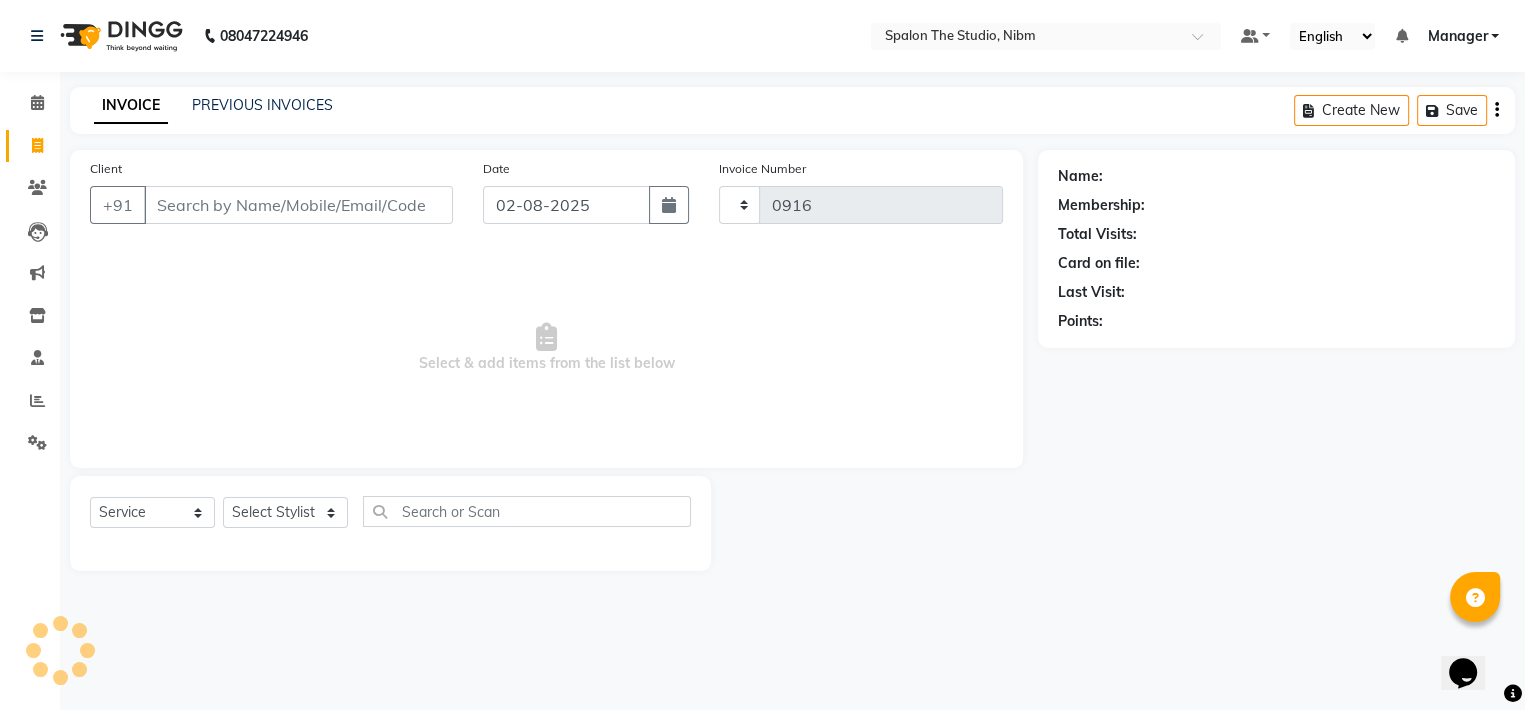 select on "6119" 